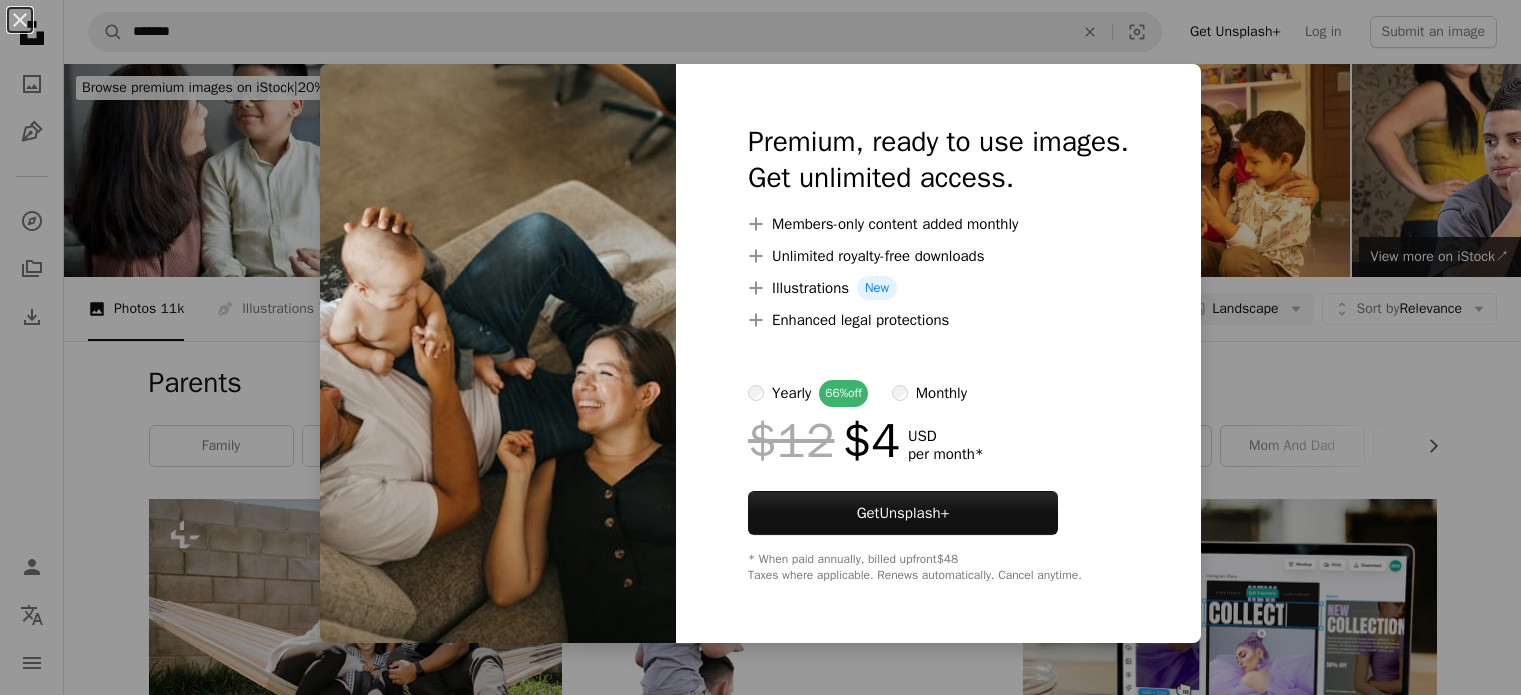 scroll, scrollTop: 1220, scrollLeft: 0, axis: vertical 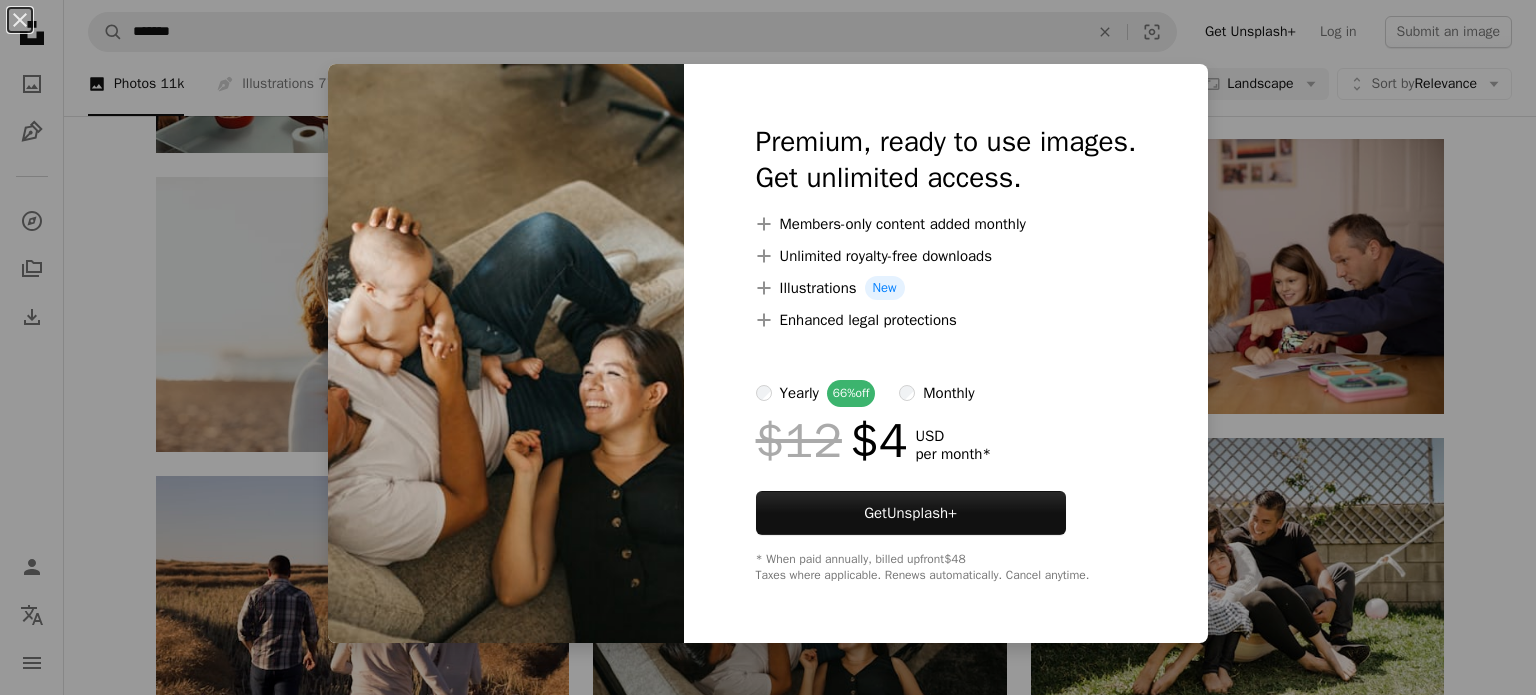 click on "An X shape Premium, ready to use images. Get unlimited access. A plus sign Members-only content added monthly A plus sign Unlimited royalty-free downloads A plus sign Illustrations  New A plus sign Enhanced legal protections yearly 66%  off monthly $12   $4 USD per month * Get  Unsplash+ * When paid annually, billed upfront  $48 Taxes where applicable. Renews automatically. Cancel anytime." at bounding box center (768, 347) 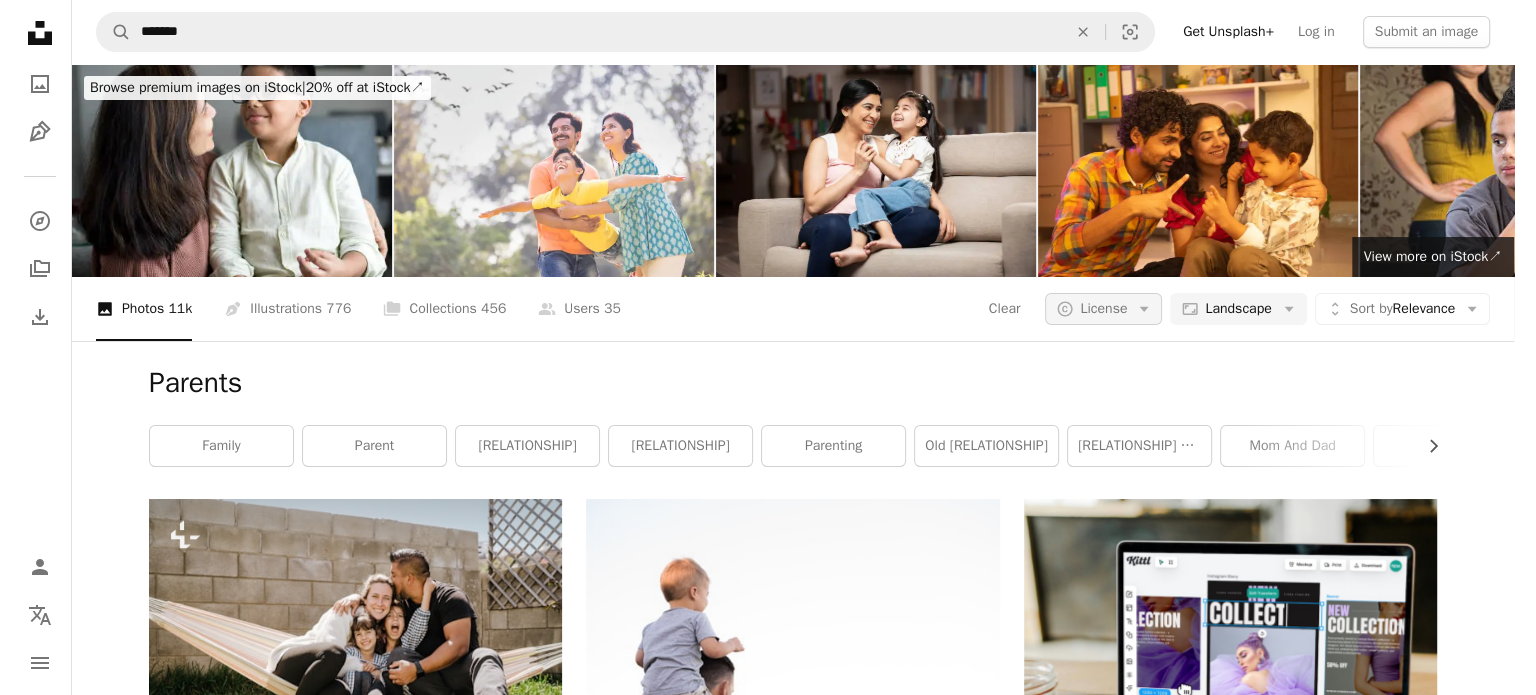 scroll, scrollTop: 0, scrollLeft: 0, axis: both 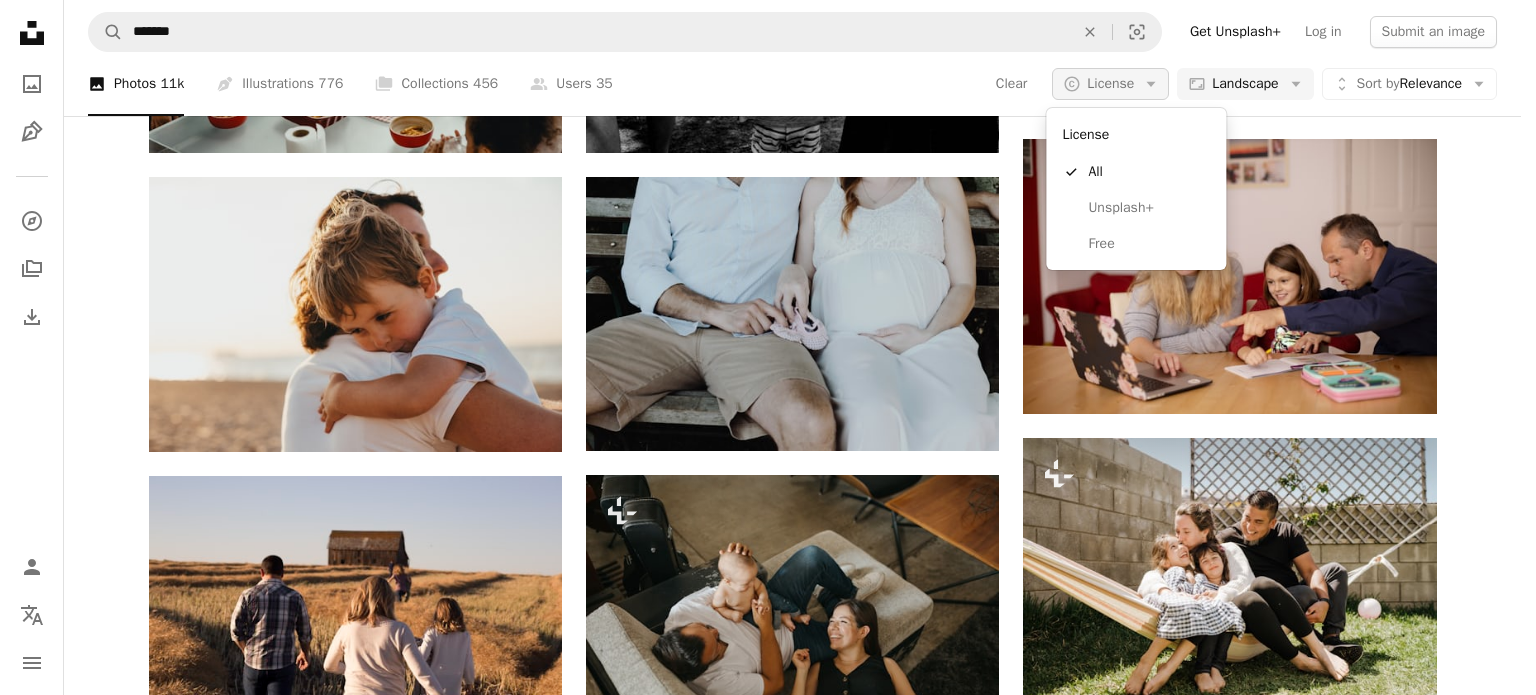 click on "Arrow down" 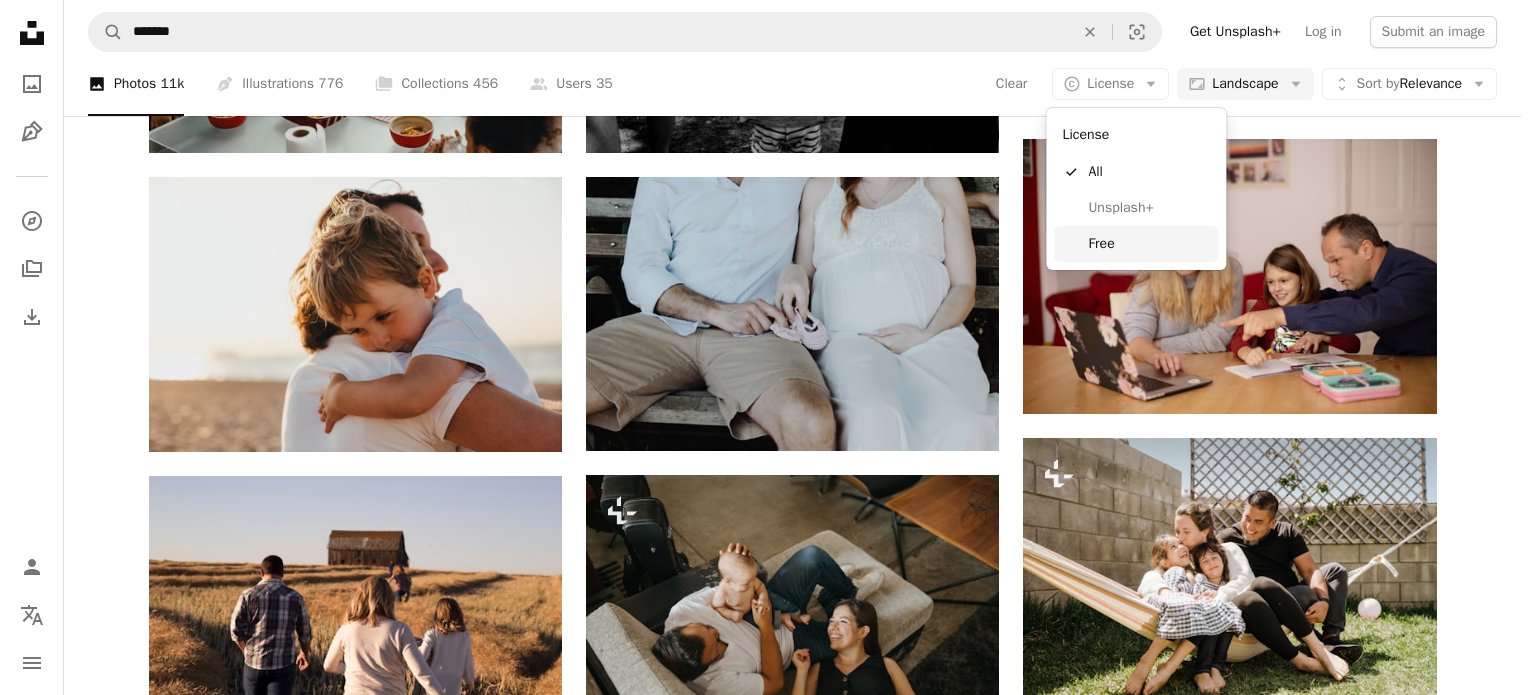 click on "Free" at bounding box center [1149, 244] 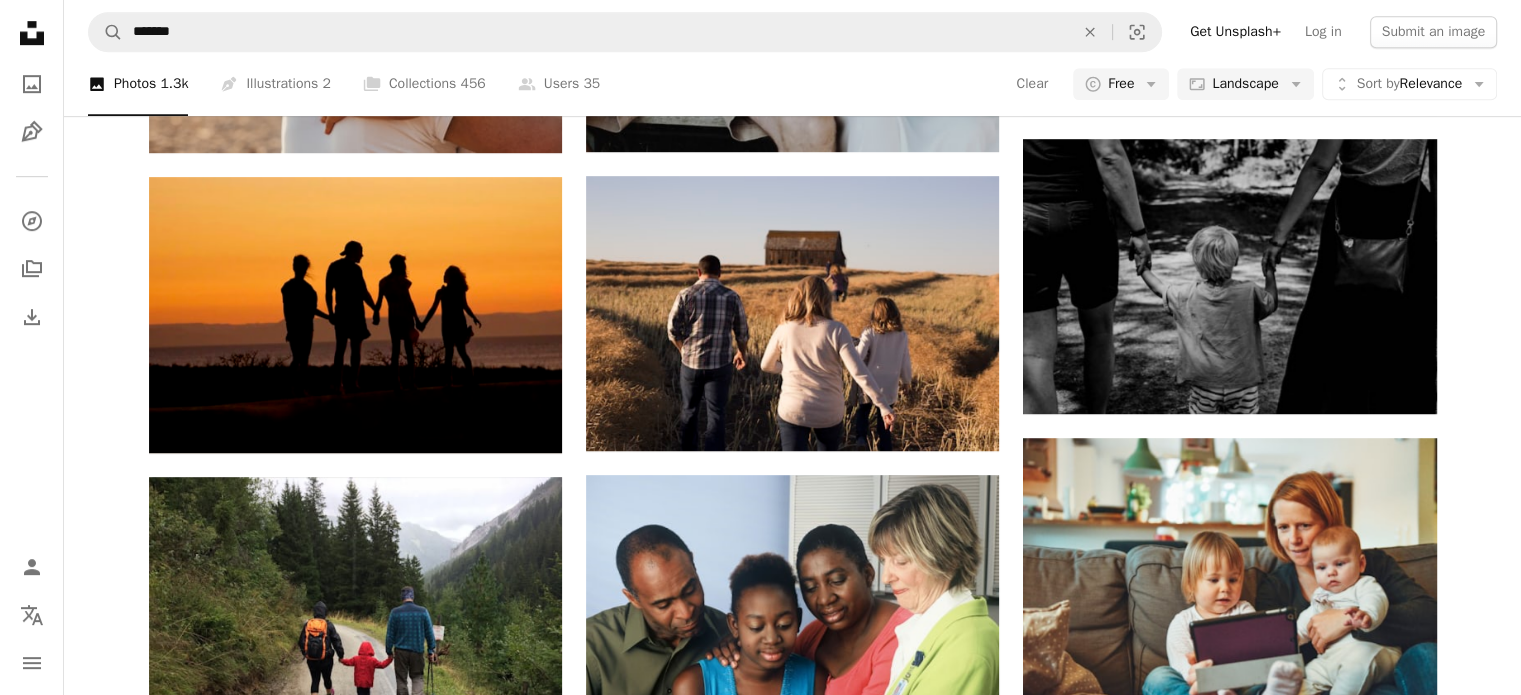 scroll, scrollTop: 72, scrollLeft: 0, axis: vertical 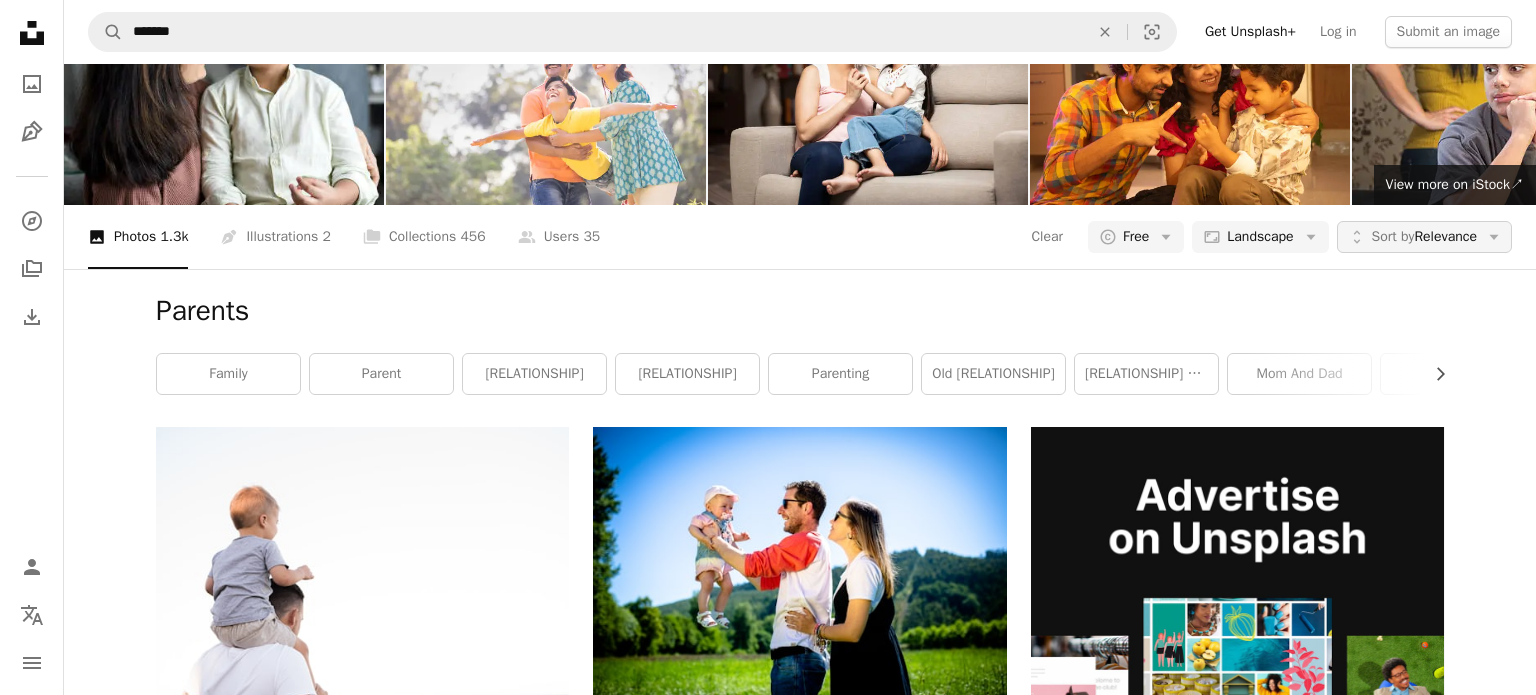 click on "Sort by  Relevance" at bounding box center [1424, 237] 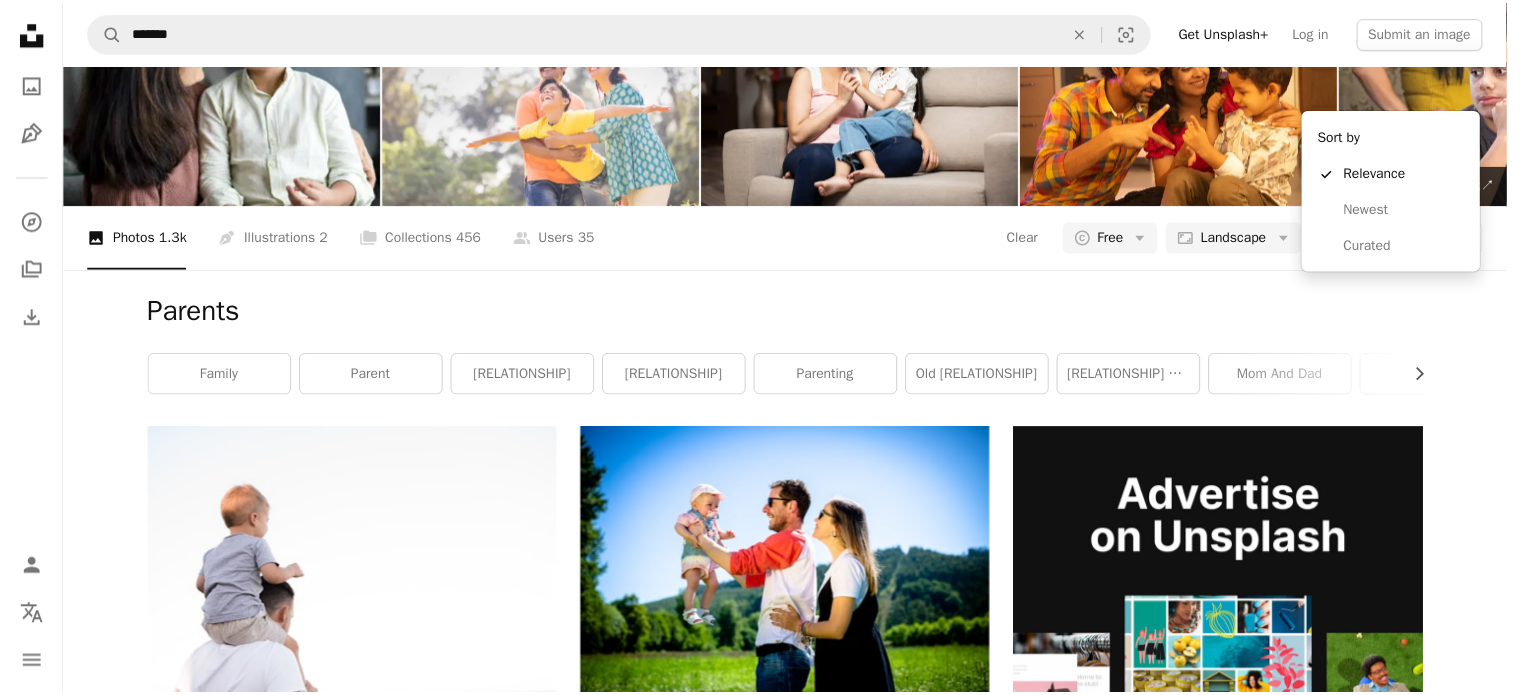 scroll, scrollTop: 72, scrollLeft: 0, axis: vertical 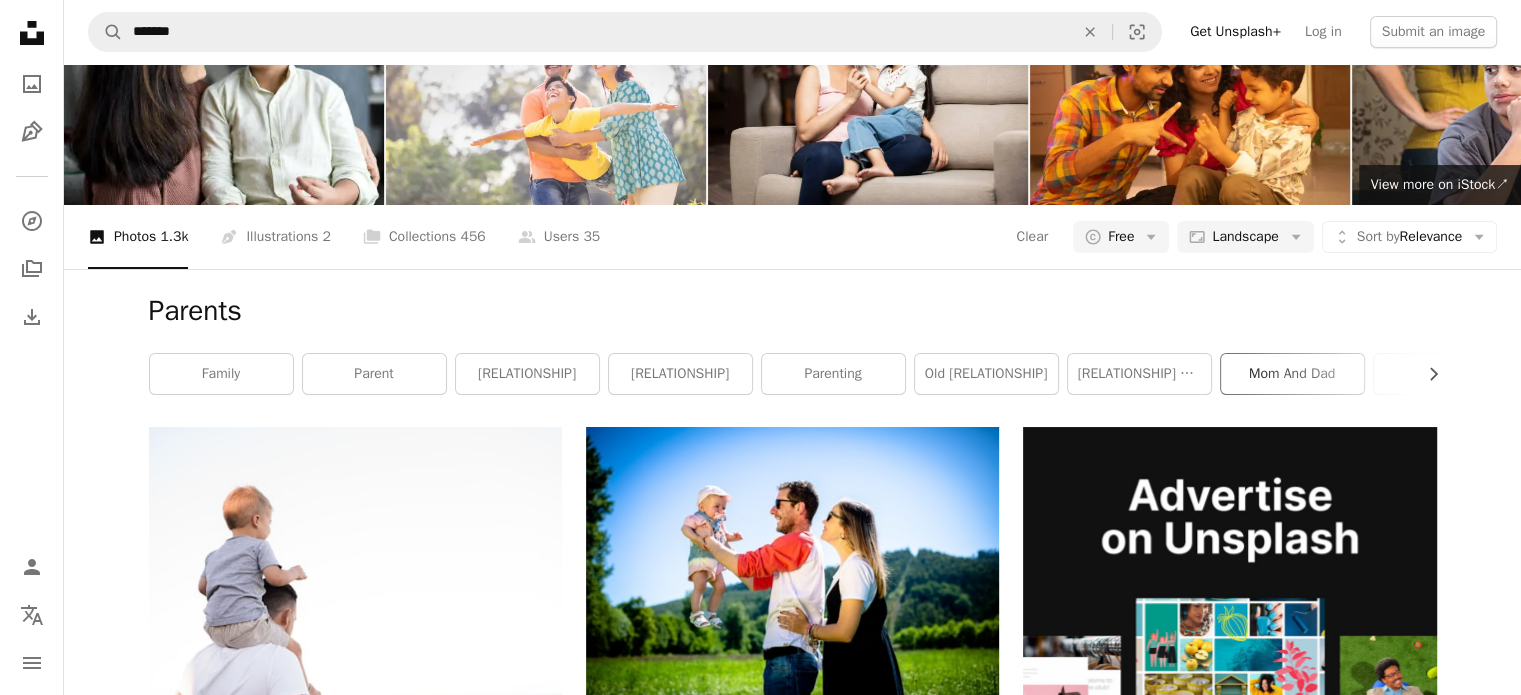 click on "mom and dad" at bounding box center [1292, 374] 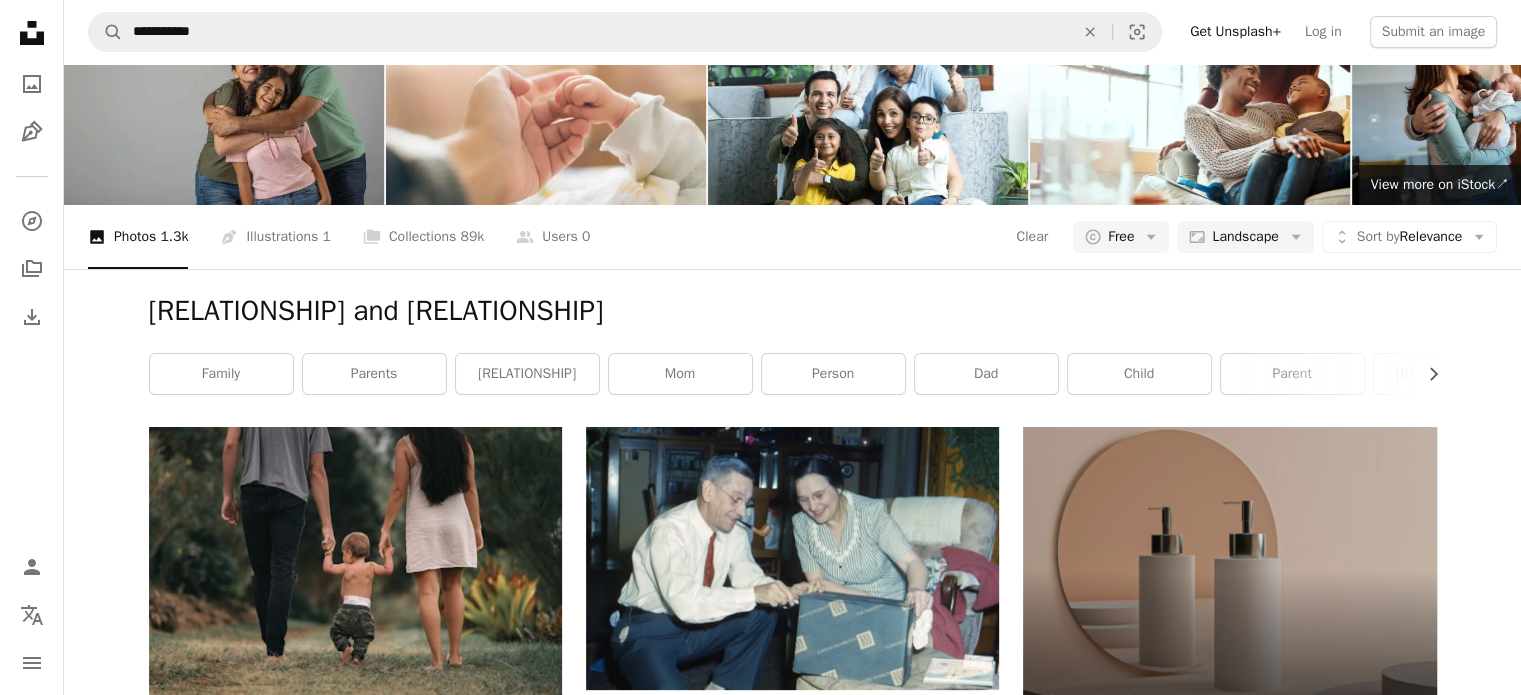 scroll, scrollTop: 1620, scrollLeft: 0, axis: vertical 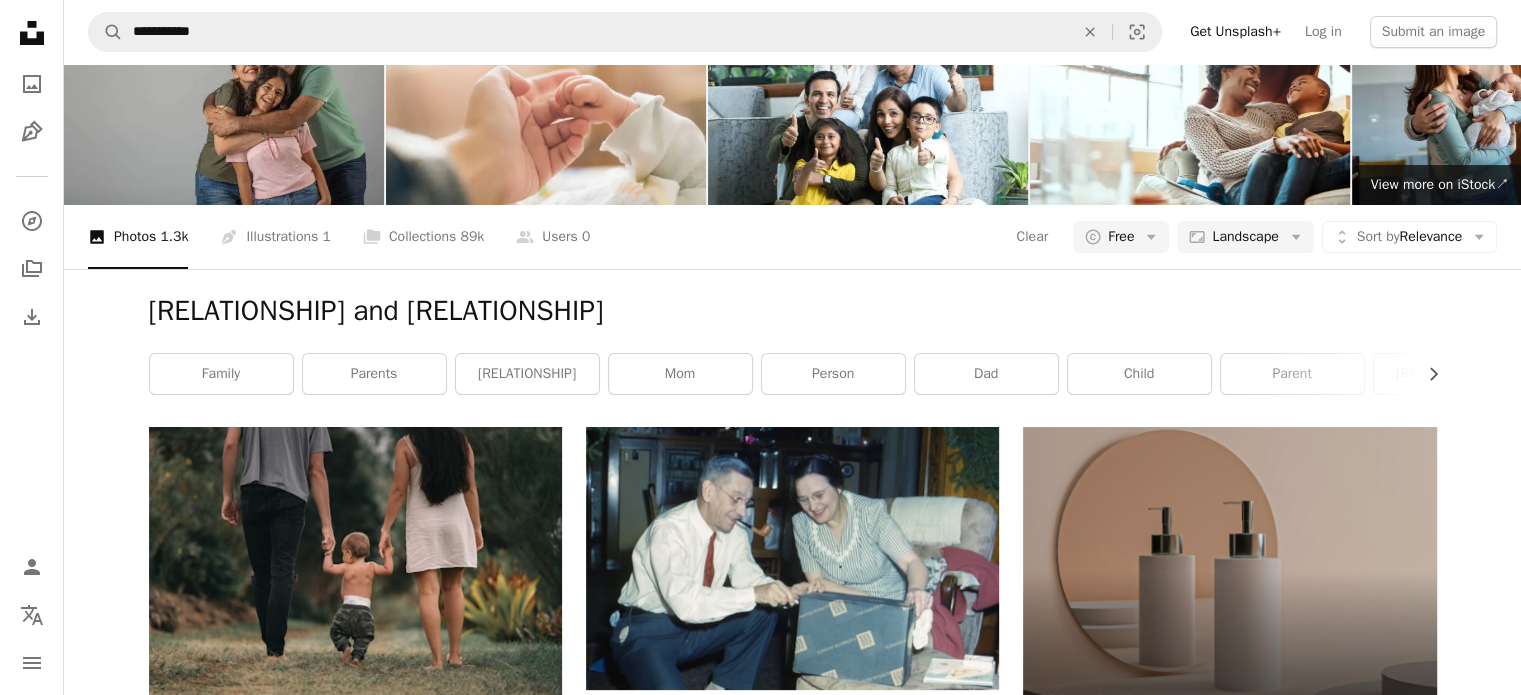 click on "Arrow pointing down" 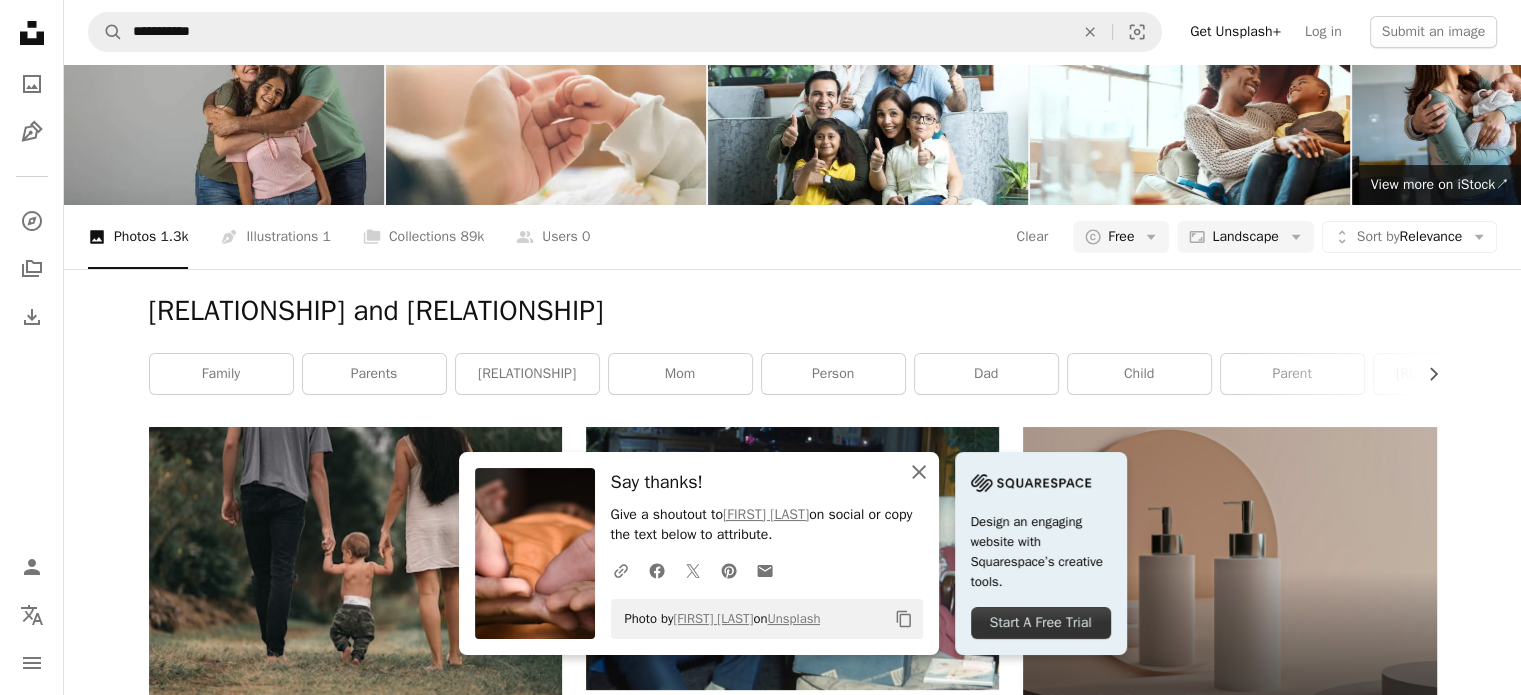 click 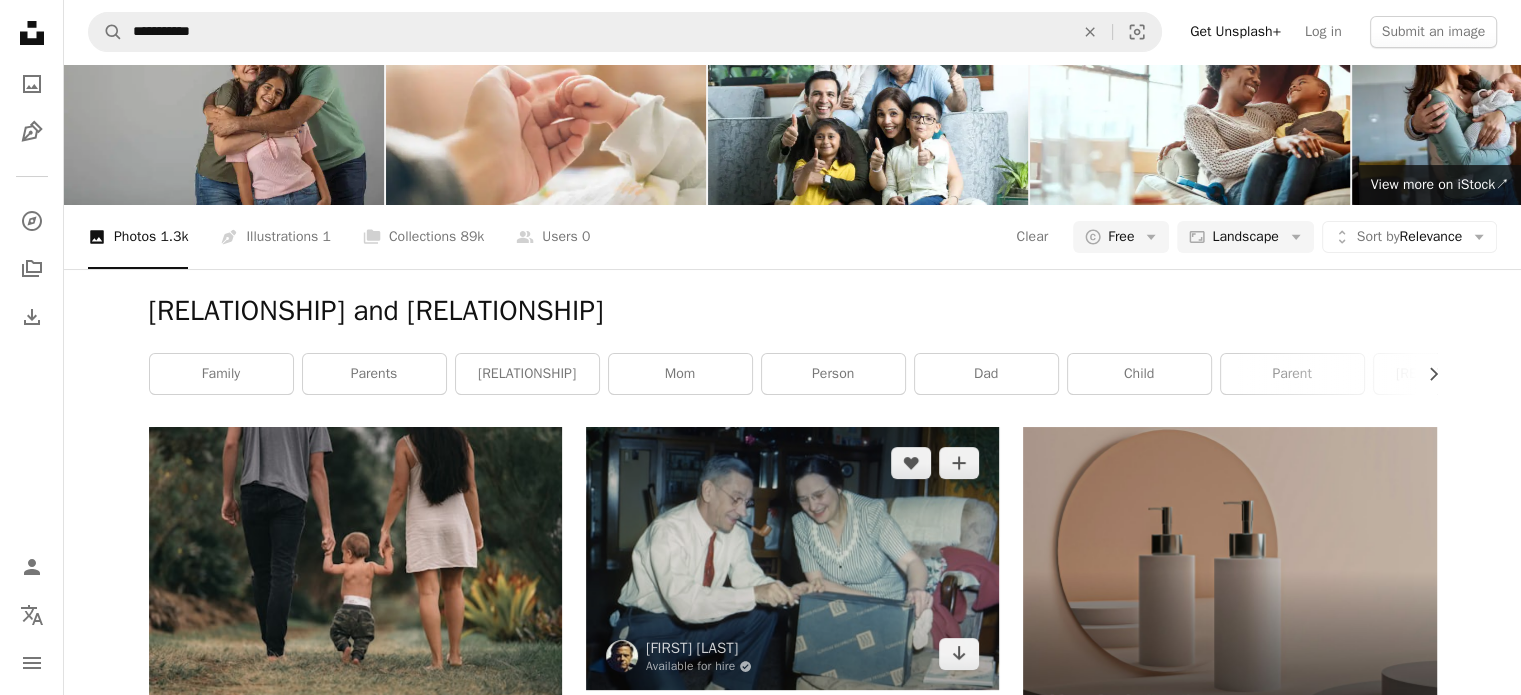 scroll, scrollTop: 0, scrollLeft: 0, axis: both 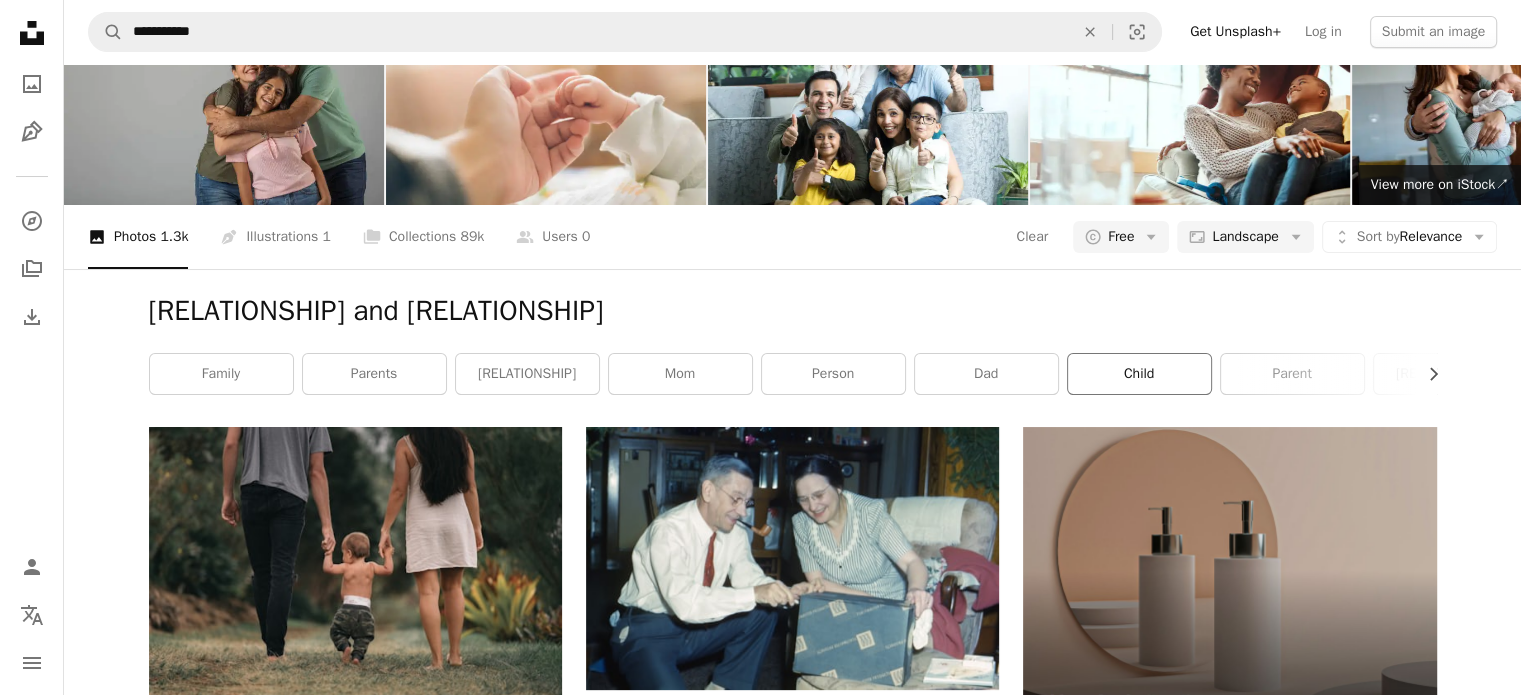 click on "child" at bounding box center [1139, 374] 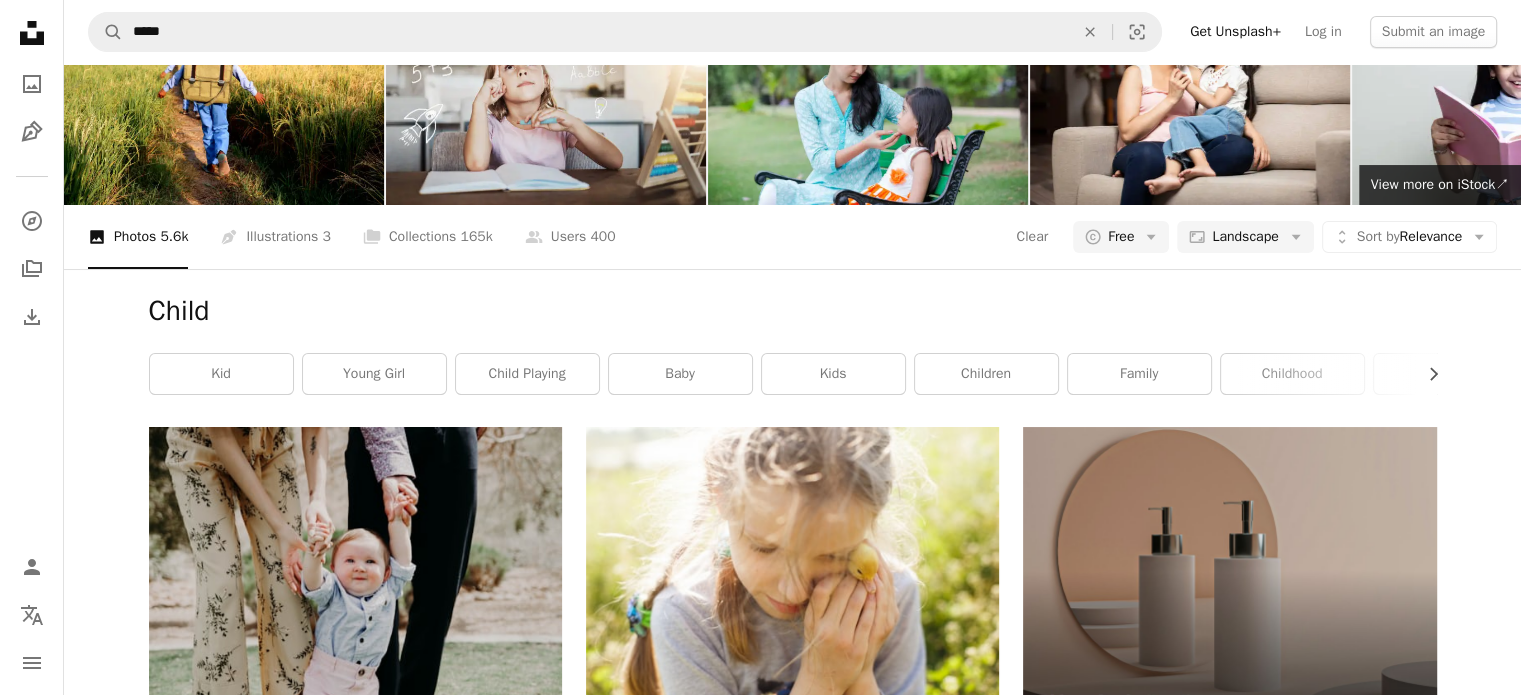 scroll, scrollTop: 531, scrollLeft: 0, axis: vertical 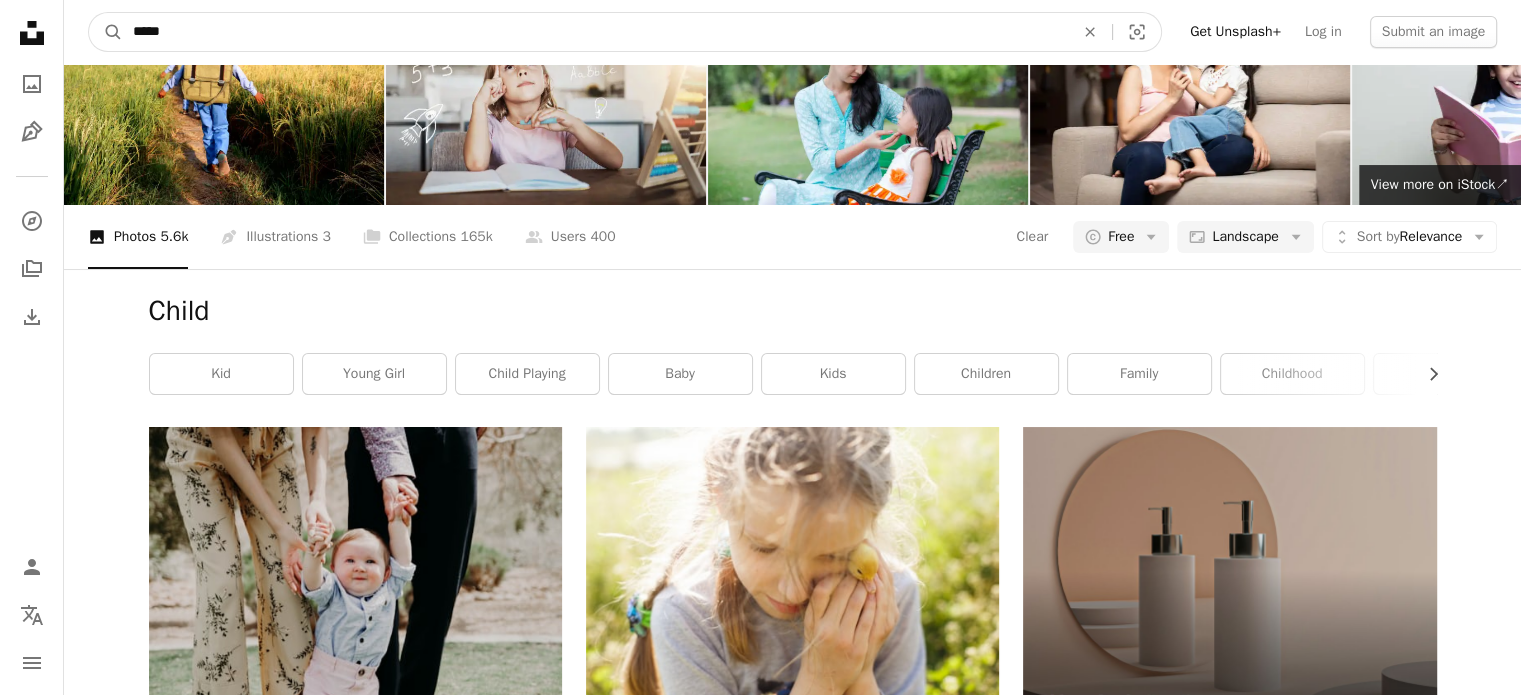click on "*****" at bounding box center [595, 32] 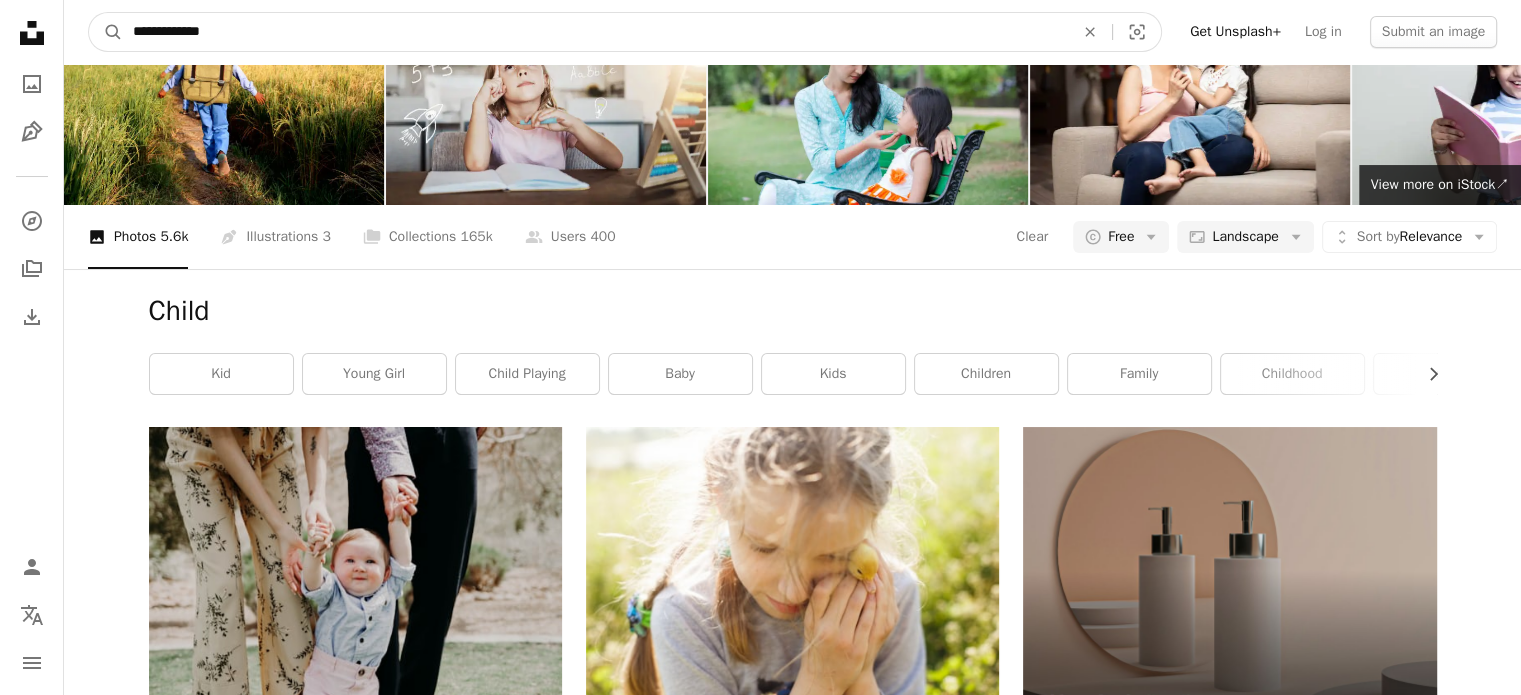 type on "**********" 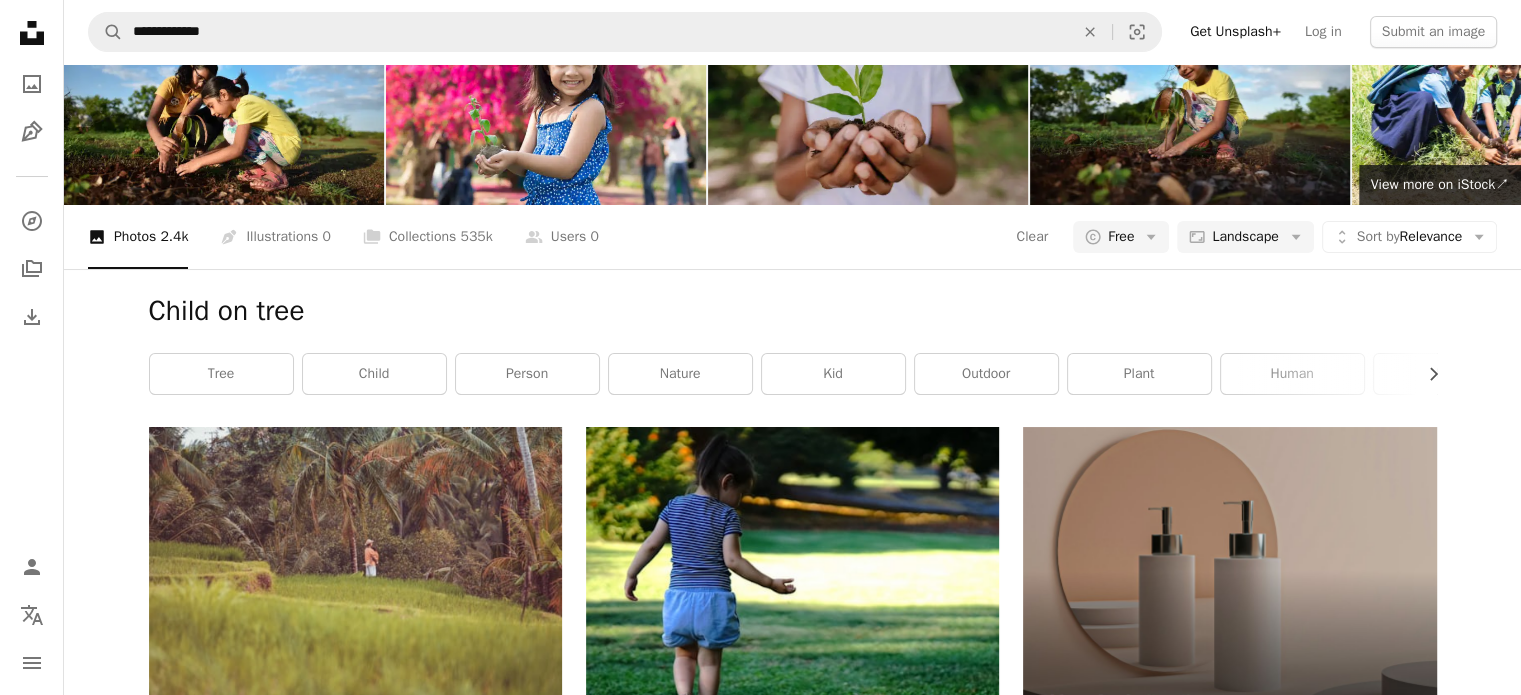 scroll, scrollTop: 0, scrollLeft: 0, axis: both 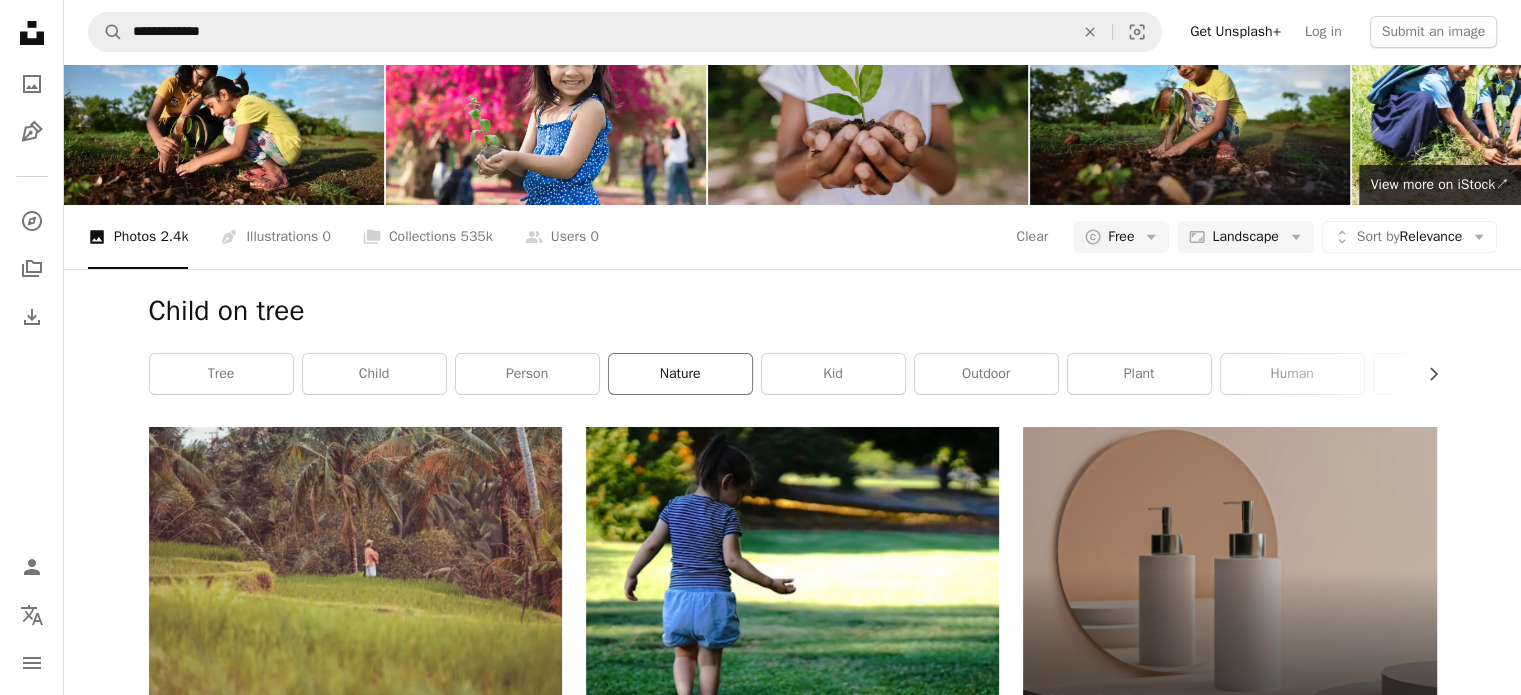 click on "nature" at bounding box center [680, 374] 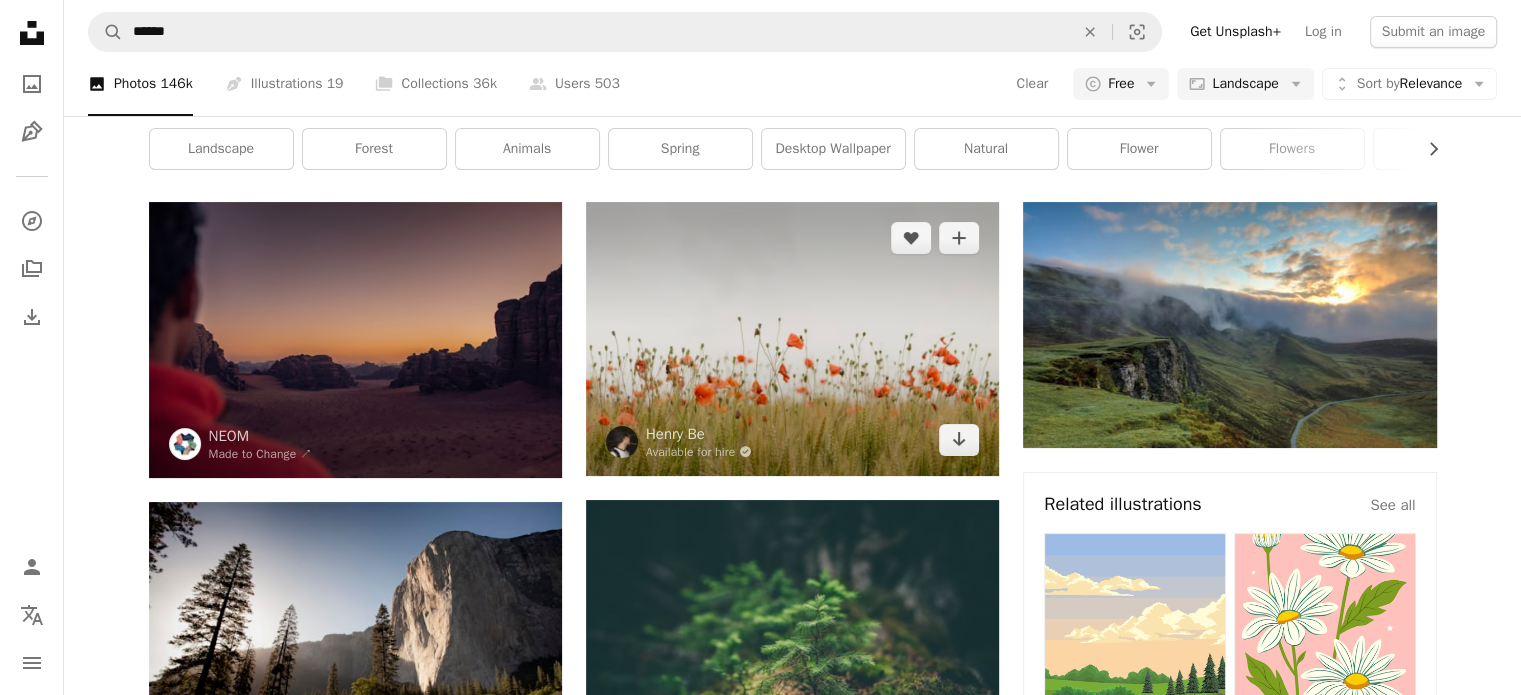 scroll, scrollTop: 0, scrollLeft: 0, axis: both 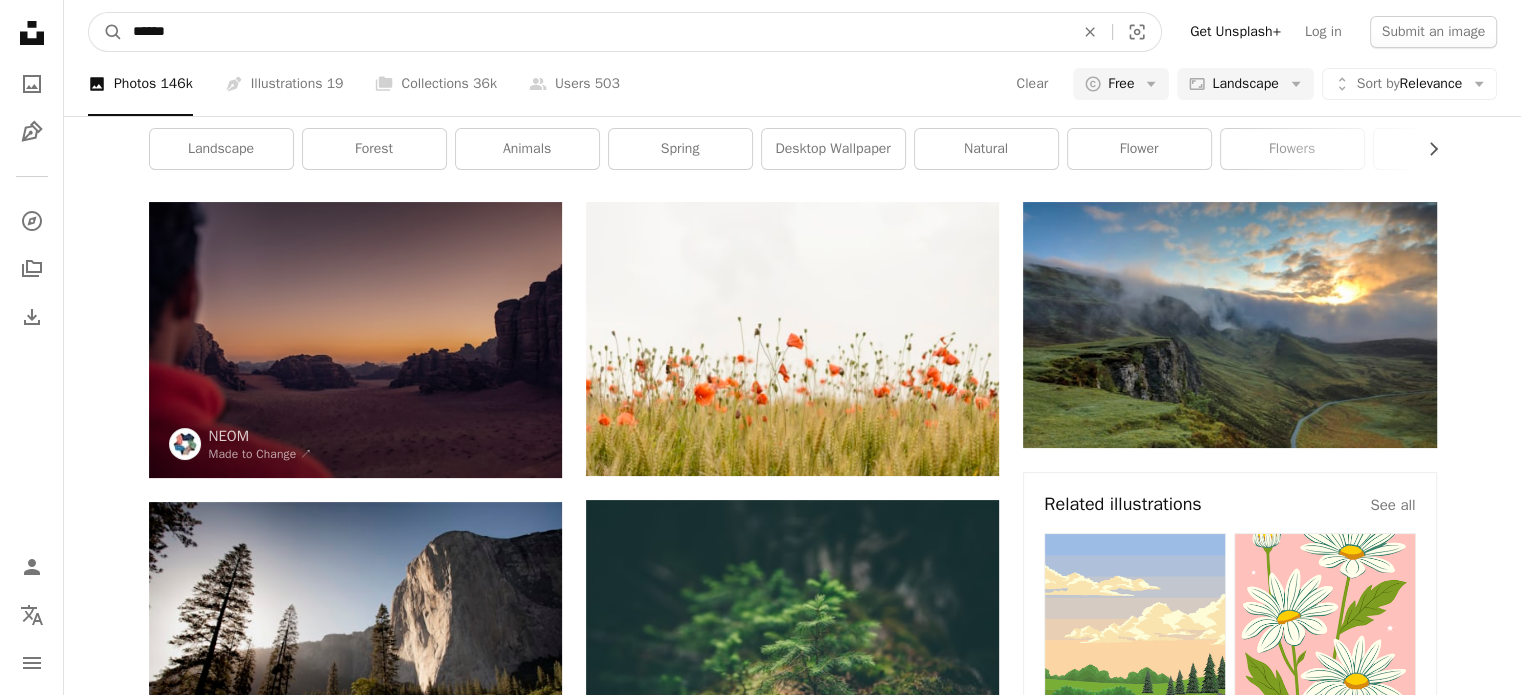 click on "******" at bounding box center (595, 32) 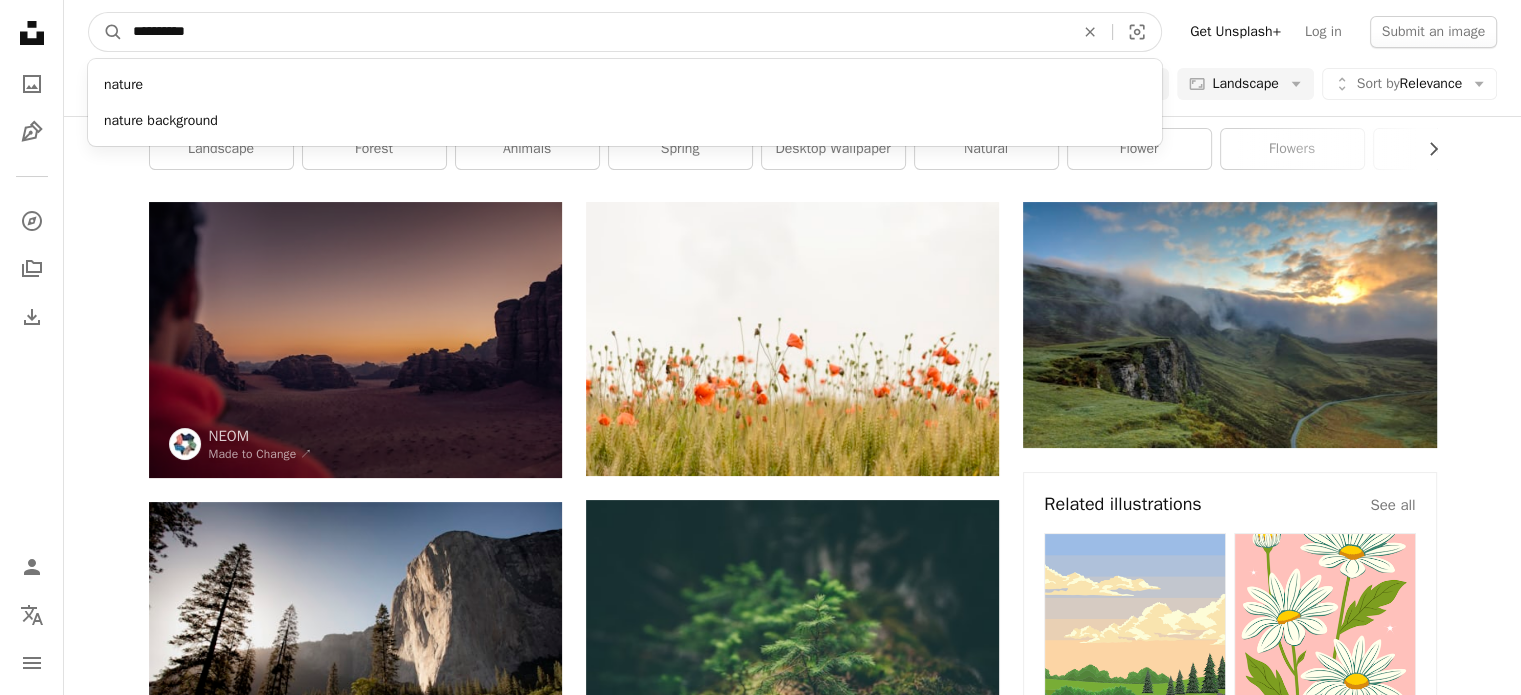 type on "**********" 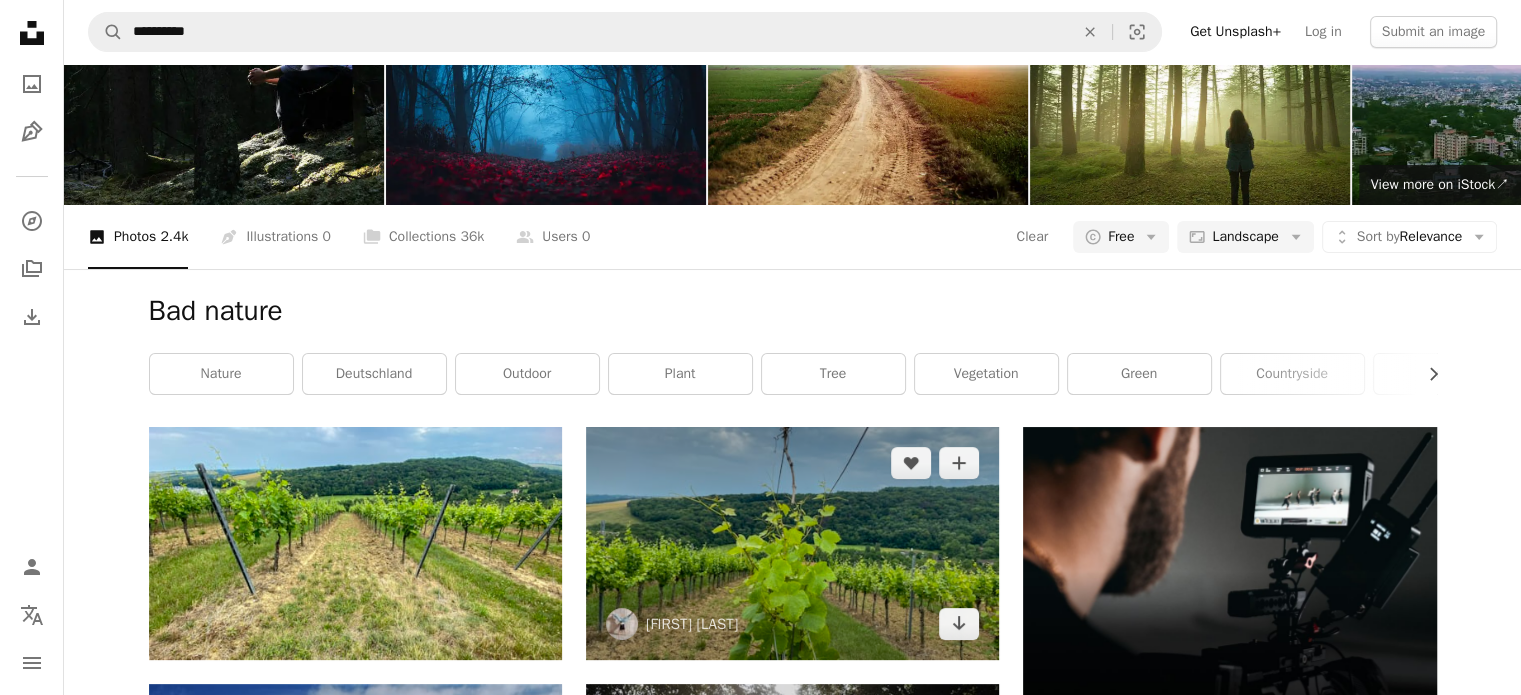 scroll, scrollTop: 524, scrollLeft: 0, axis: vertical 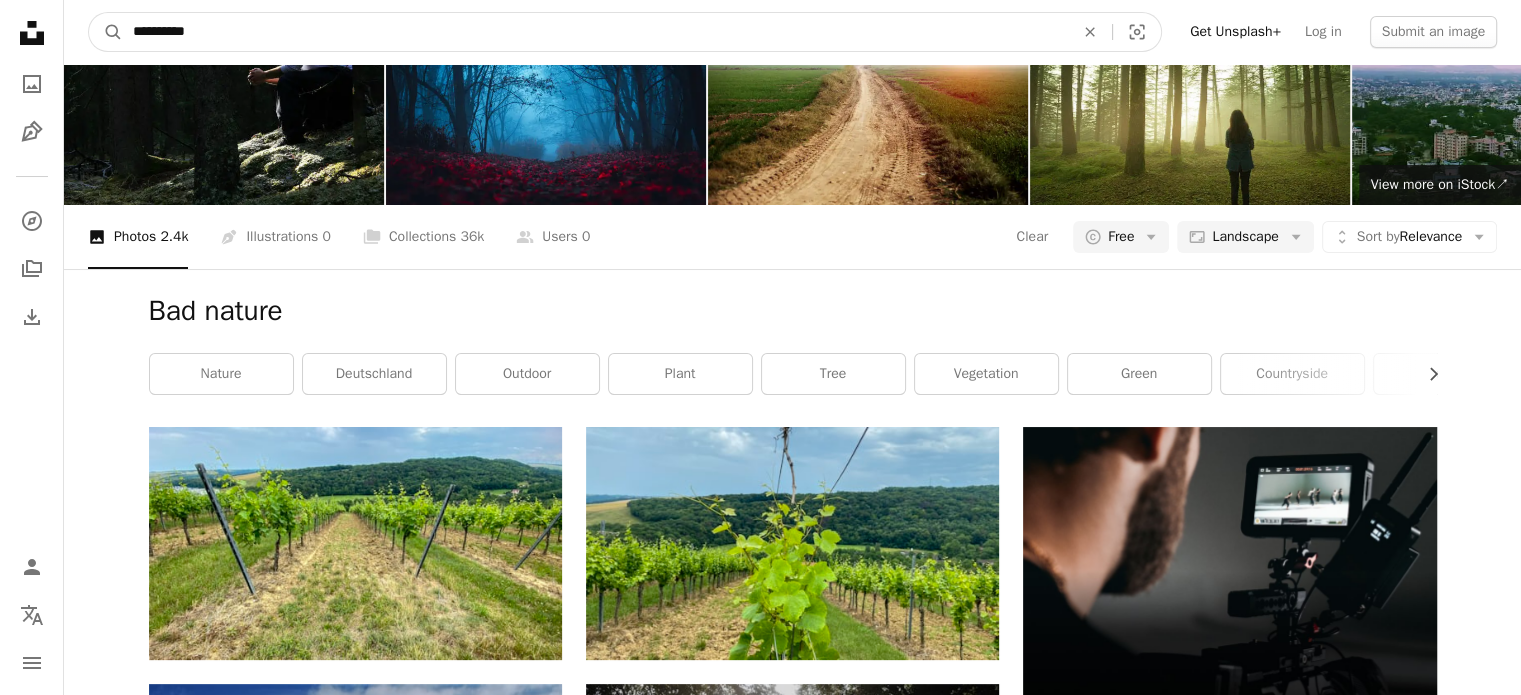 click on "**********" at bounding box center [595, 32] 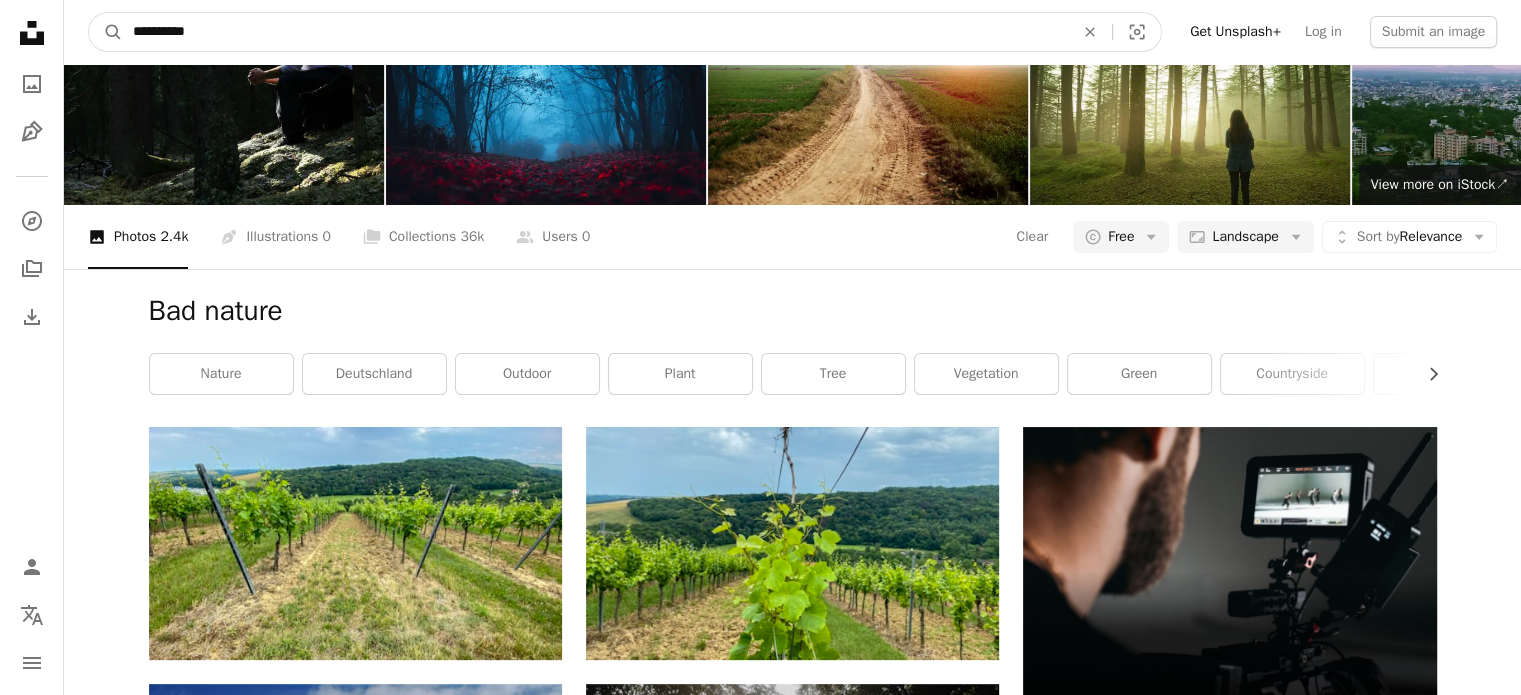 type on "**********" 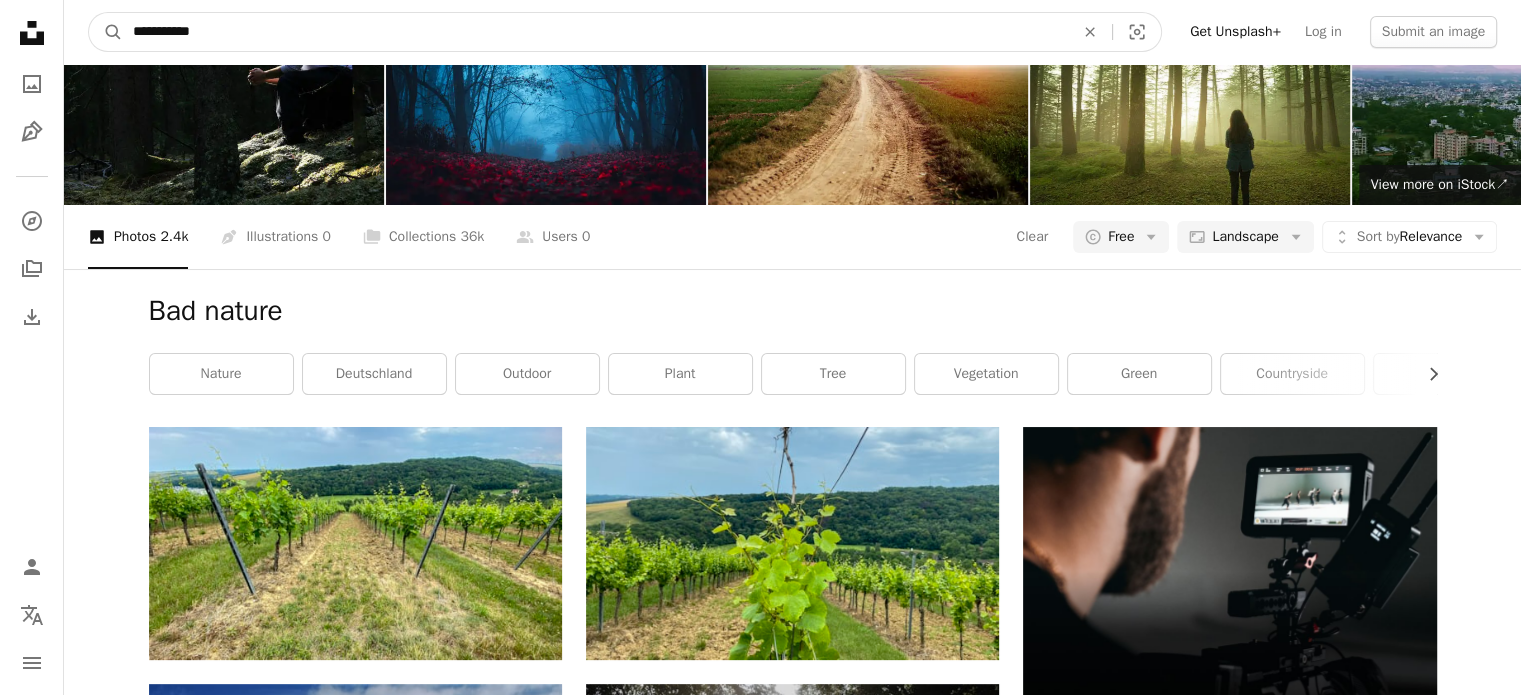 click on "A magnifying glass" at bounding box center [106, 32] 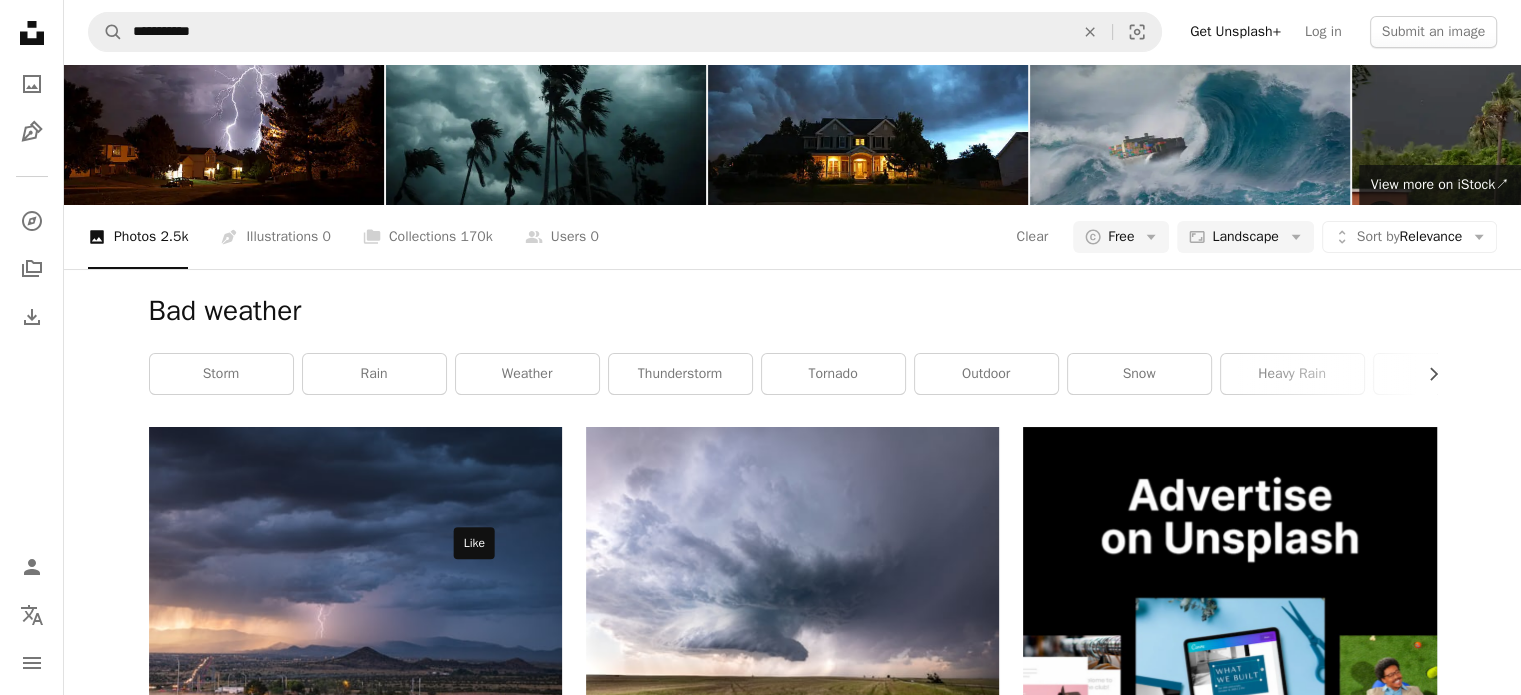 scroll, scrollTop: 308, scrollLeft: 0, axis: vertical 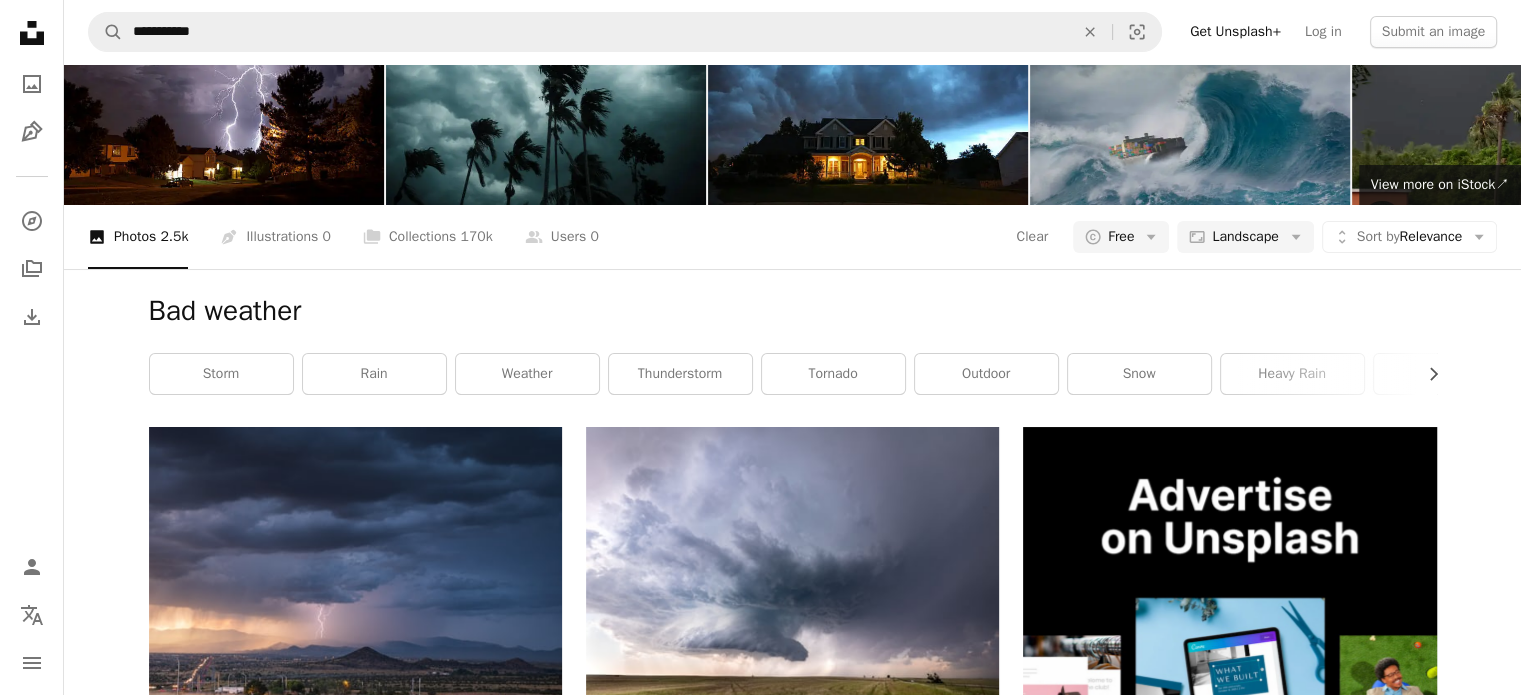 click on "Arrow pointing down" 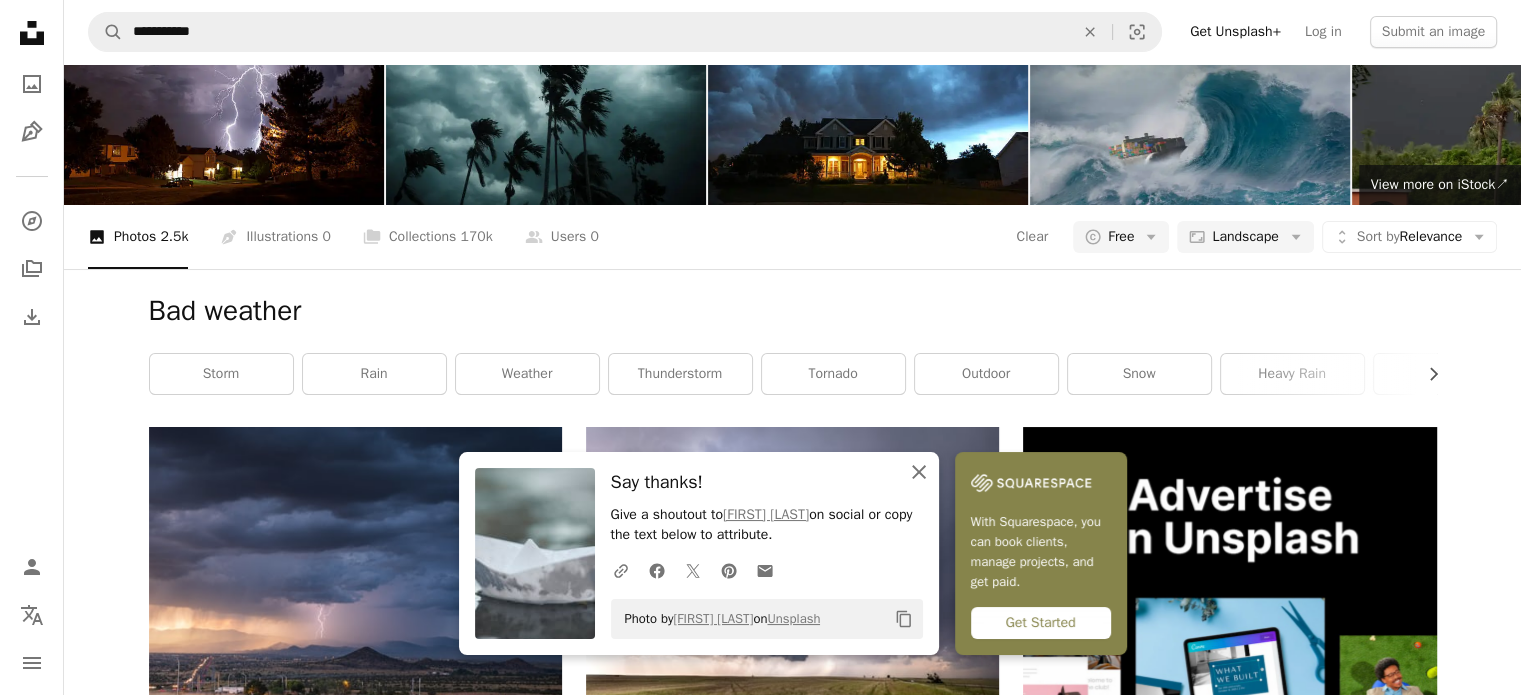 click on "An X shape" 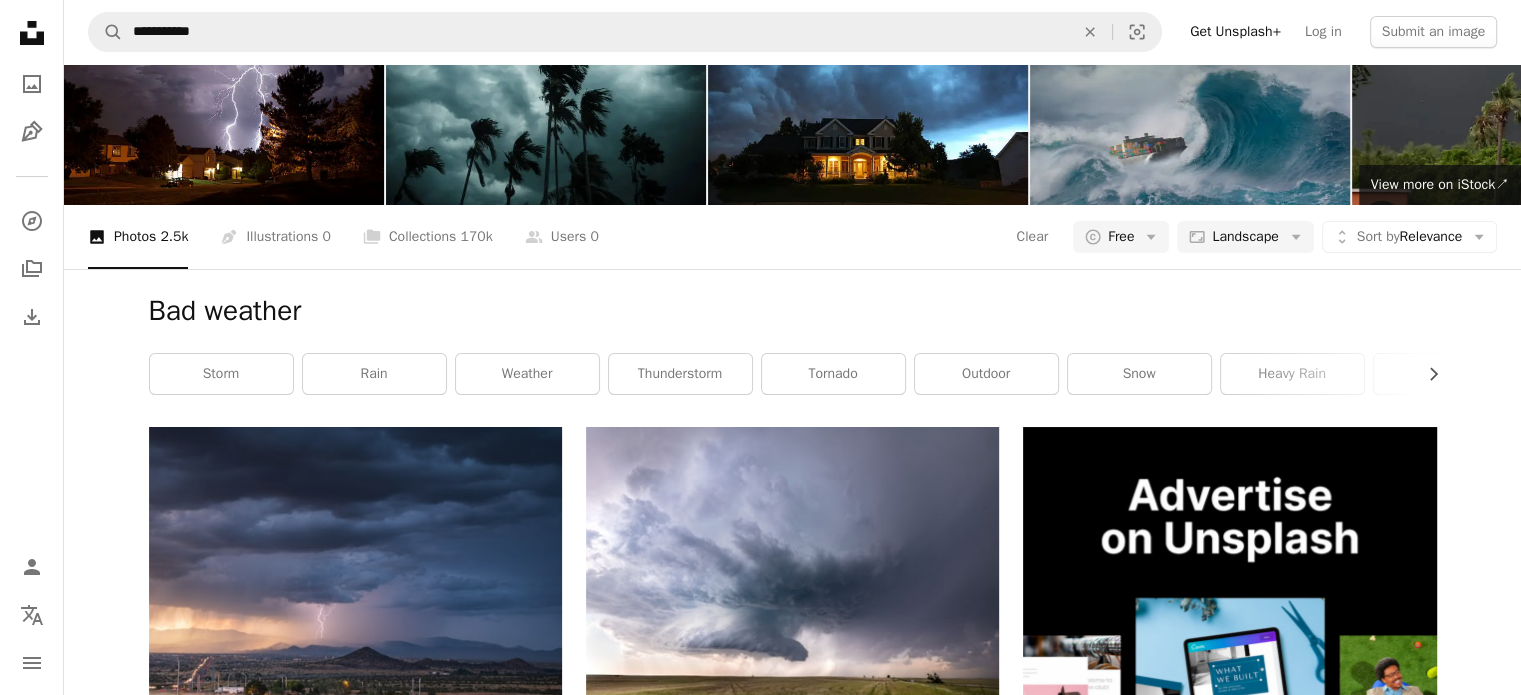 scroll, scrollTop: 386, scrollLeft: 0, axis: vertical 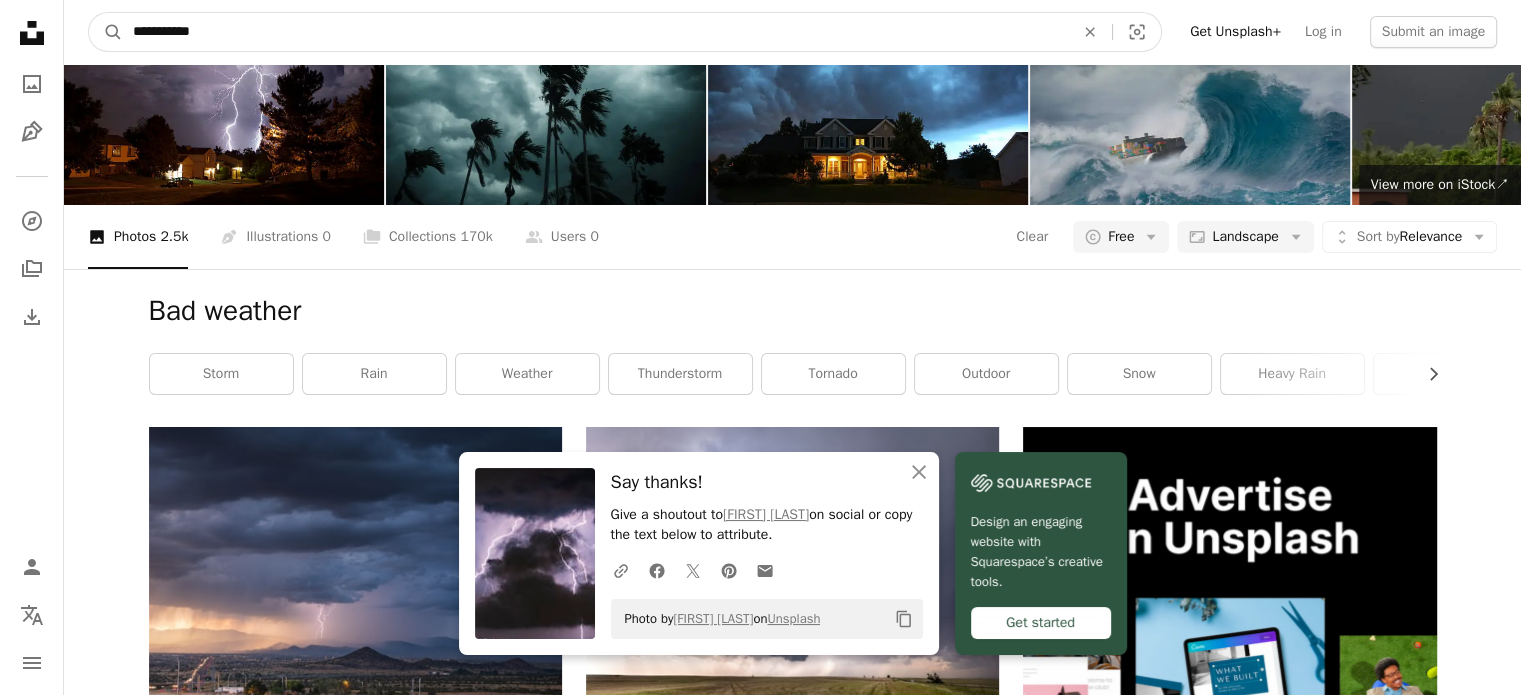 click on "**********" at bounding box center [595, 32] 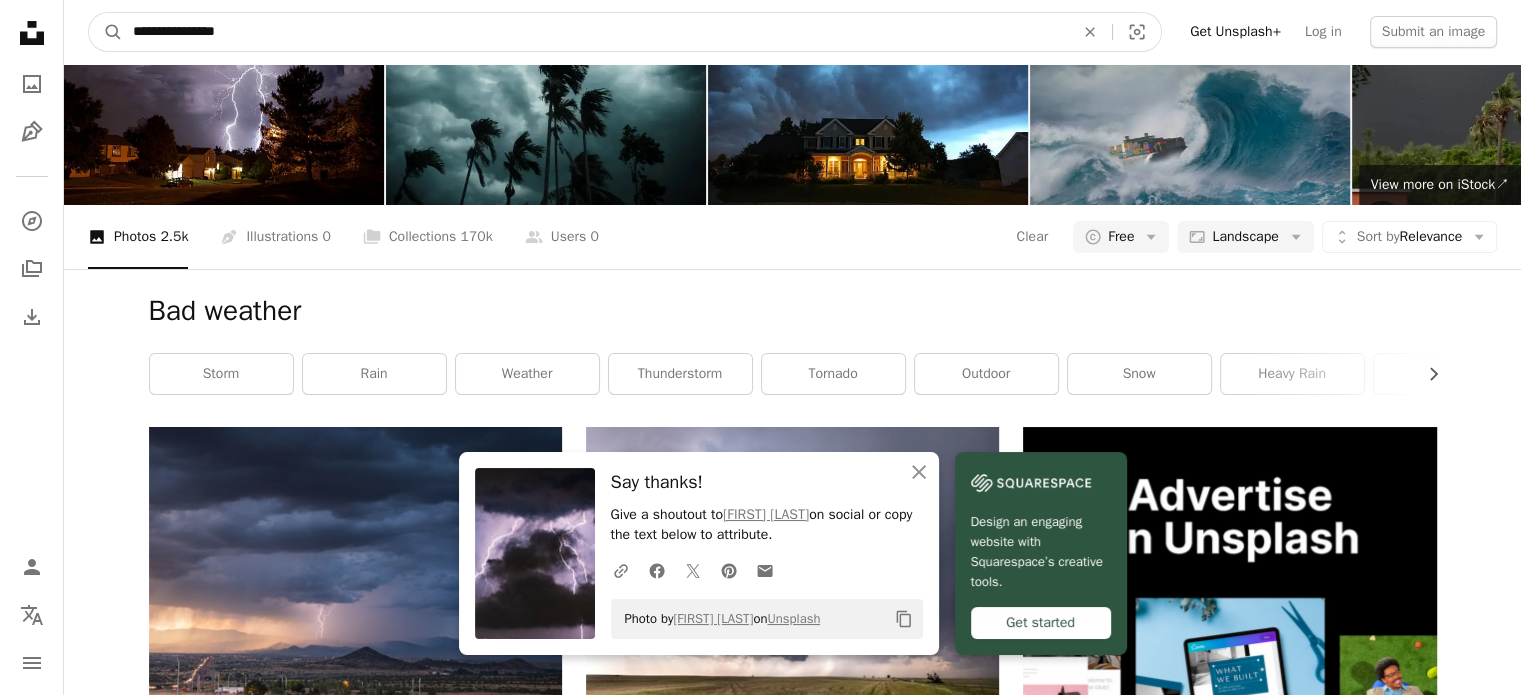 type on "**********" 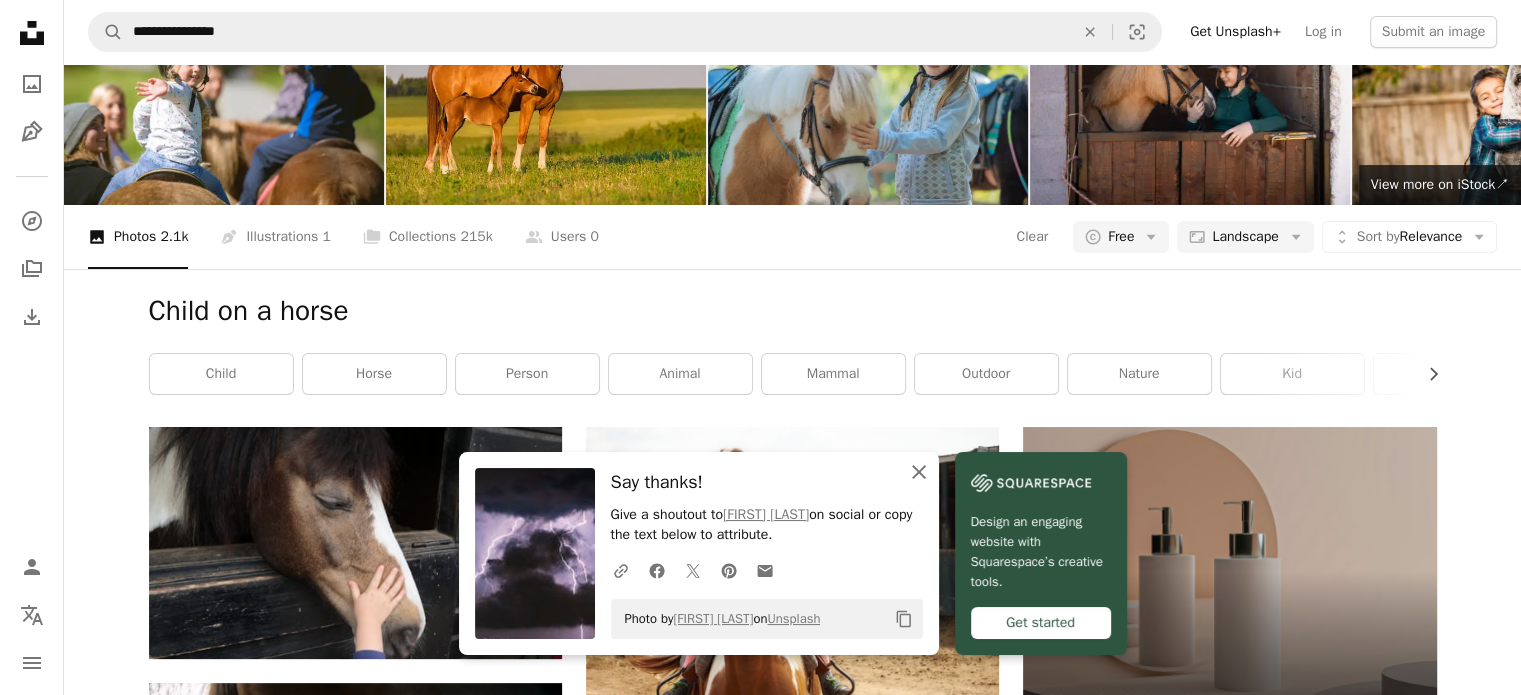 click on "An X shape" 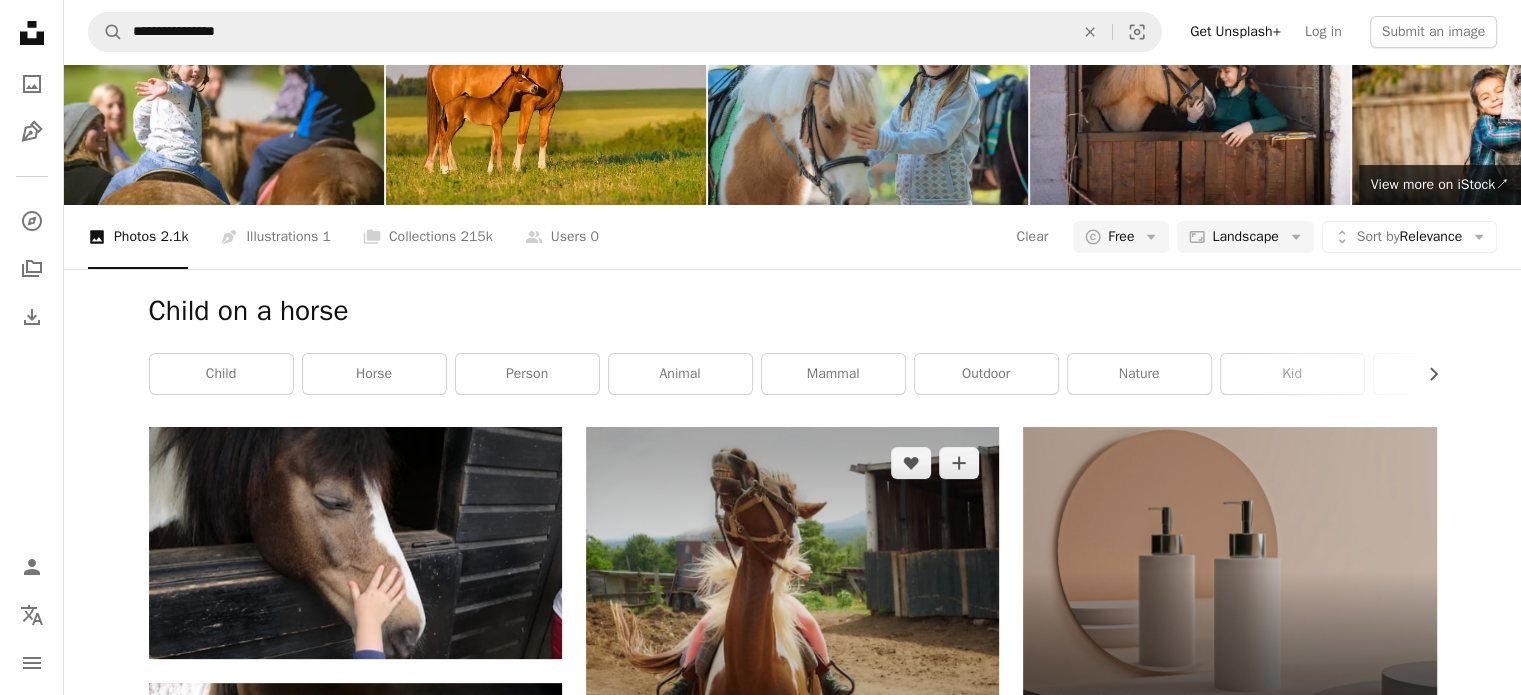 scroll, scrollTop: 0, scrollLeft: 0, axis: both 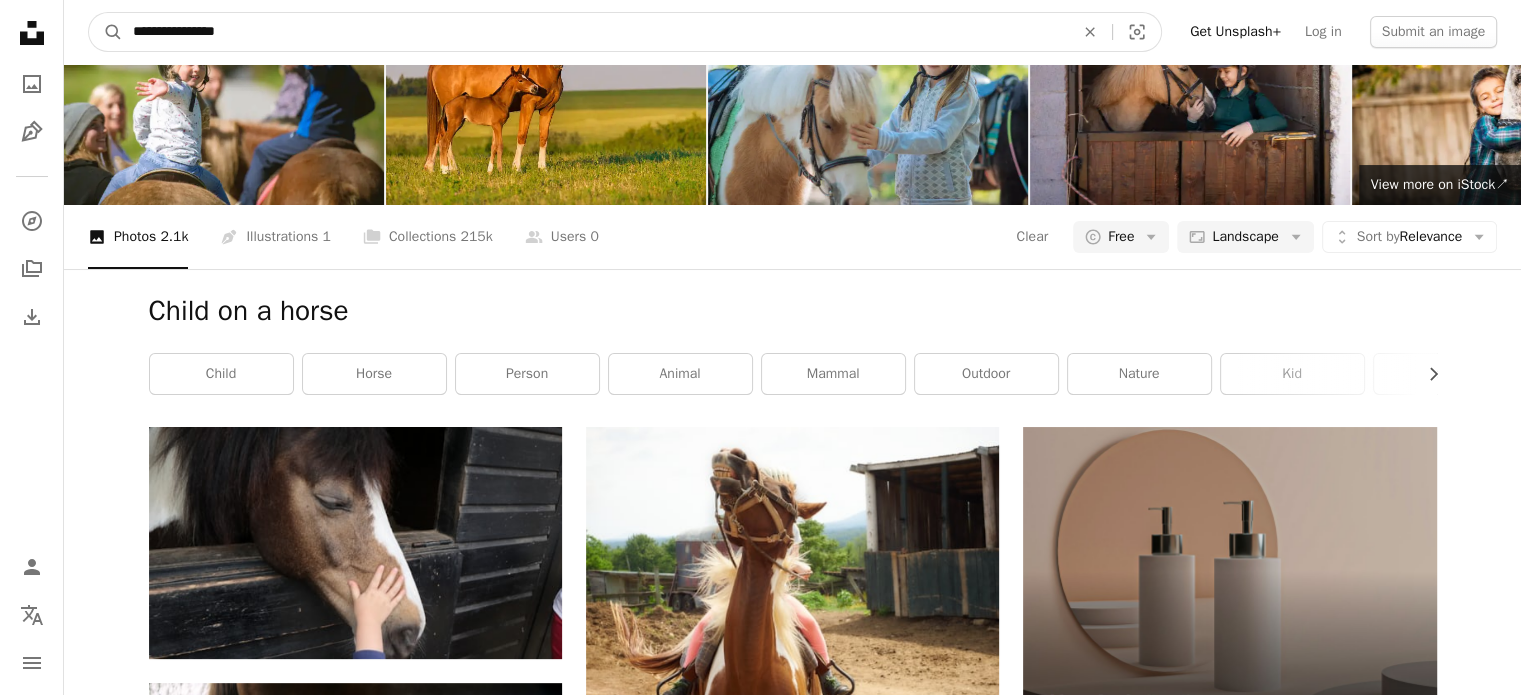 click on "**********" at bounding box center (595, 32) 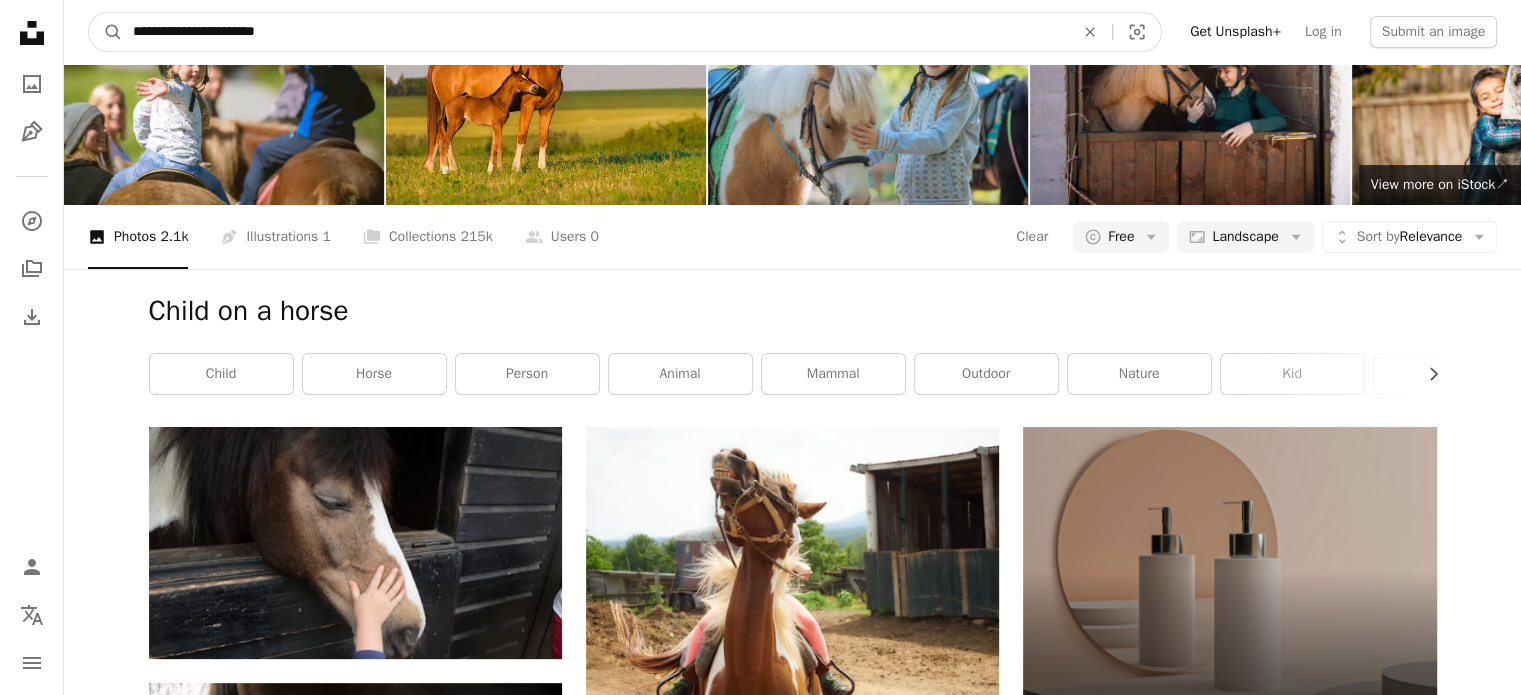 type on "**********" 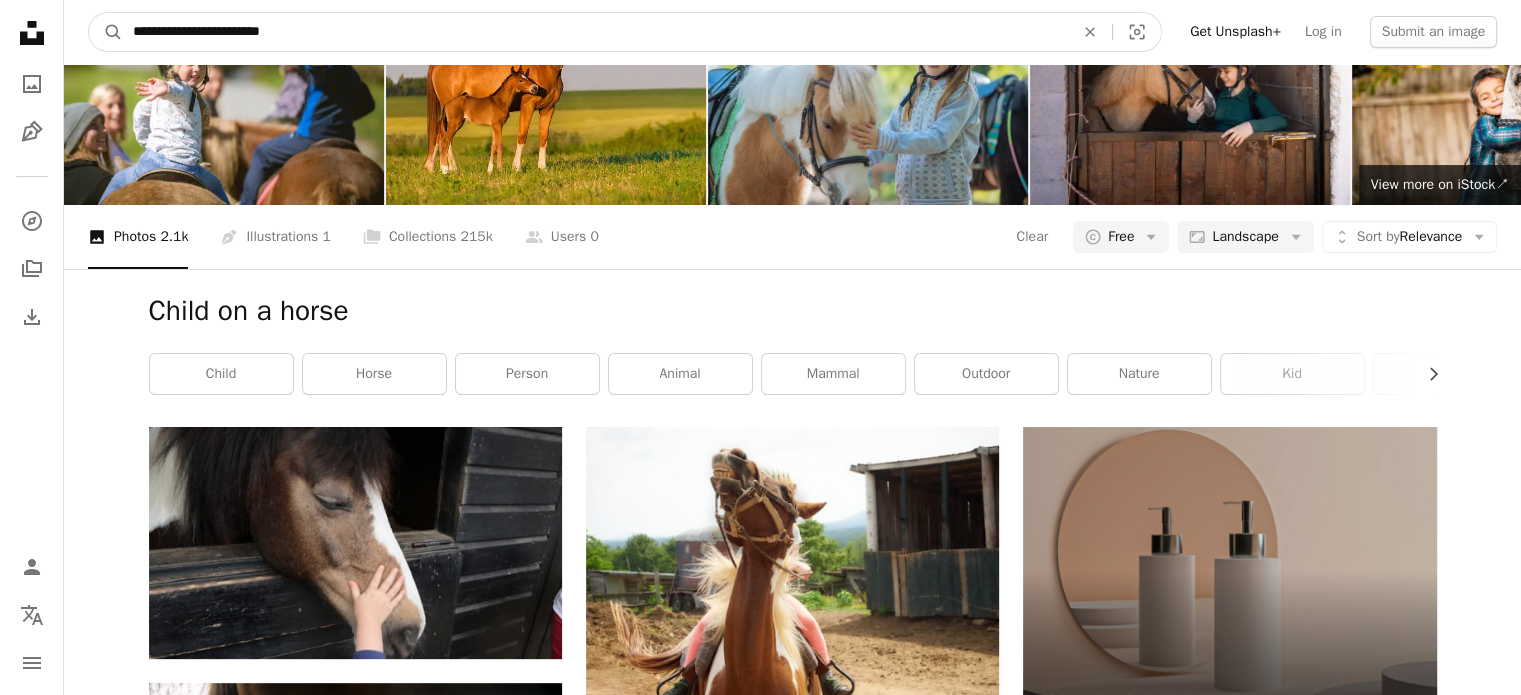 click on "A magnifying glass" at bounding box center [106, 32] 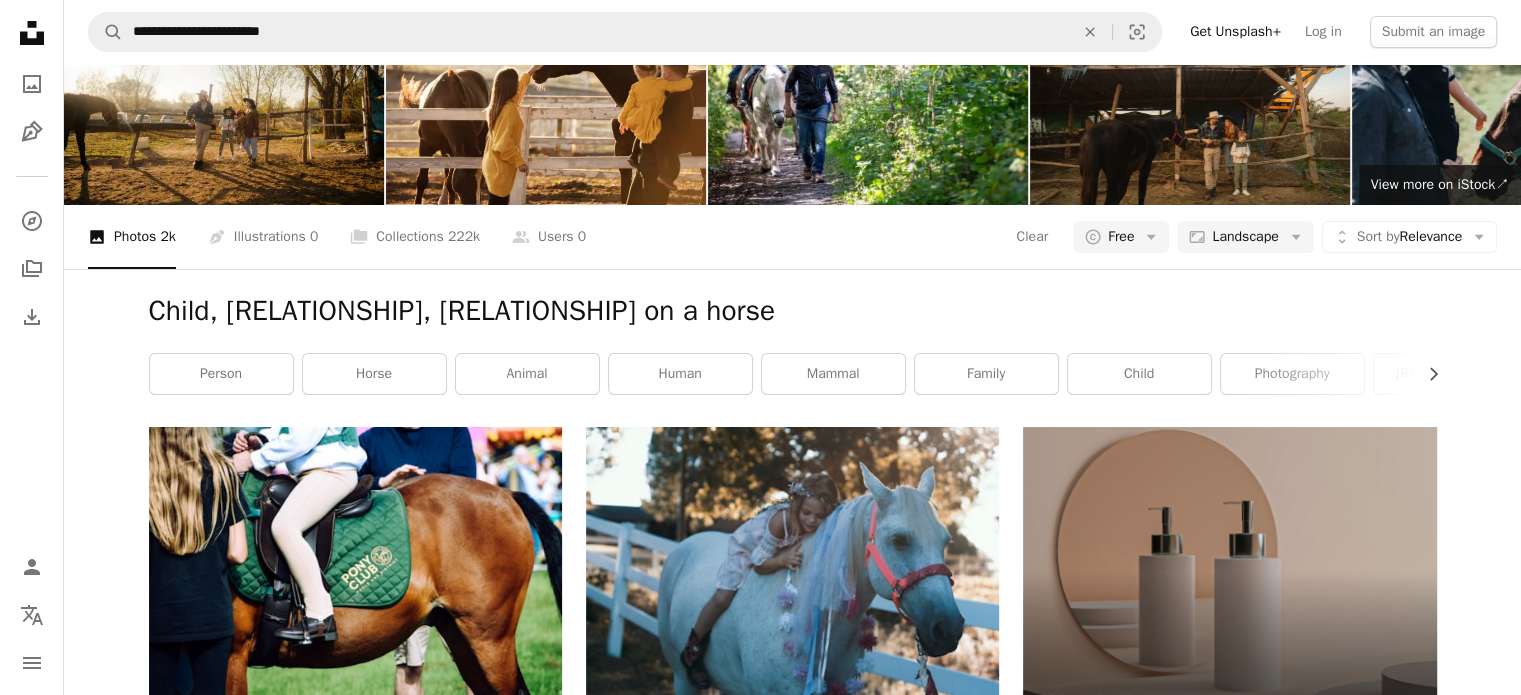 scroll, scrollTop: 756, scrollLeft: 0, axis: vertical 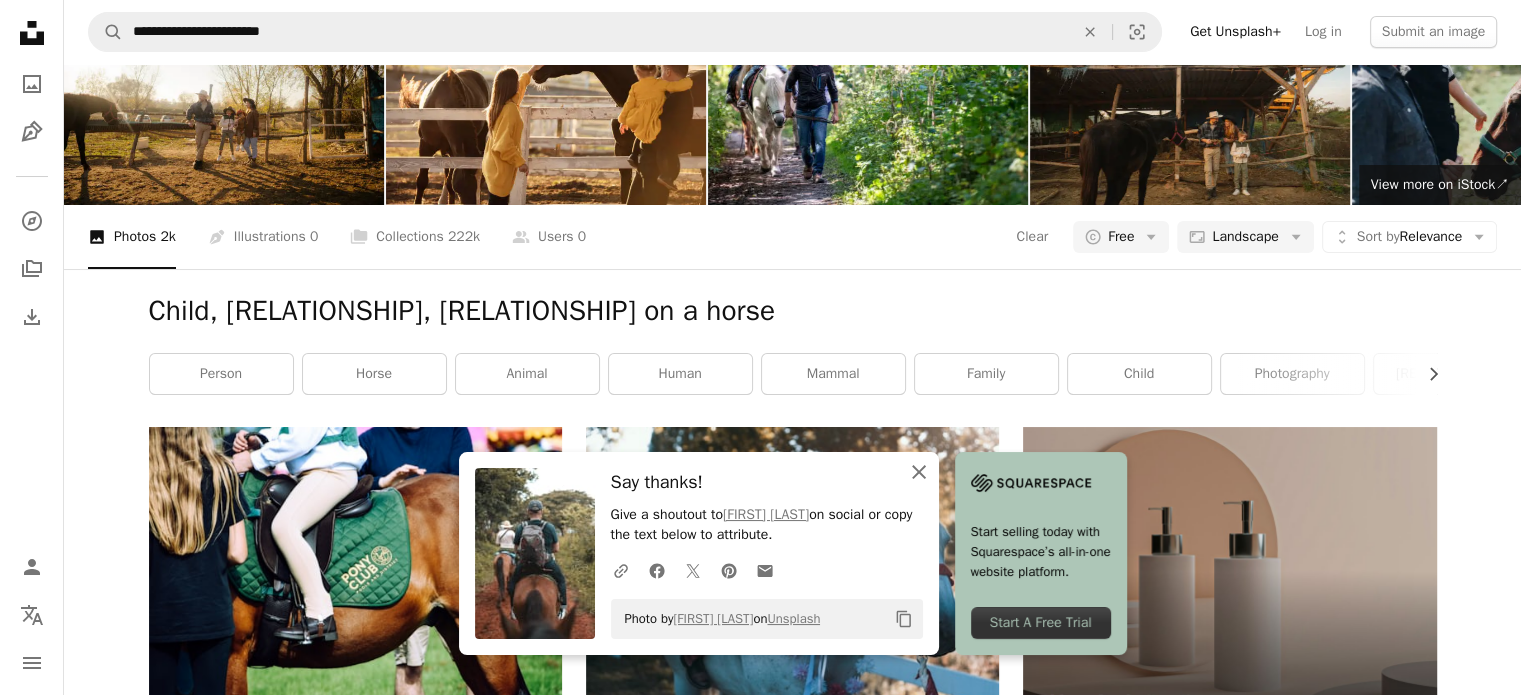 click 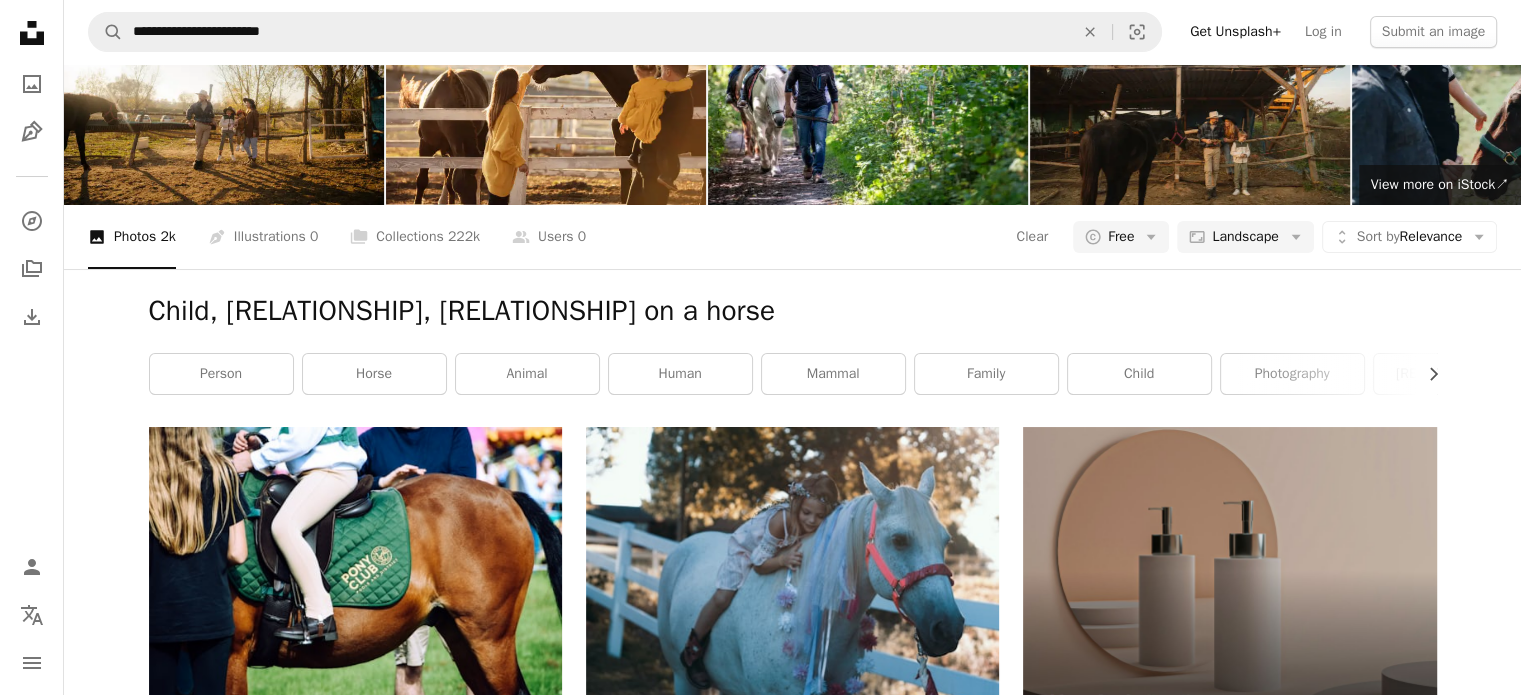 scroll, scrollTop: 0, scrollLeft: 0, axis: both 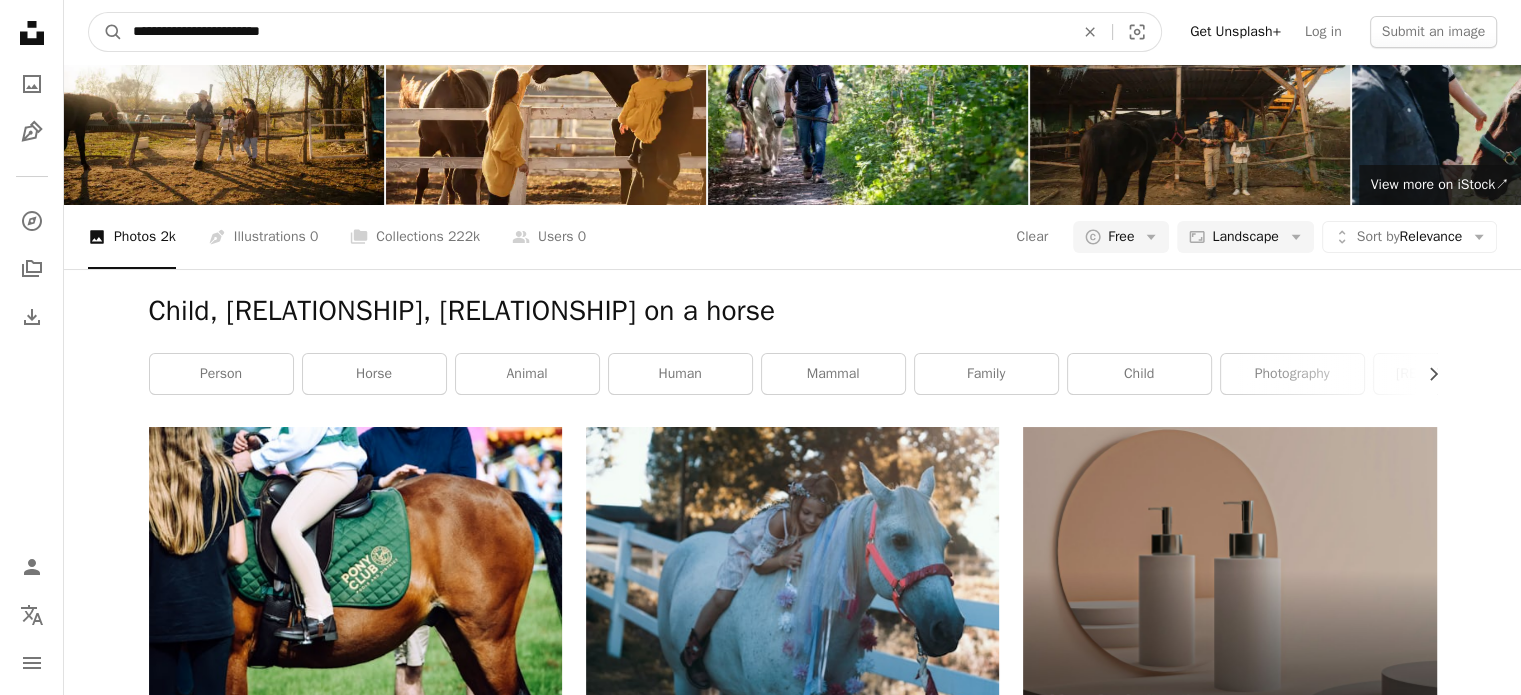 click on "**********" at bounding box center [595, 32] 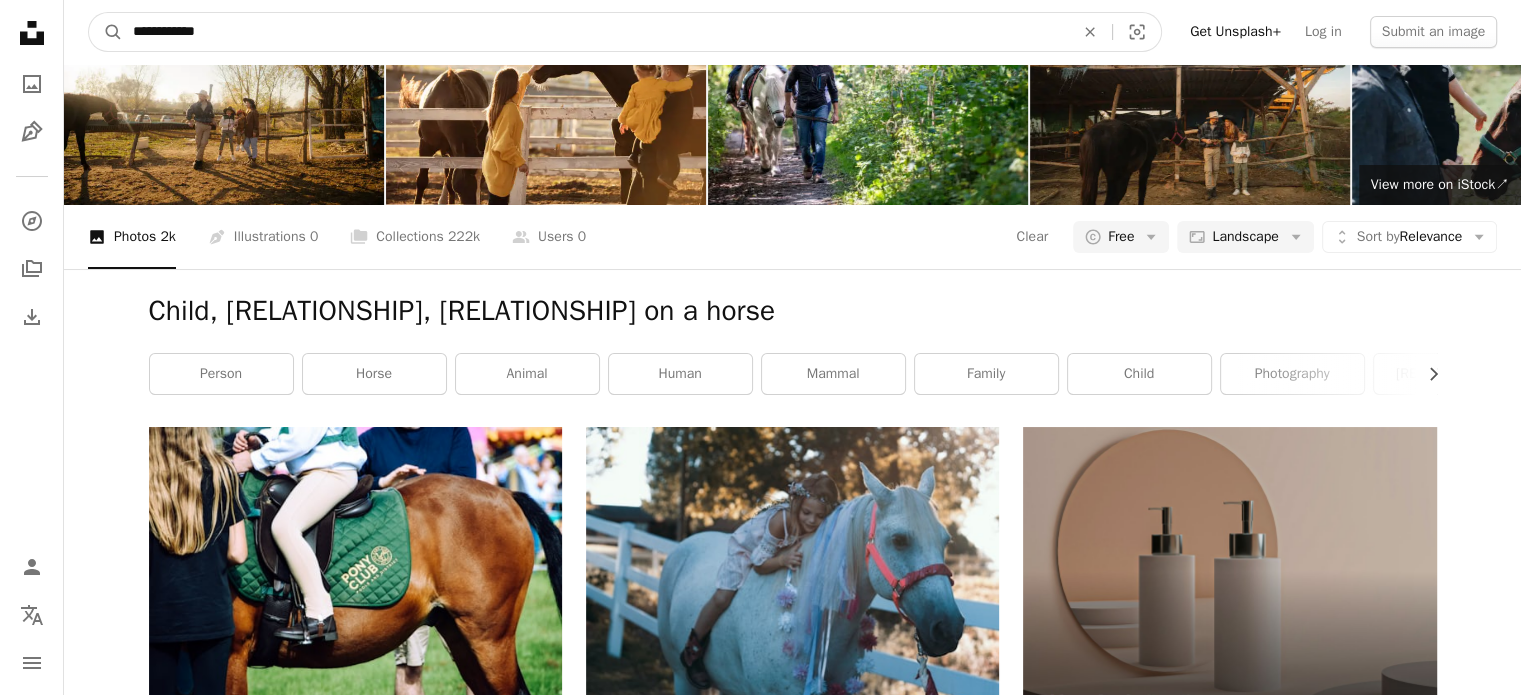 type on "**********" 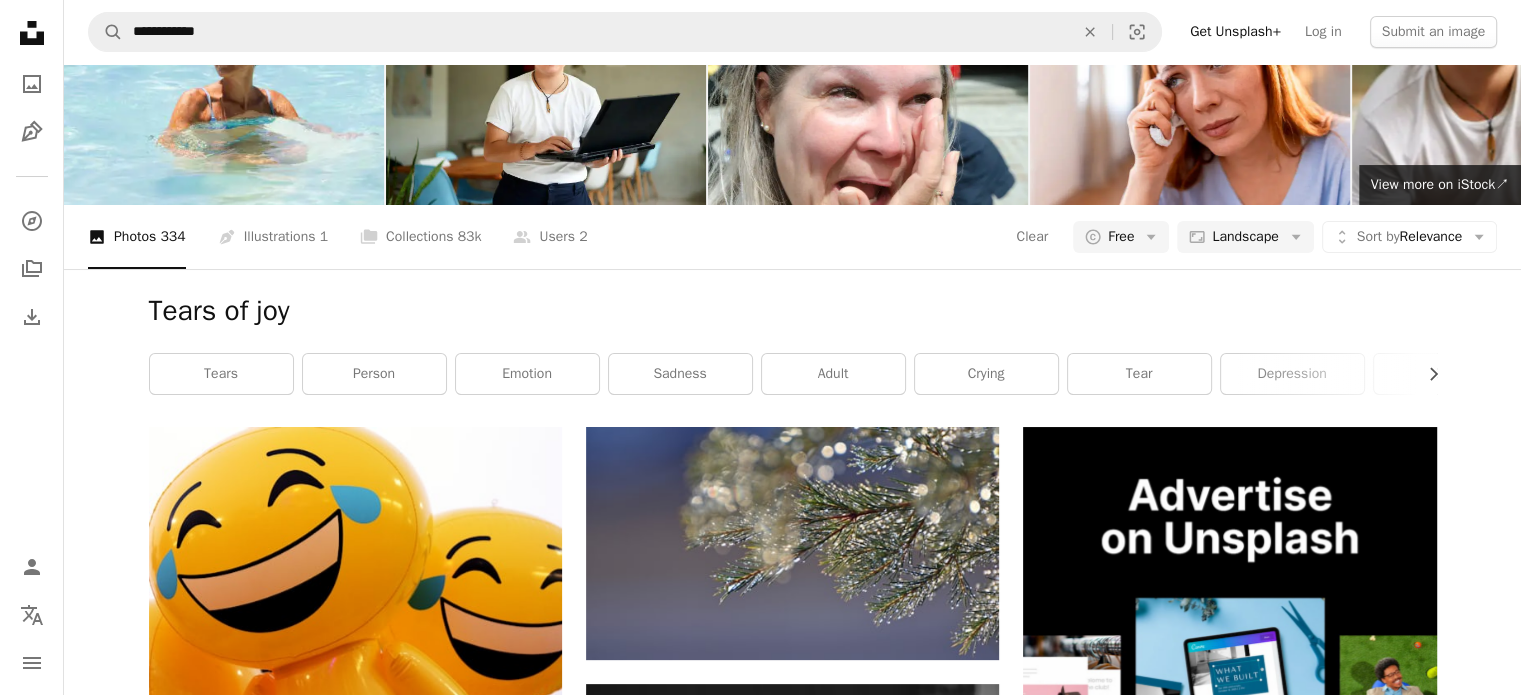 scroll, scrollTop: 940, scrollLeft: 0, axis: vertical 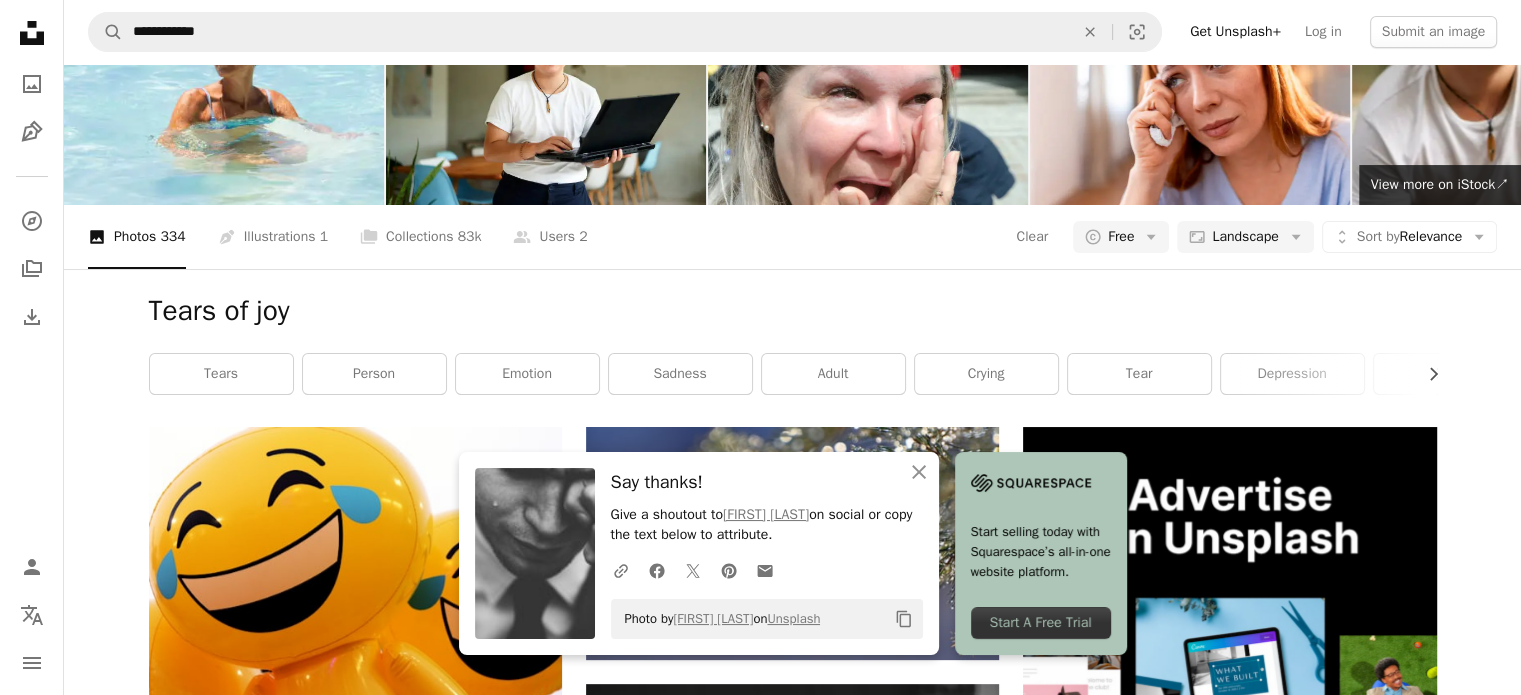 click on "[NUMBER] [CONCEPT] Illustrations  [NUMBER] A stack of folders Collections  [NUMBER] A group of people Users  [NUMBER] Clear A copyright icon © Free Arrow down Aspect ratio Landscape Arrow down Unfold Sort by  Relevance Arrow down Filters Filters ([NUMBER])" at bounding box center [792, 237] 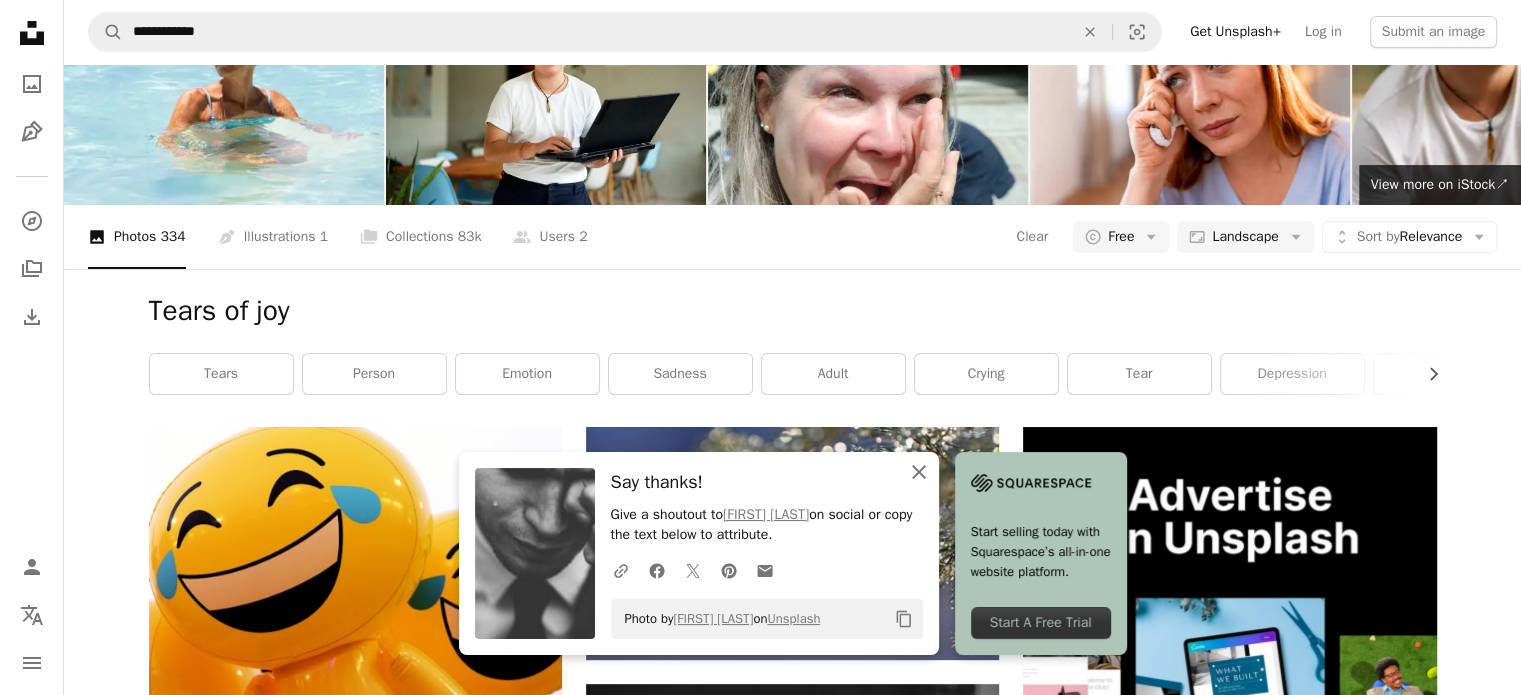 click 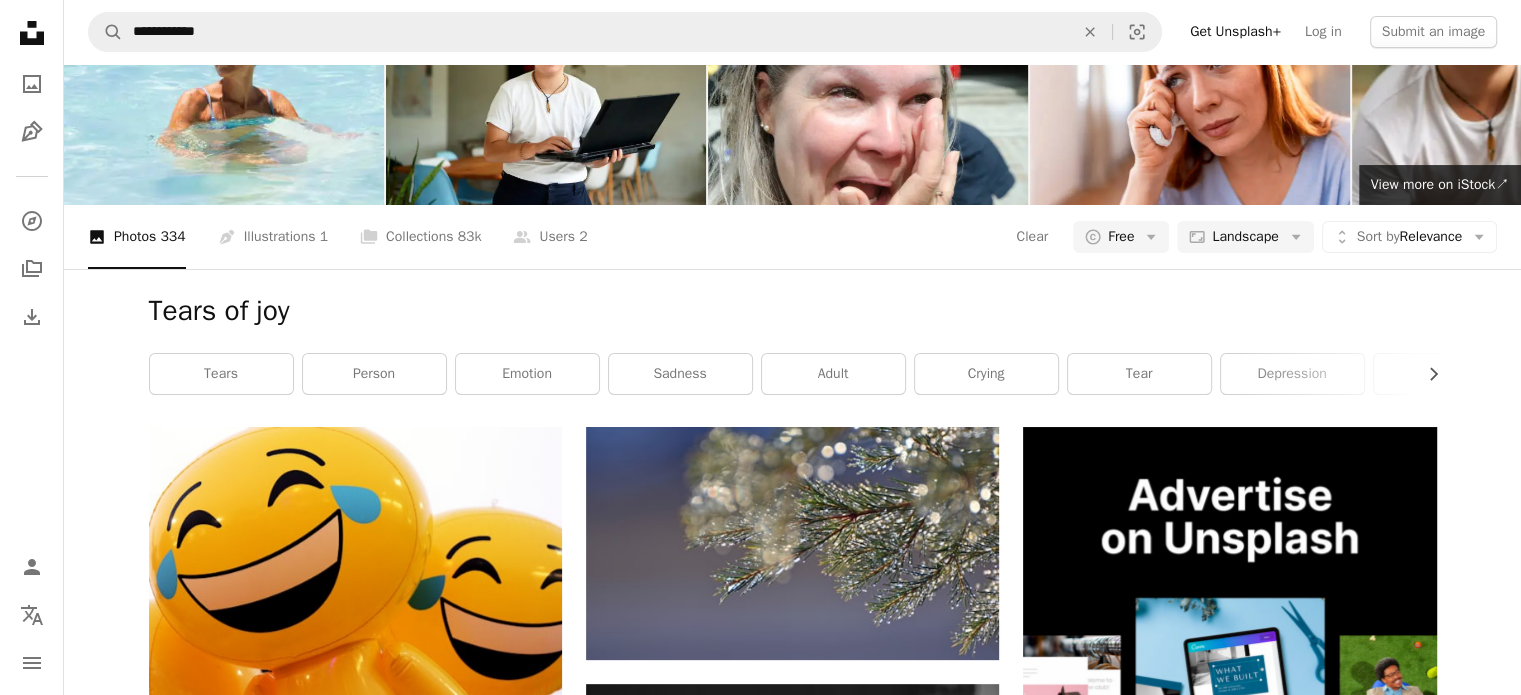 scroll, scrollTop: 322, scrollLeft: 0, axis: vertical 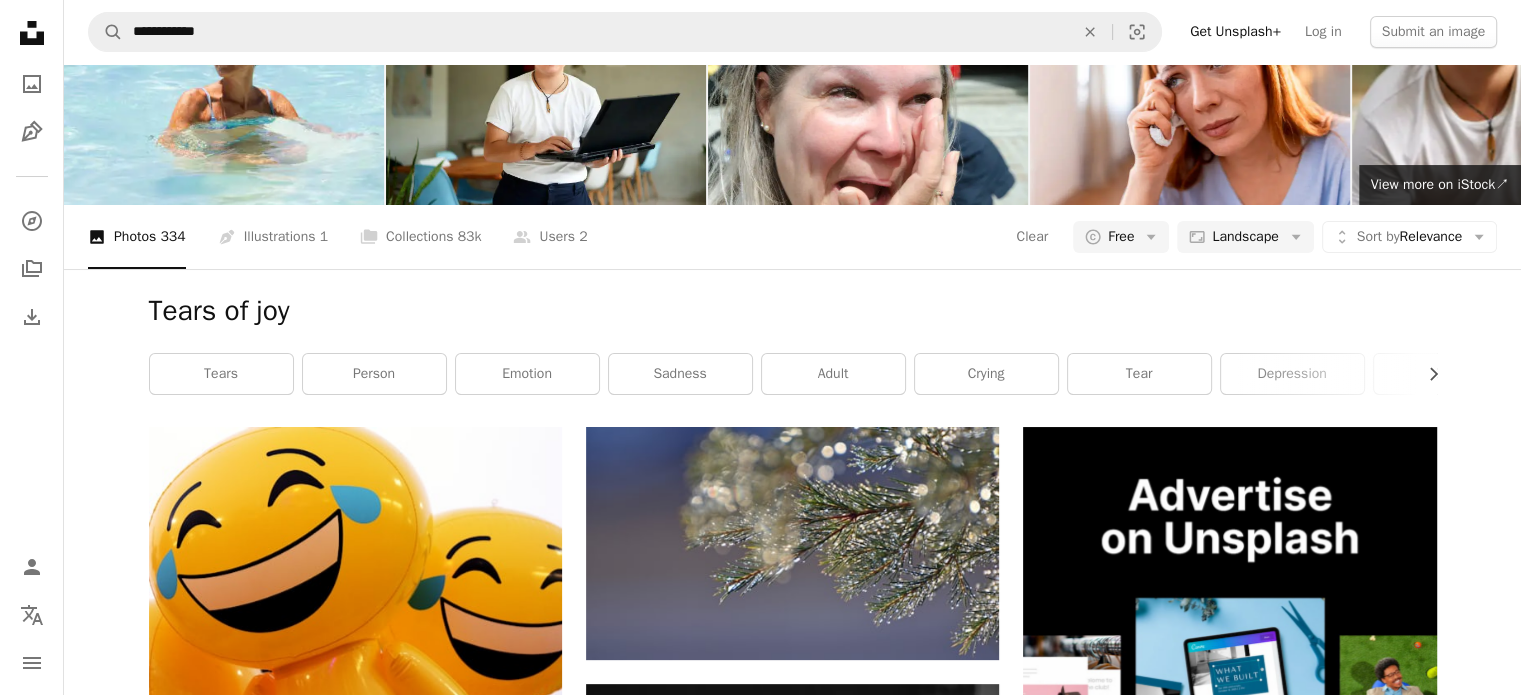 click on "Arrow pointing down" 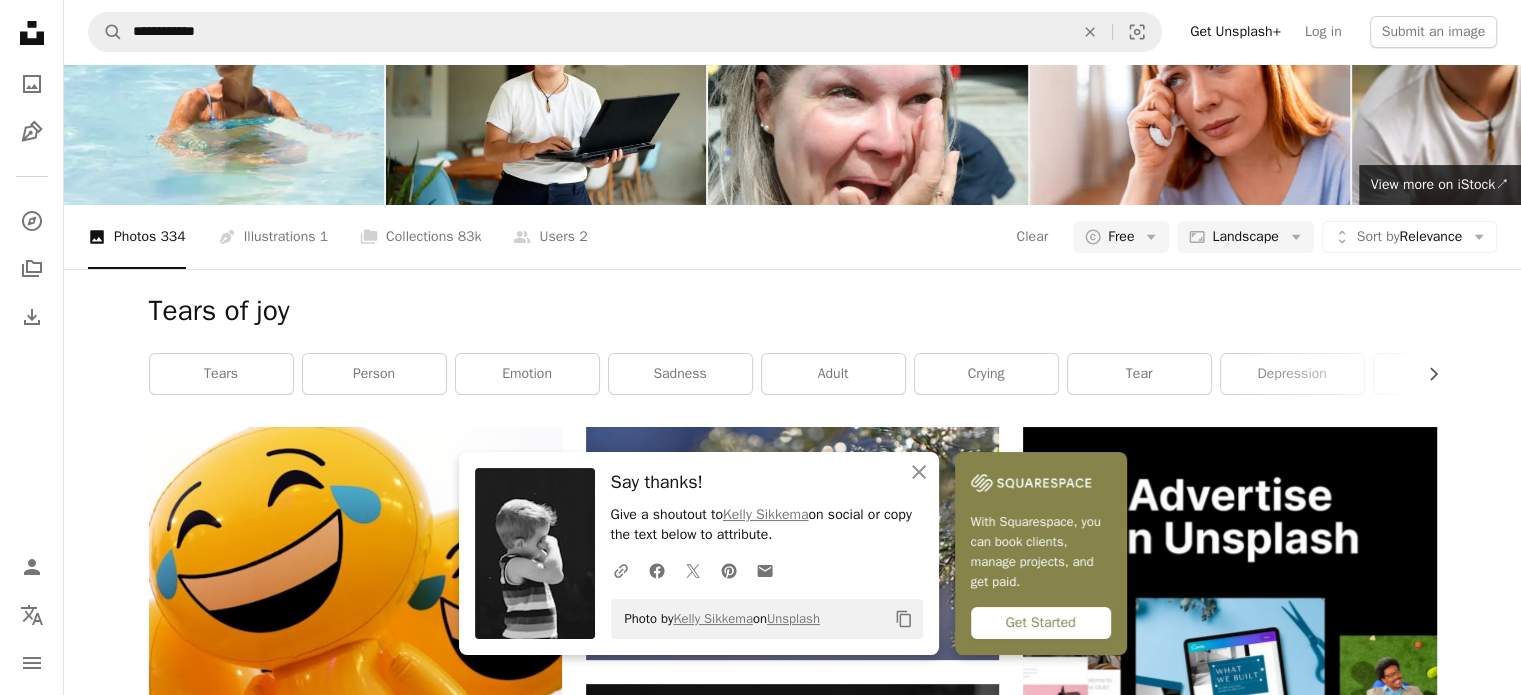 scroll, scrollTop: 0, scrollLeft: 0, axis: both 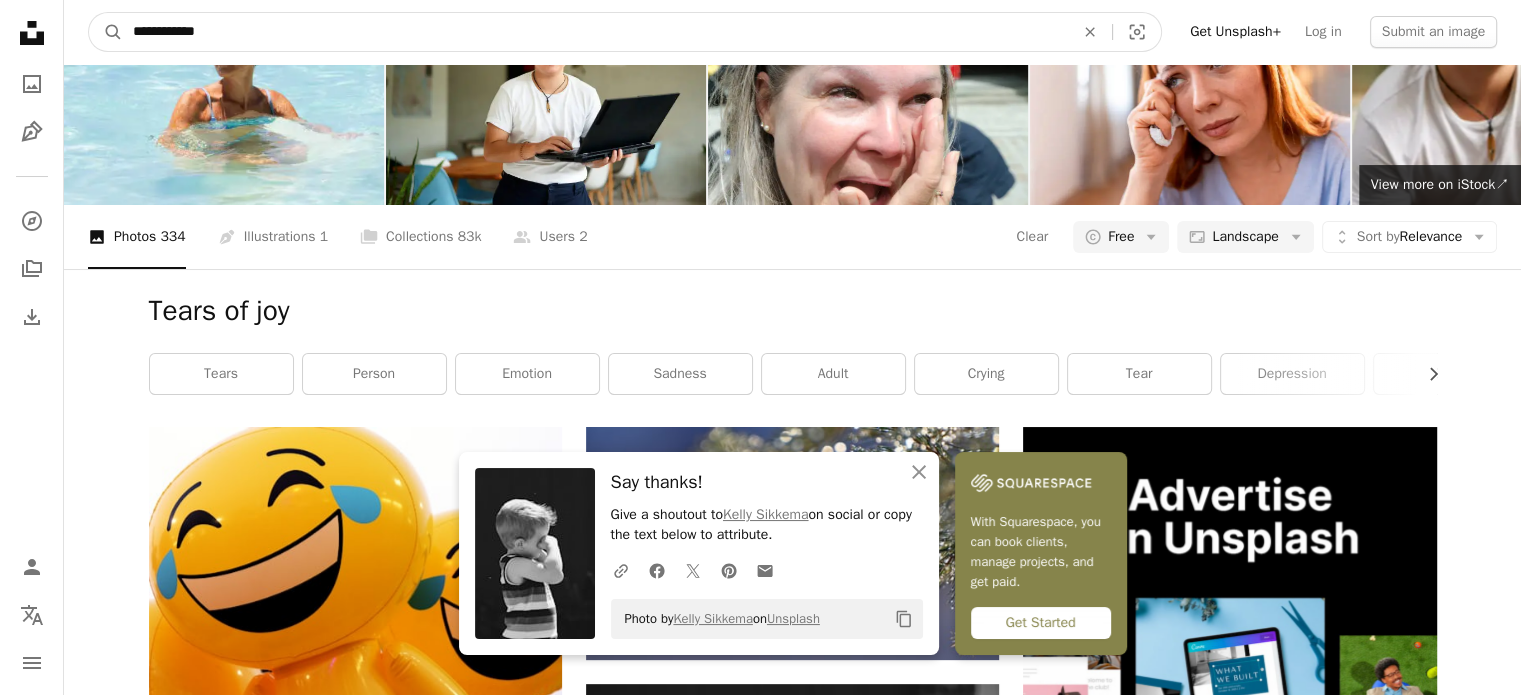 click on "**********" at bounding box center [595, 32] 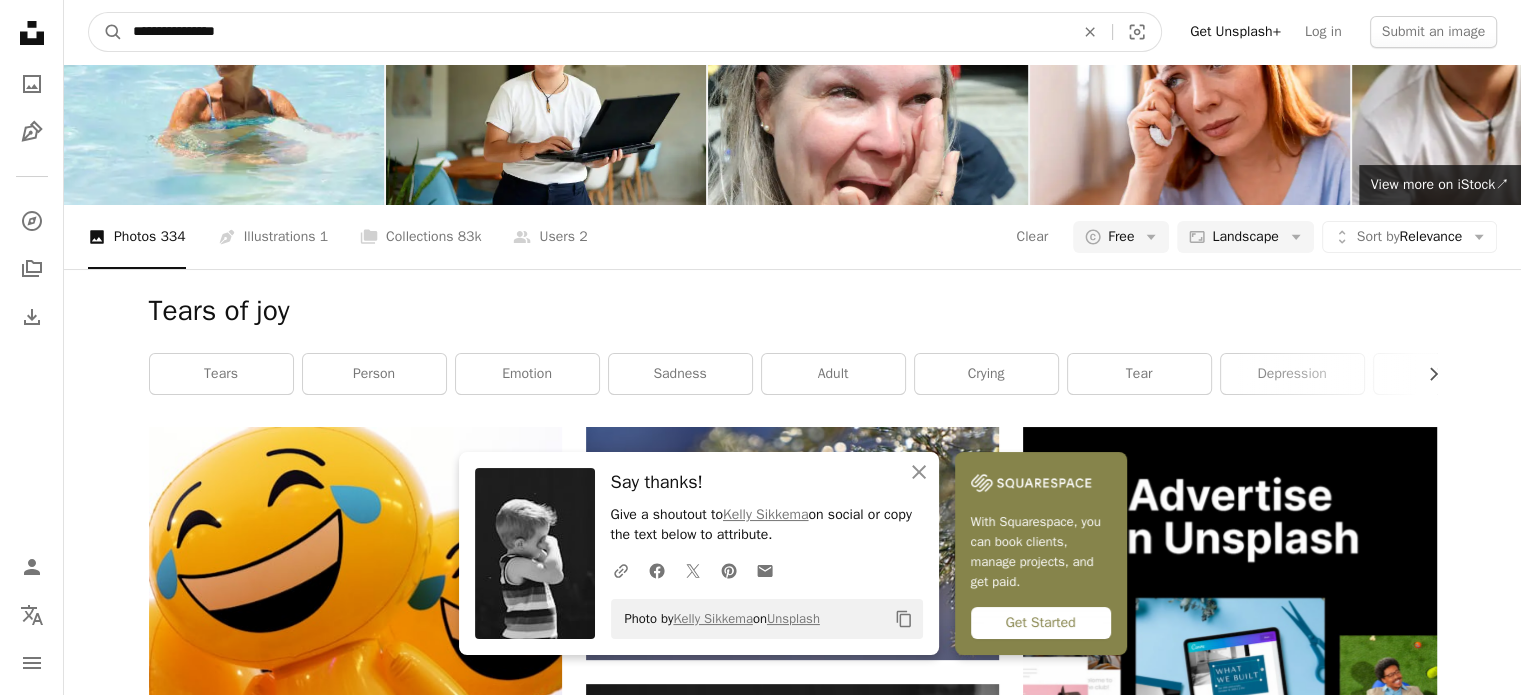 type on "**********" 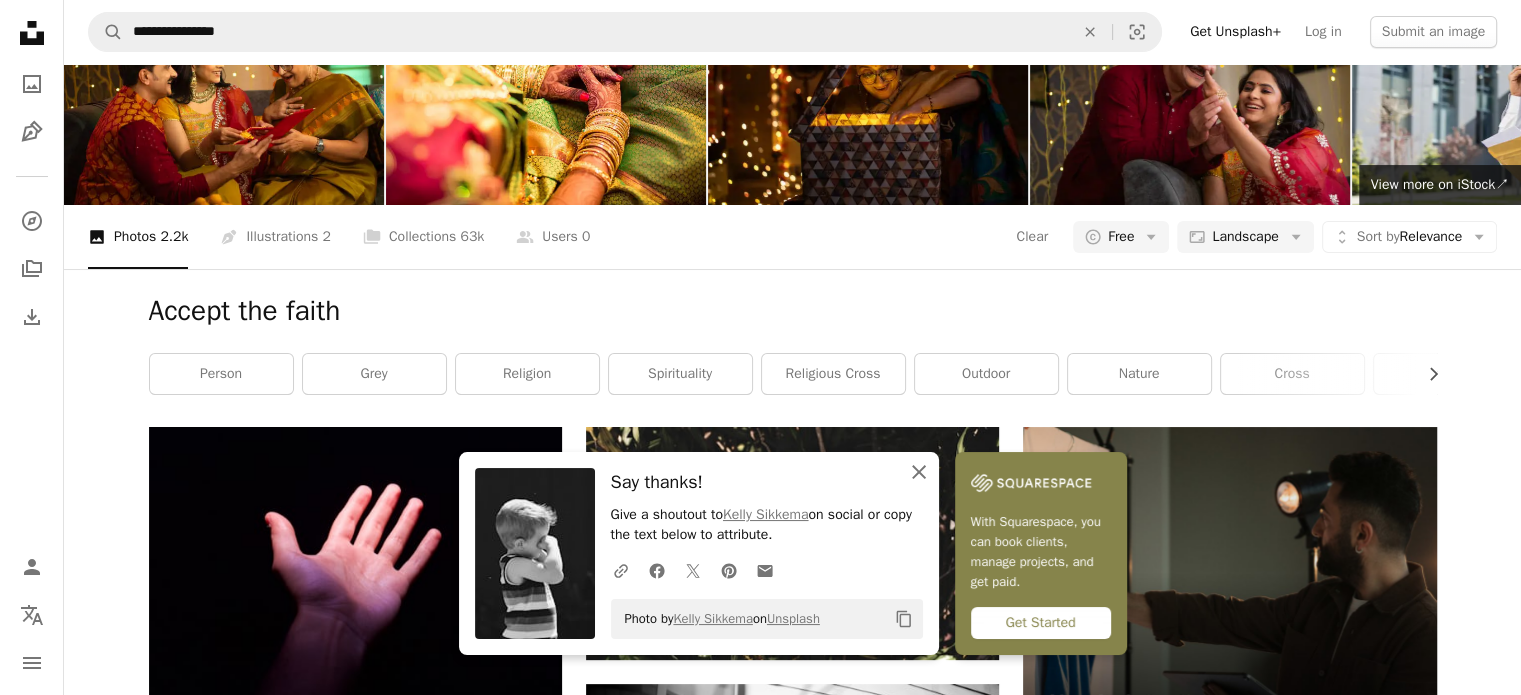 click 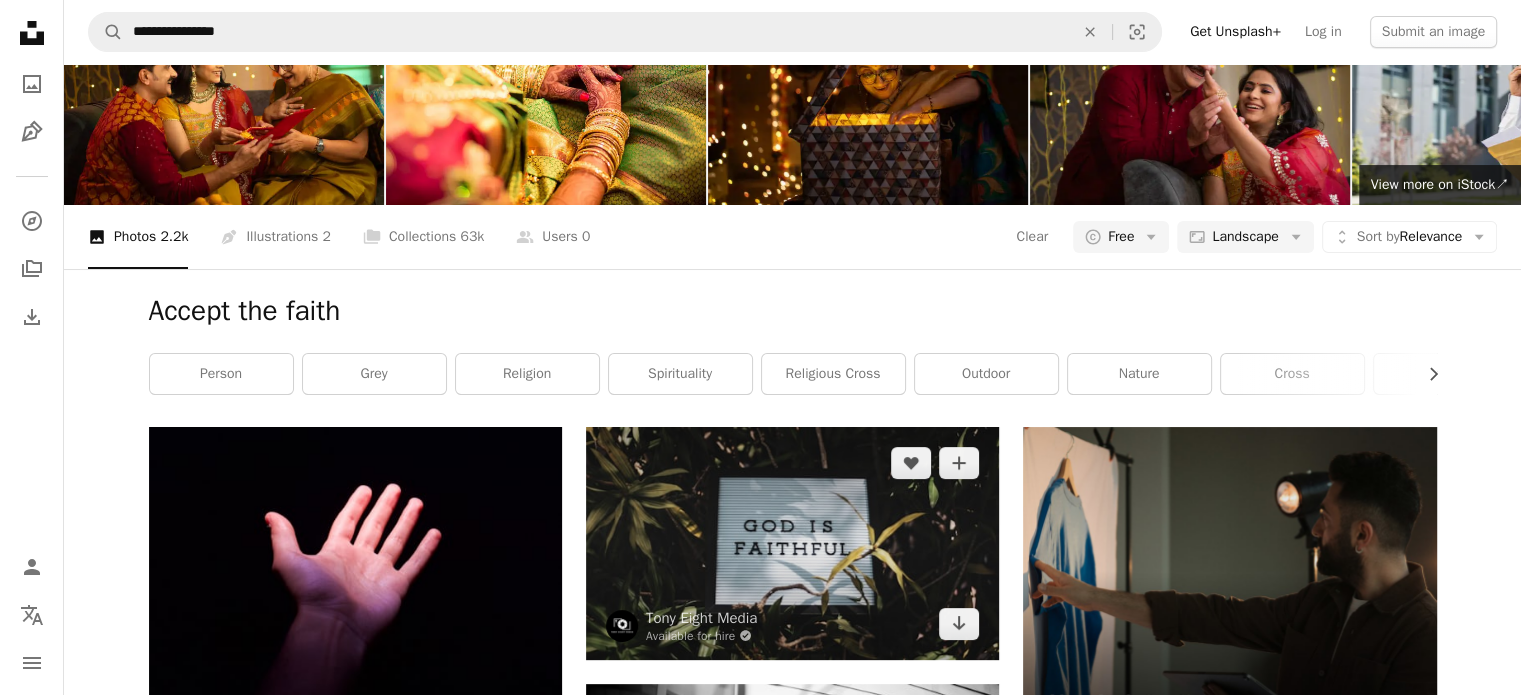 scroll, scrollTop: 0, scrollLeft: 0, axis: both 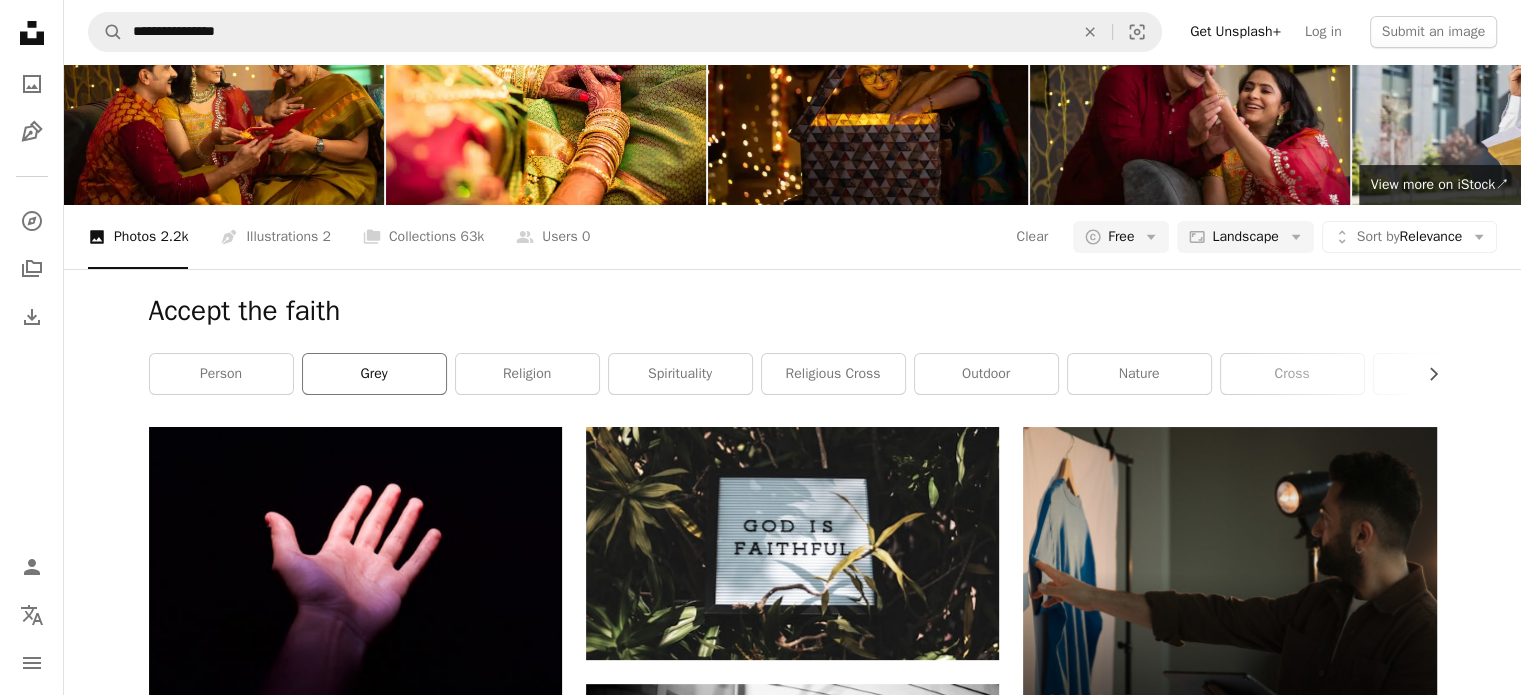 click on "grey" at bounding box center (374, 374) 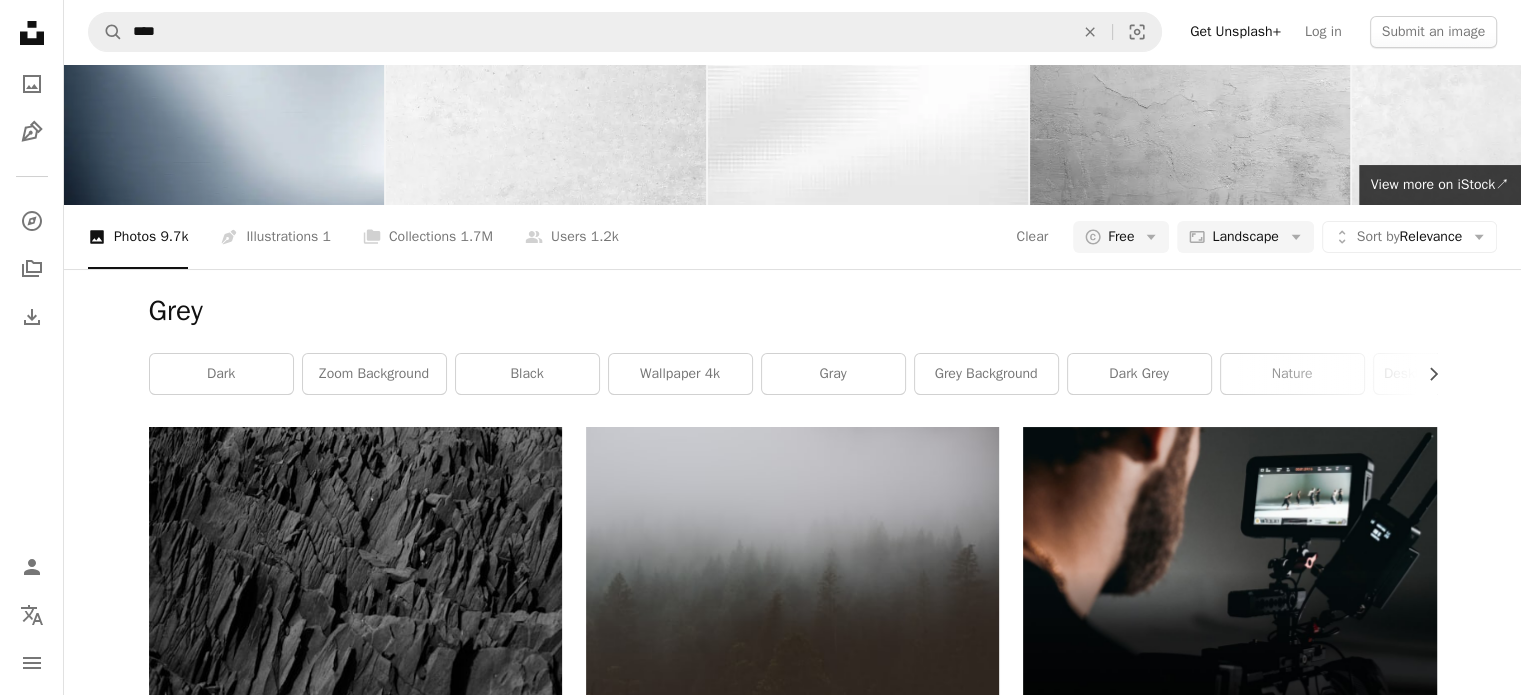 scroll, scrollTop: 0, scrollLeft: 0, axis: both 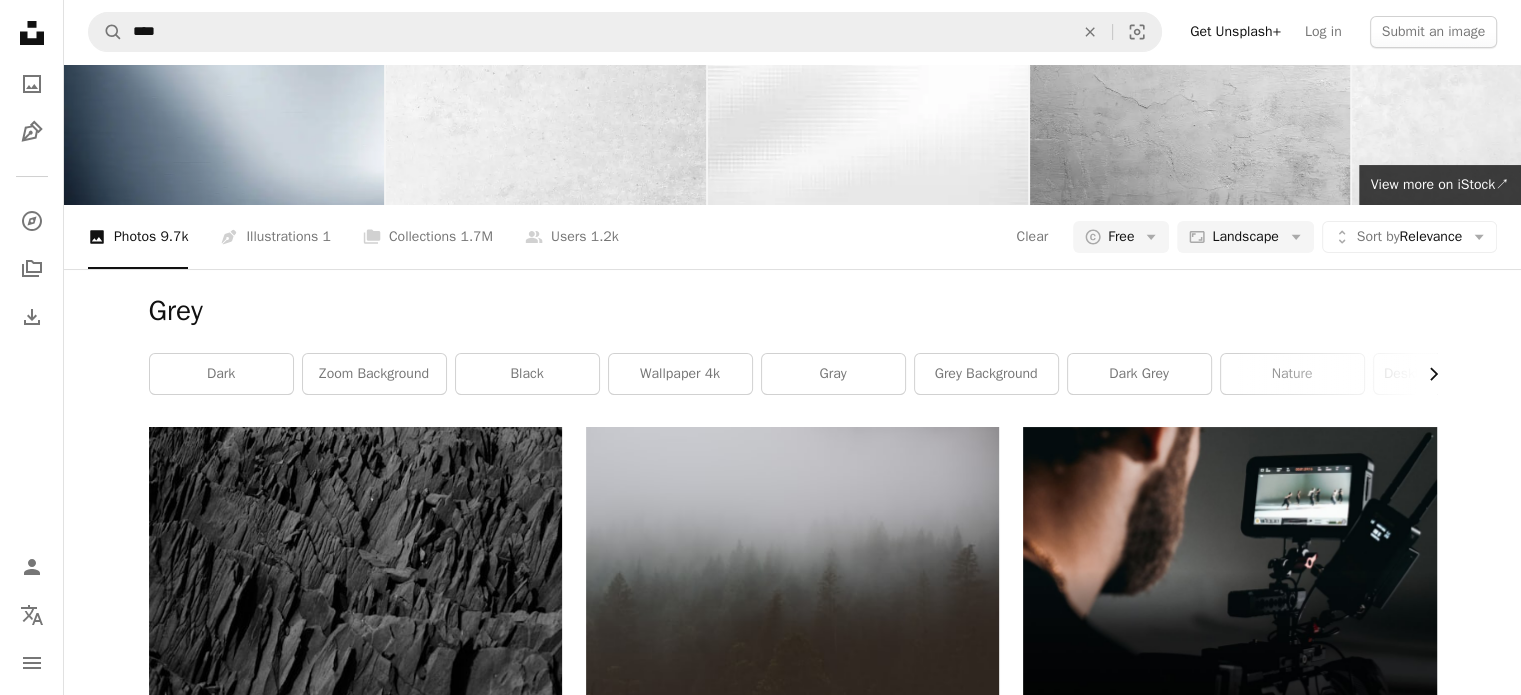 click on "Chevron right" 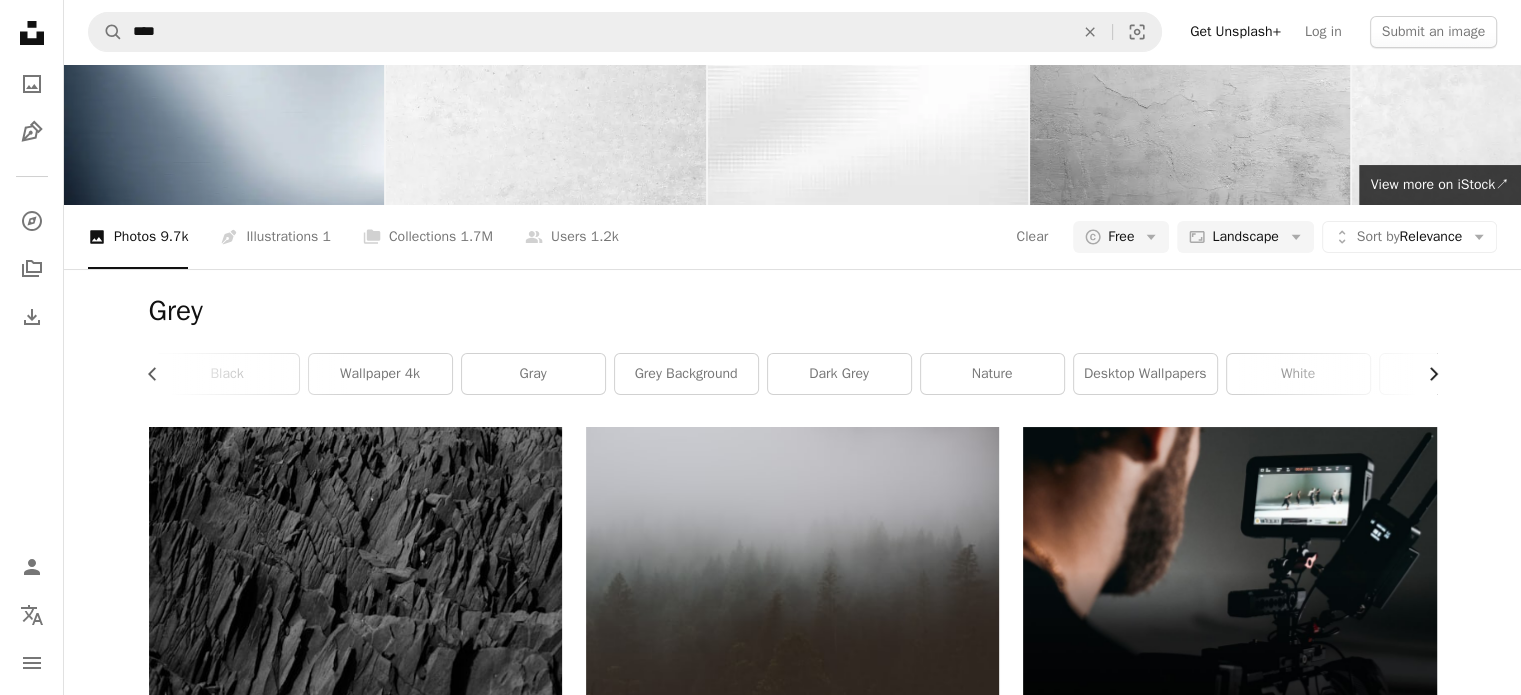click on "Chevron right" 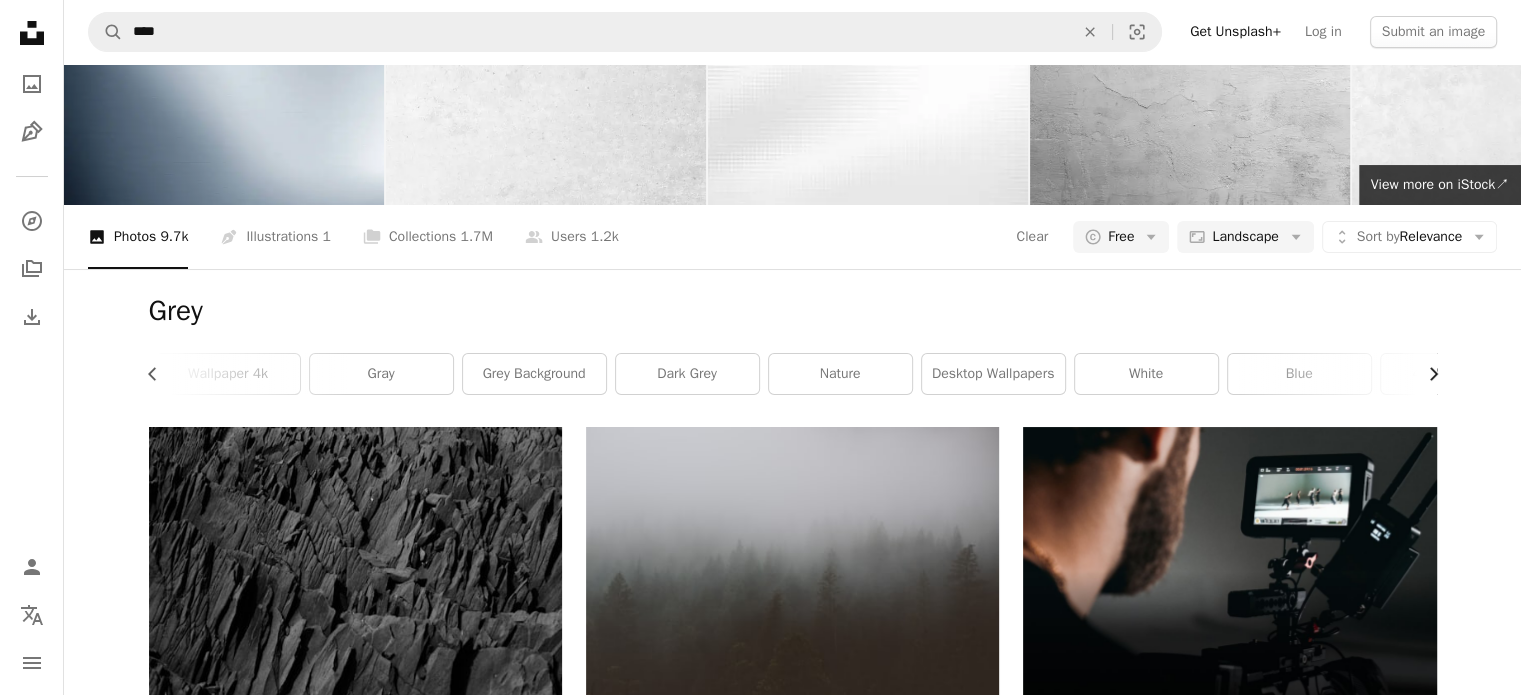 scroll, scrollTop: 0, scrollLeft: 540, axis: horizontal 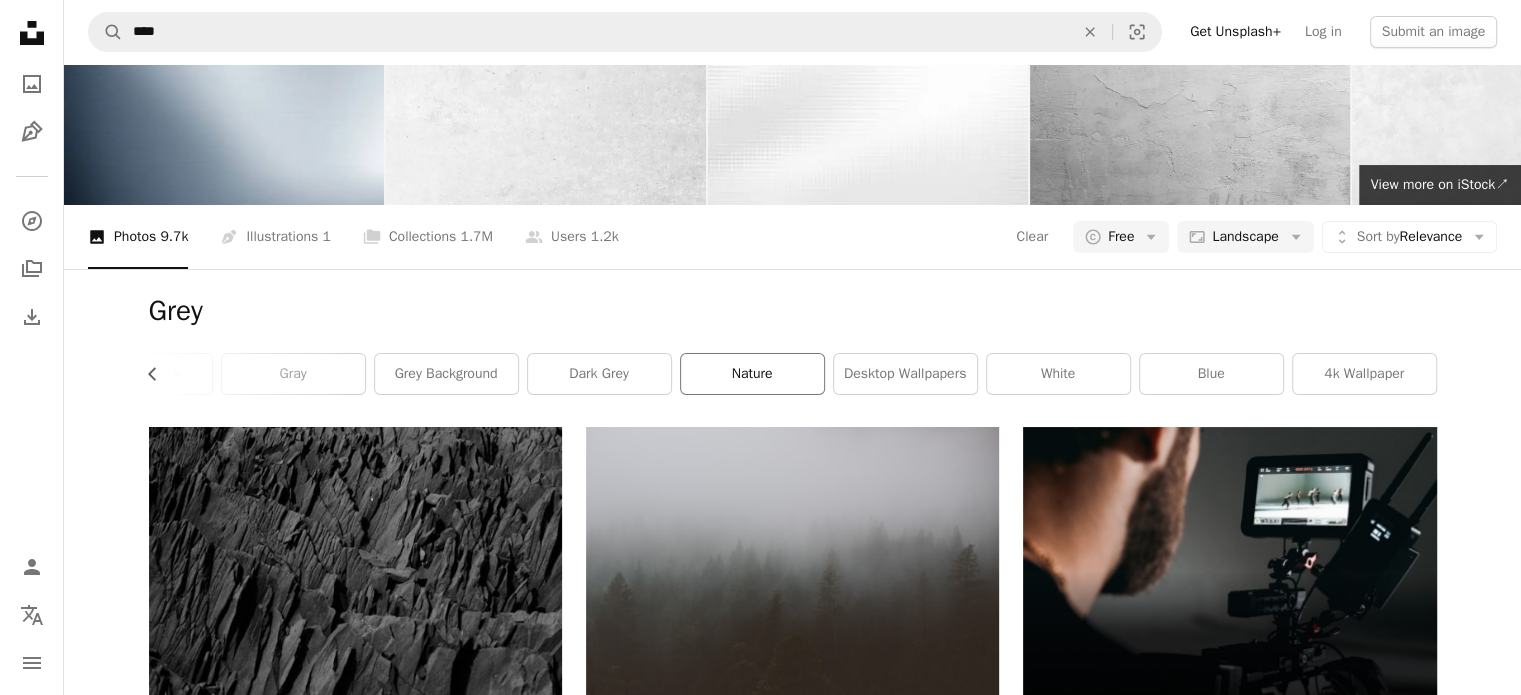 click on "nature" at bounding box center [752, 374] 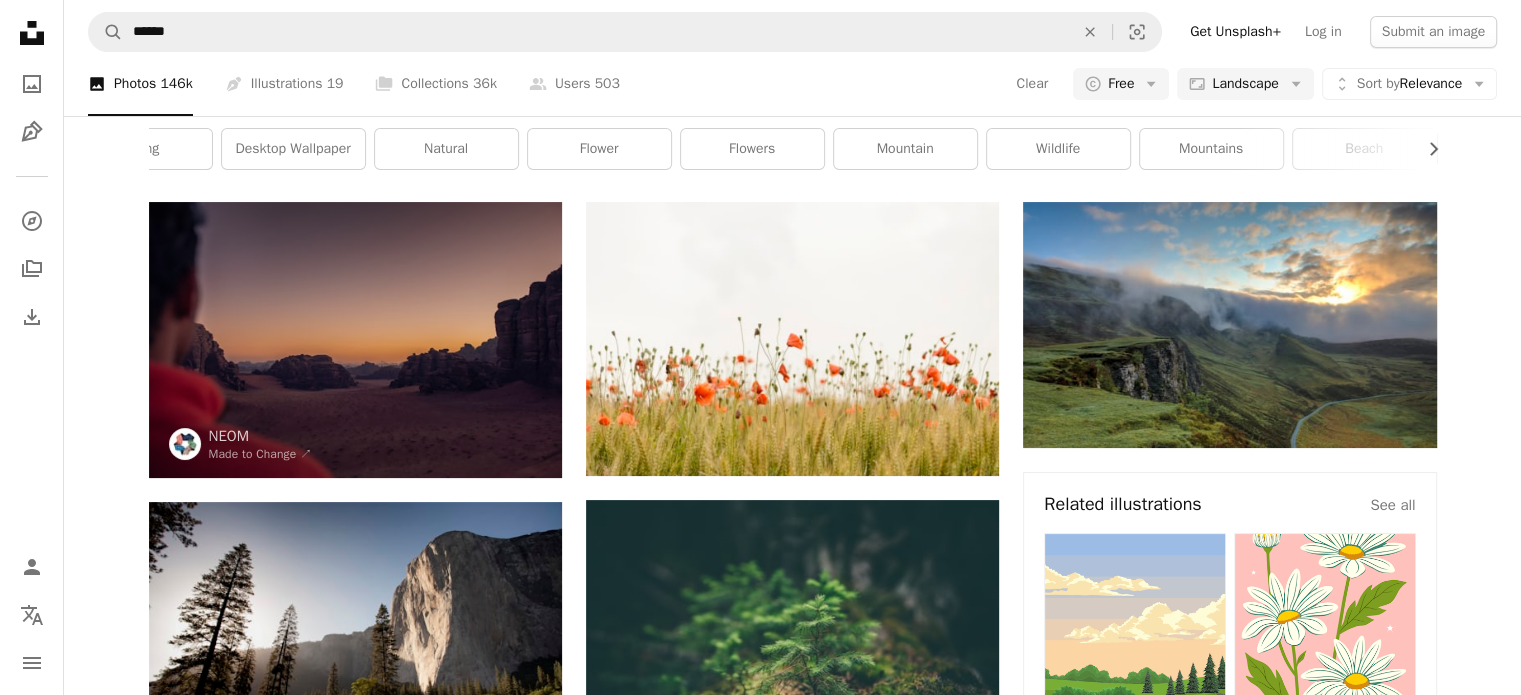 scroll, scrollTop: 0, scrollLeft: 0, axis: both 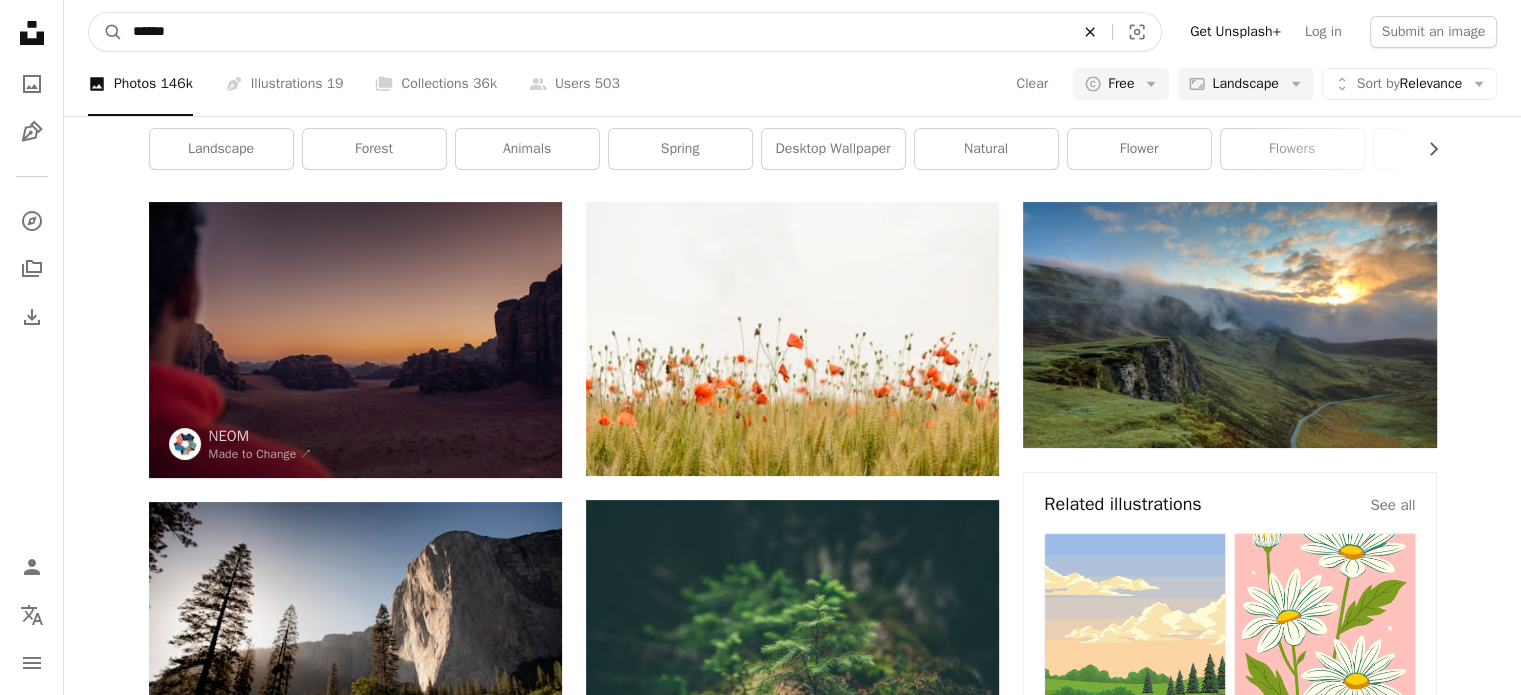 click on "An X shape" 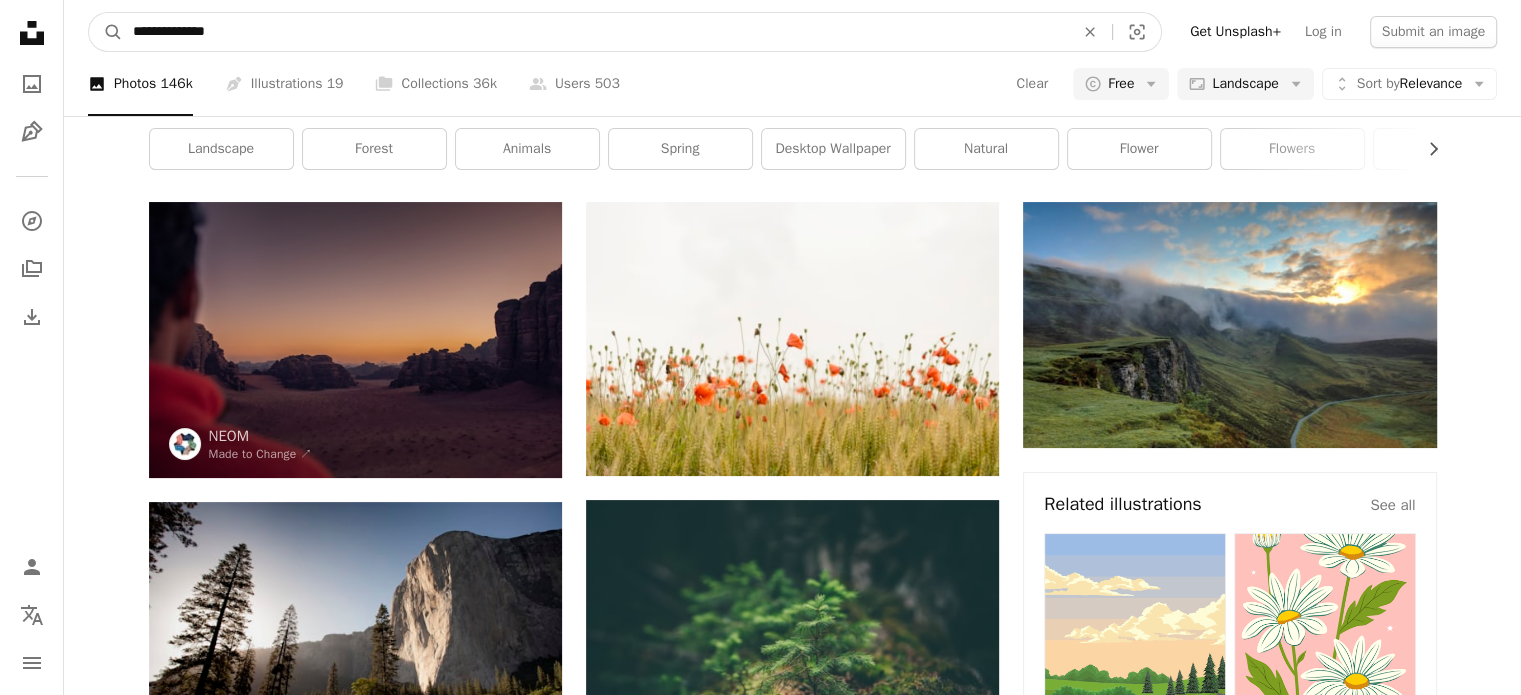 type on "**********" 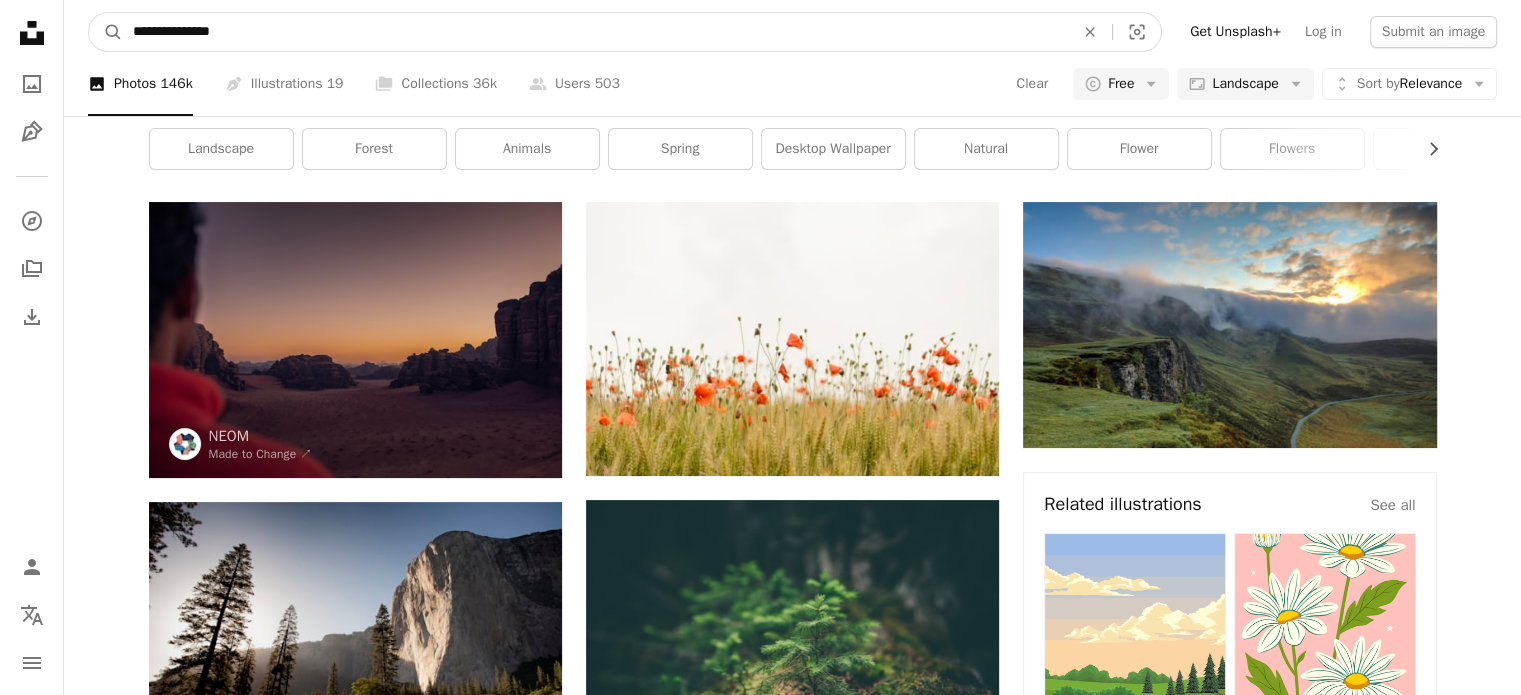 click on "A magnifying glass" at bounding box center (106, 32) 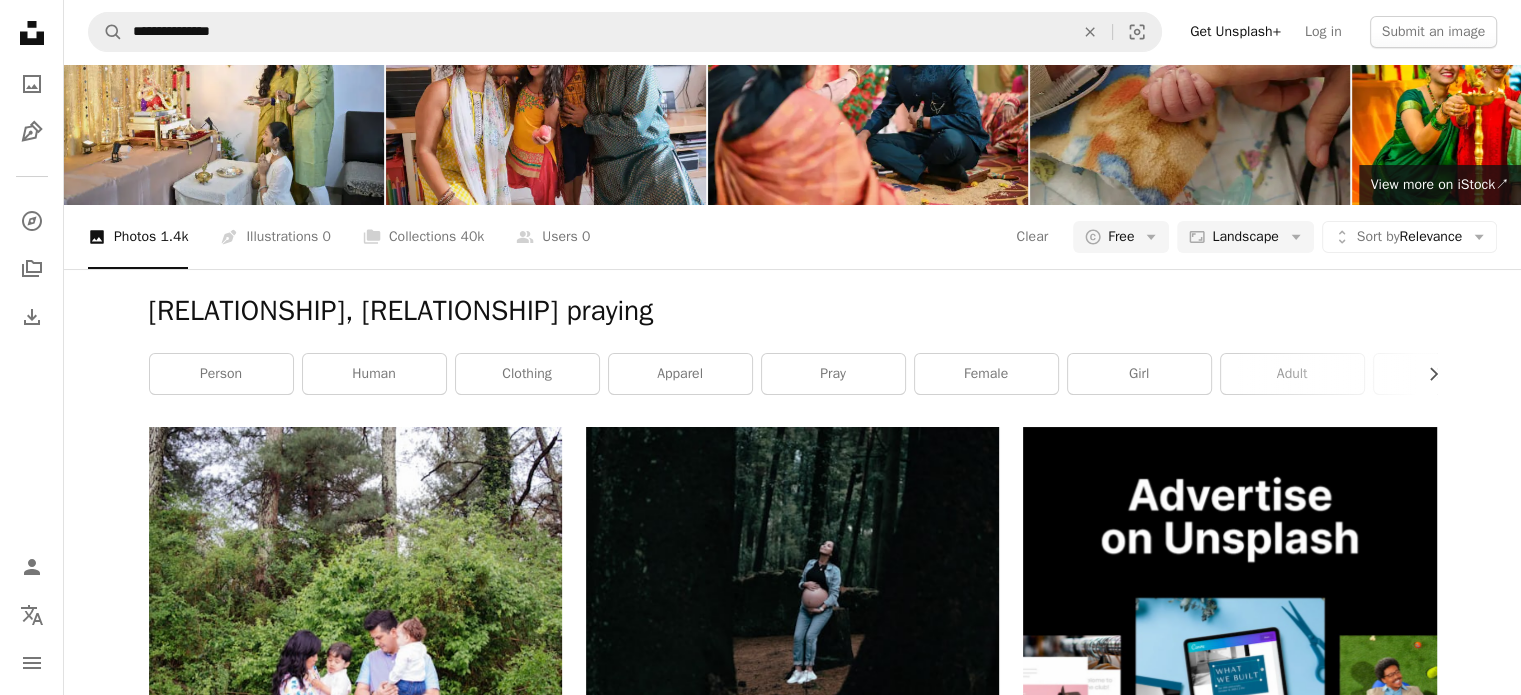 scroll, scrollTop: 1991, scrollLeft: 0, axis: vertical 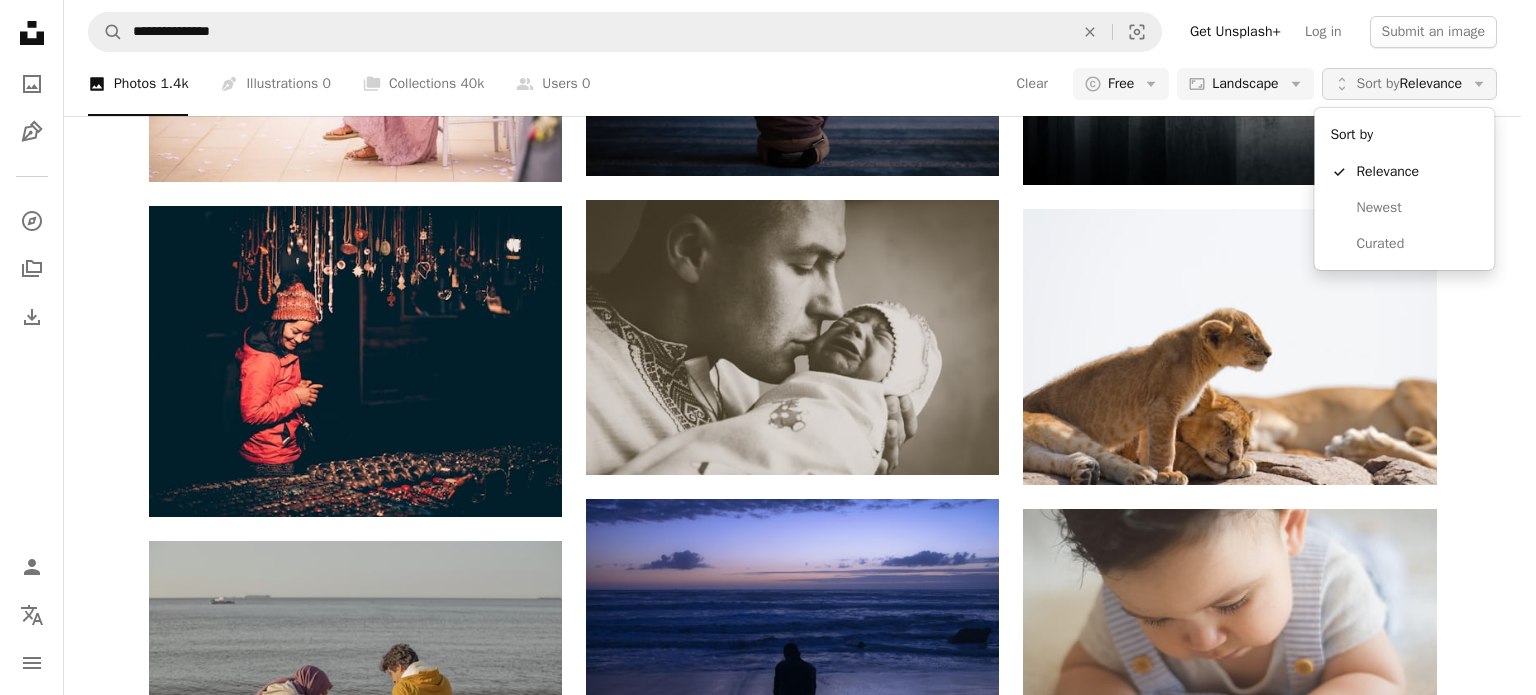 click on "Sort by" at bounding box center [1378, 83] 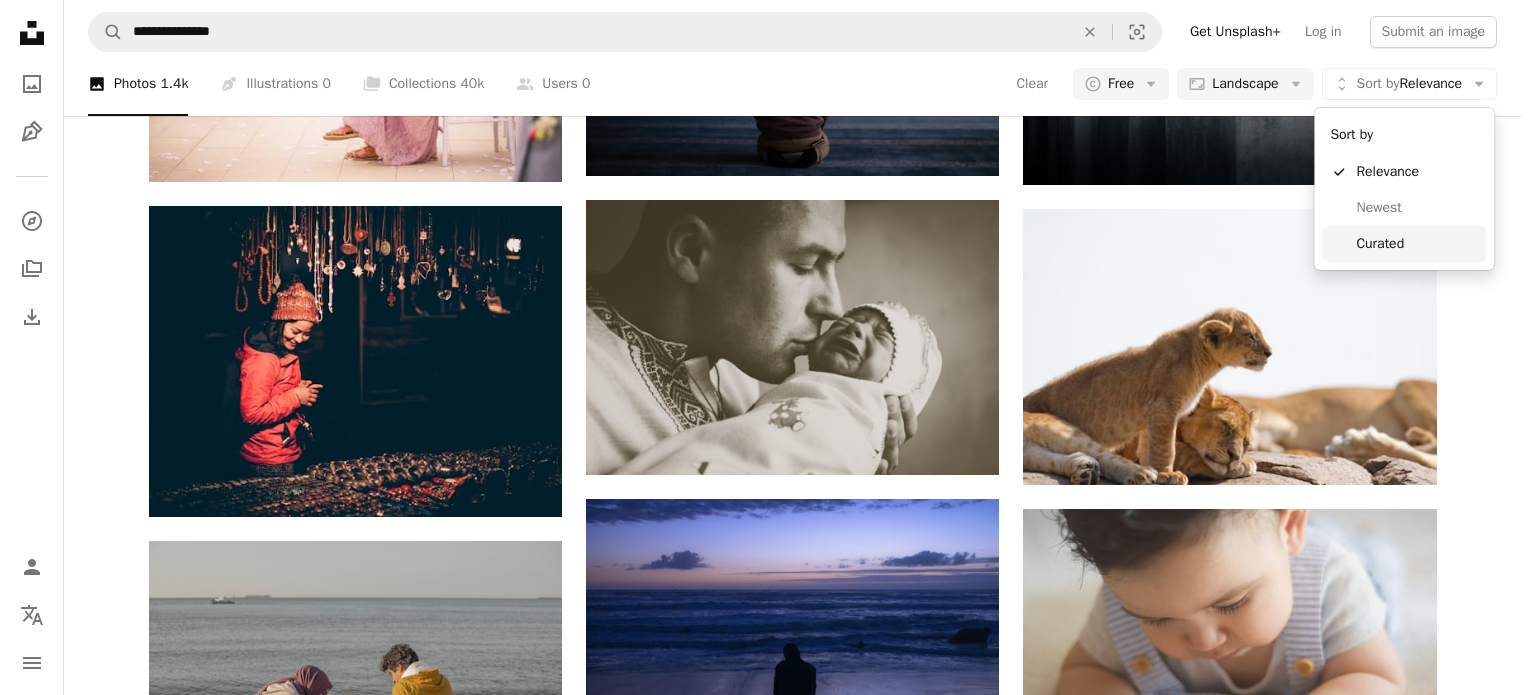 click on "Curated" at bounding box center [1417, 244] 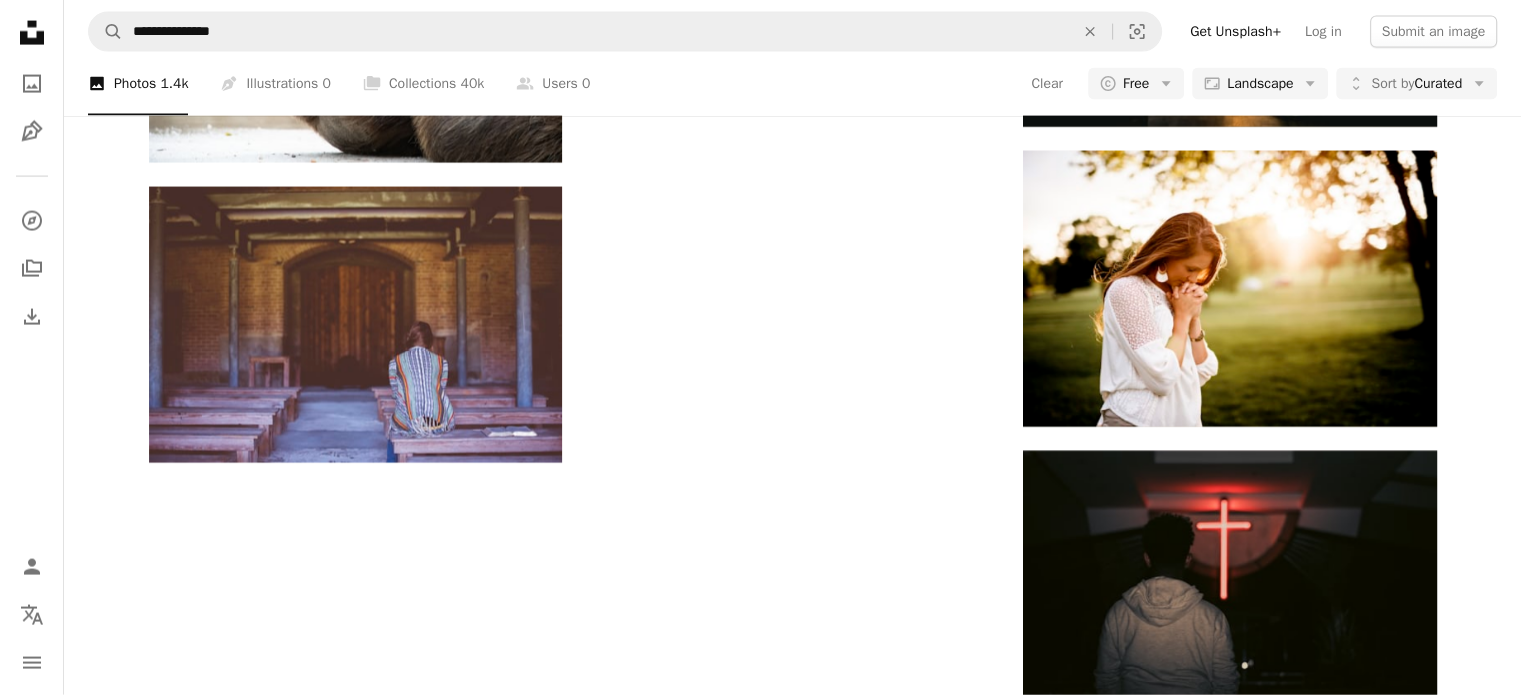 scroll, scrollTop: 1015, scrollLeft: 0, axis: vertical 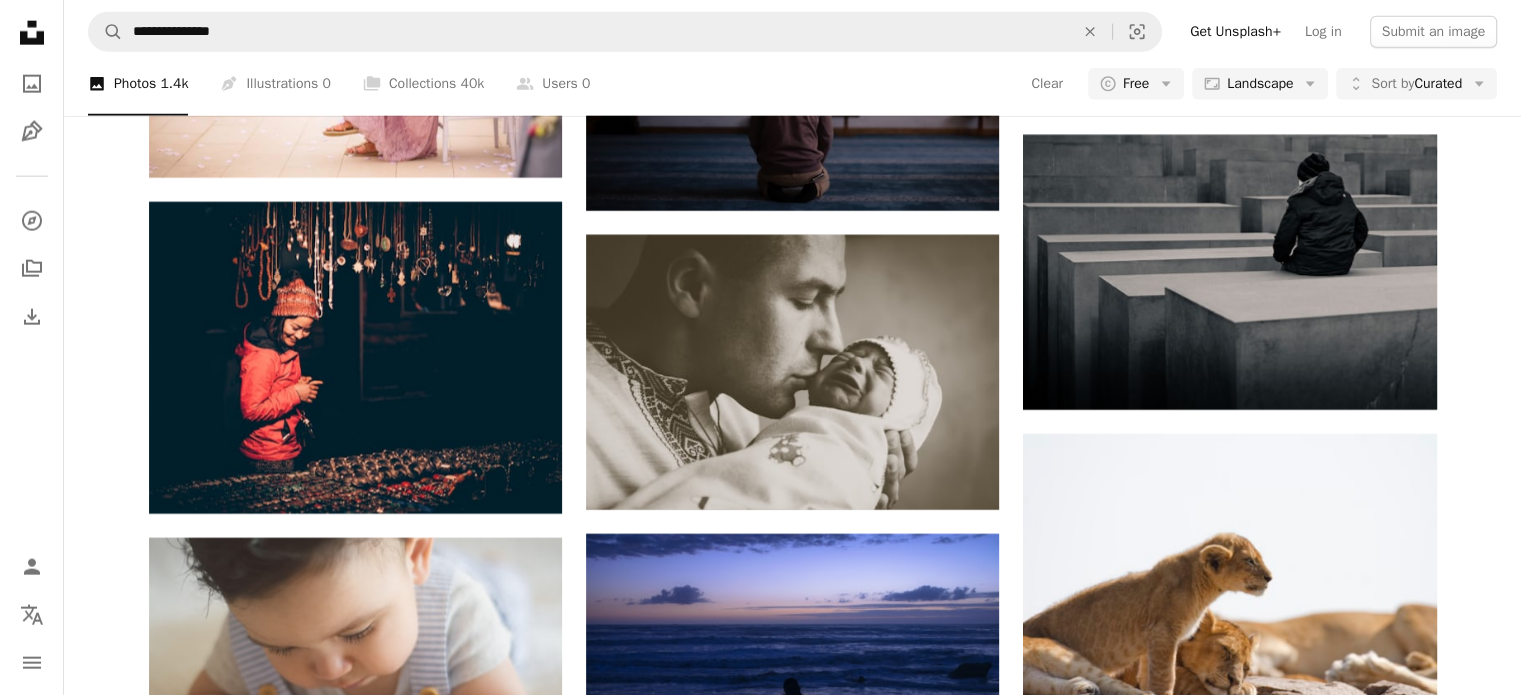 type 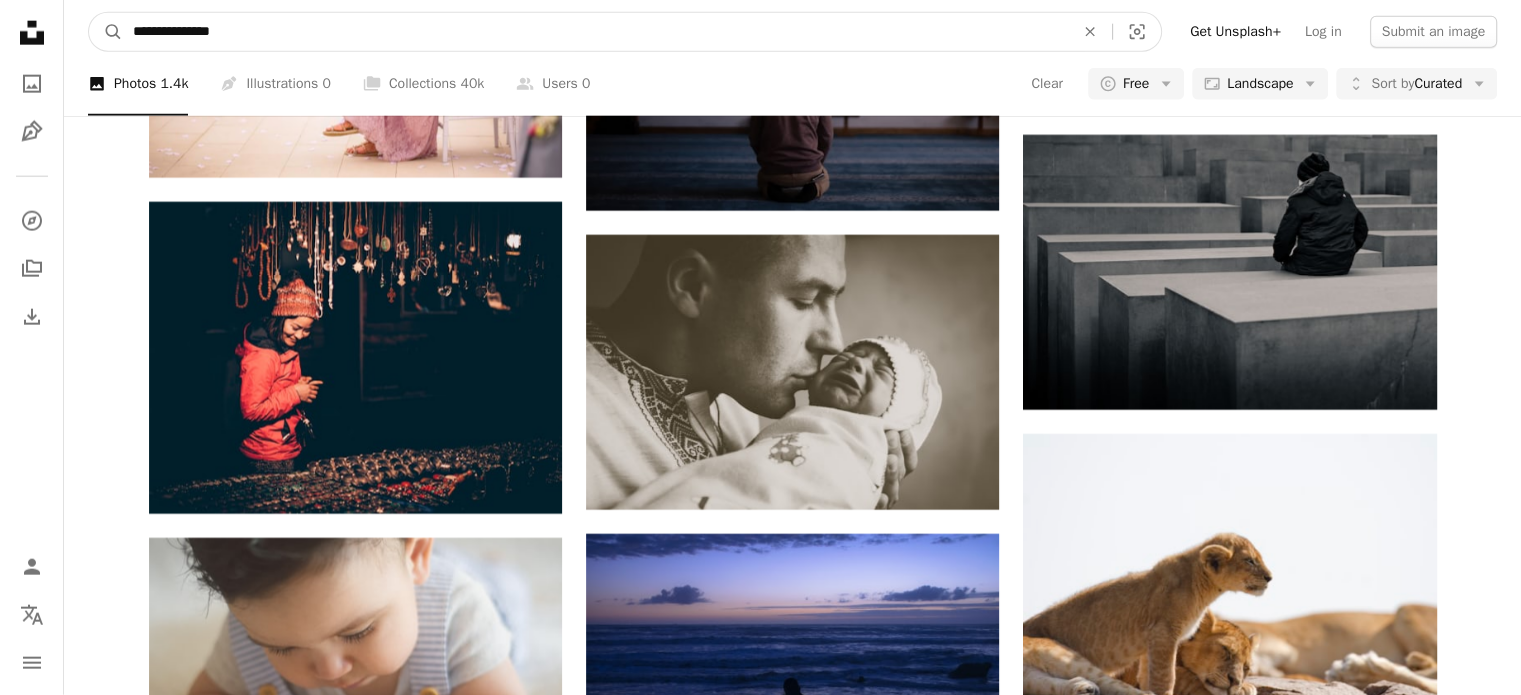 click on "**********" at bounding box center (595, 32) 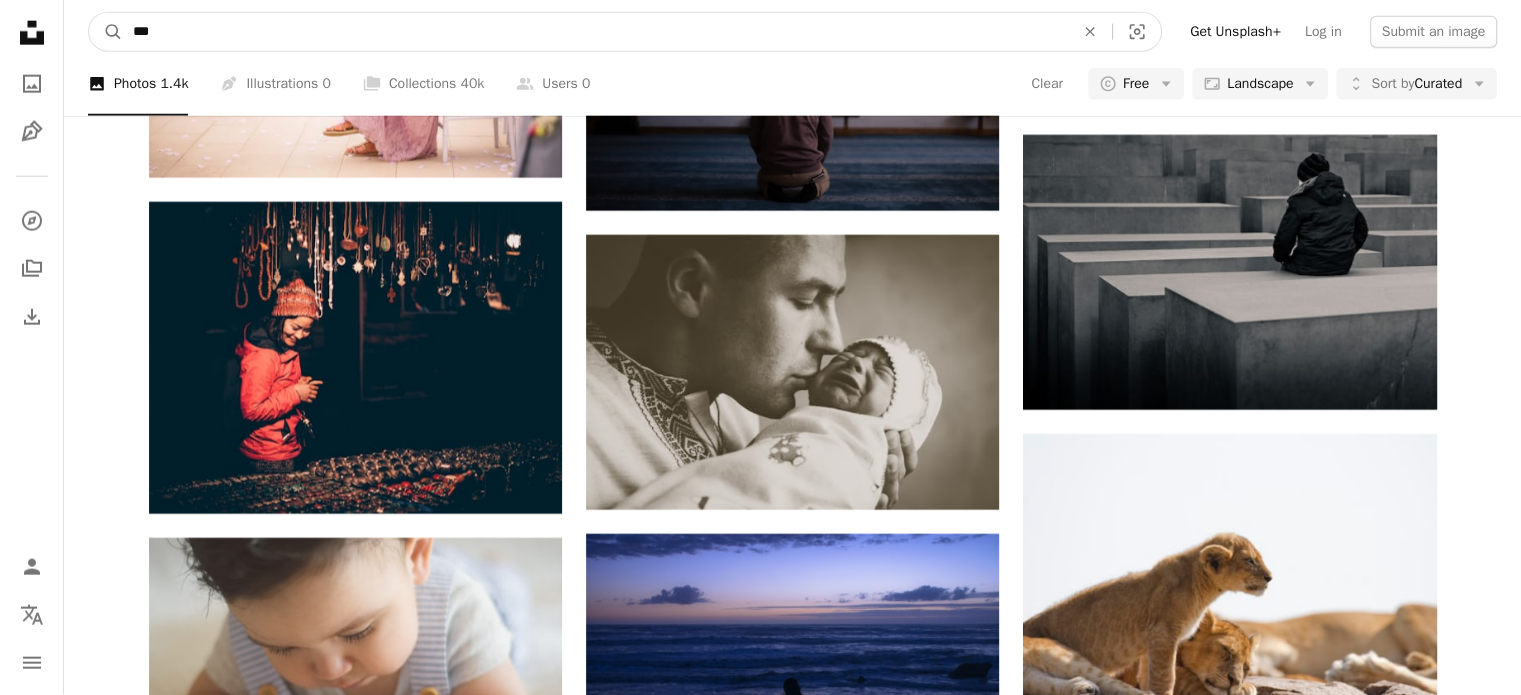 type on "***" 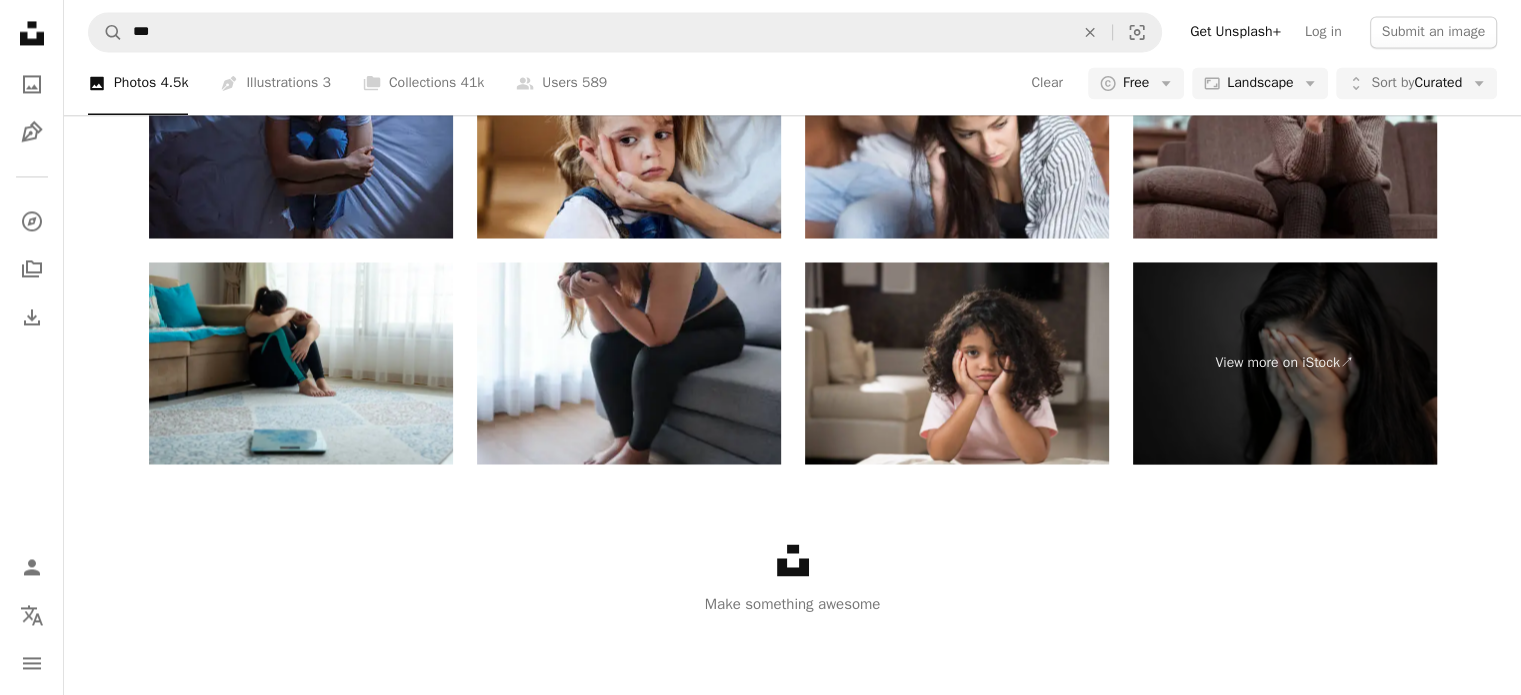 scroll, scrollTop: 1486, scrollLeft: 0, axis: vertical 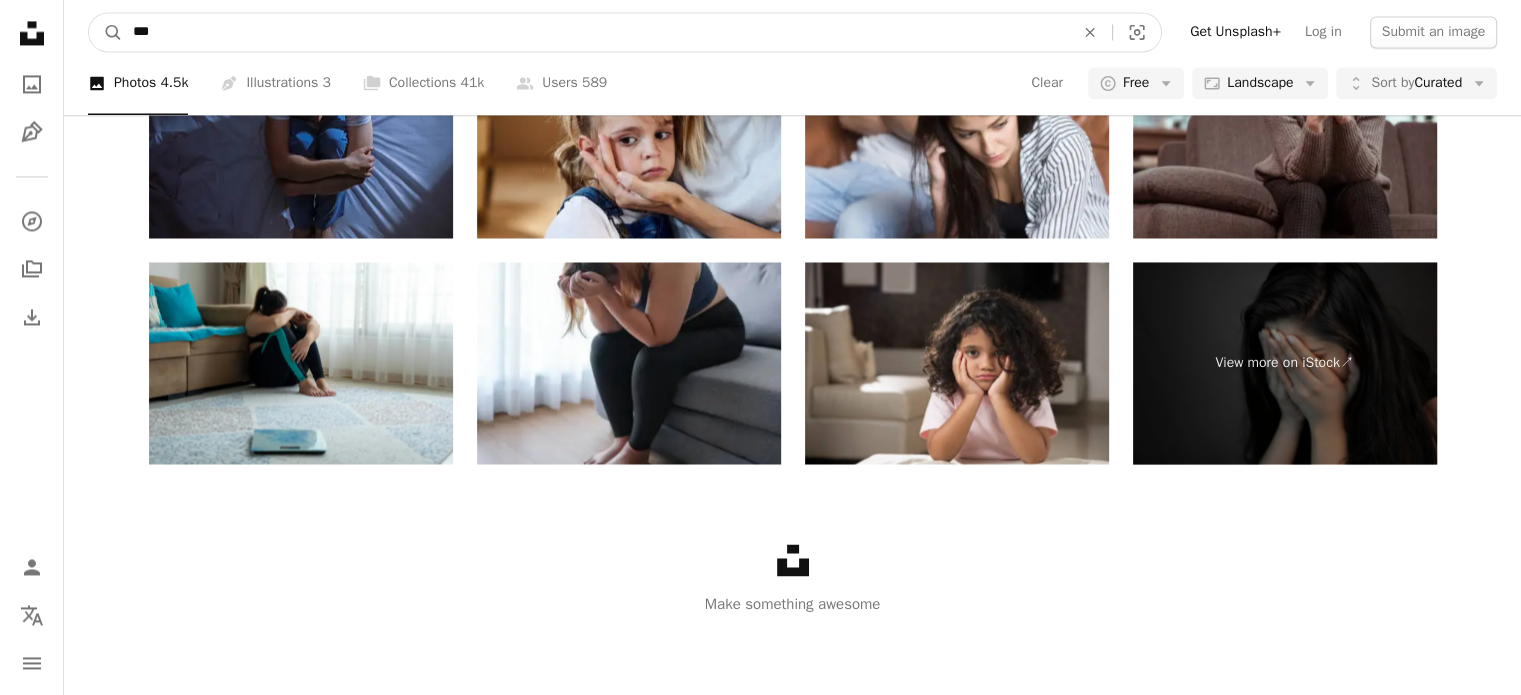click on "***" at bounding box center (595, 32) 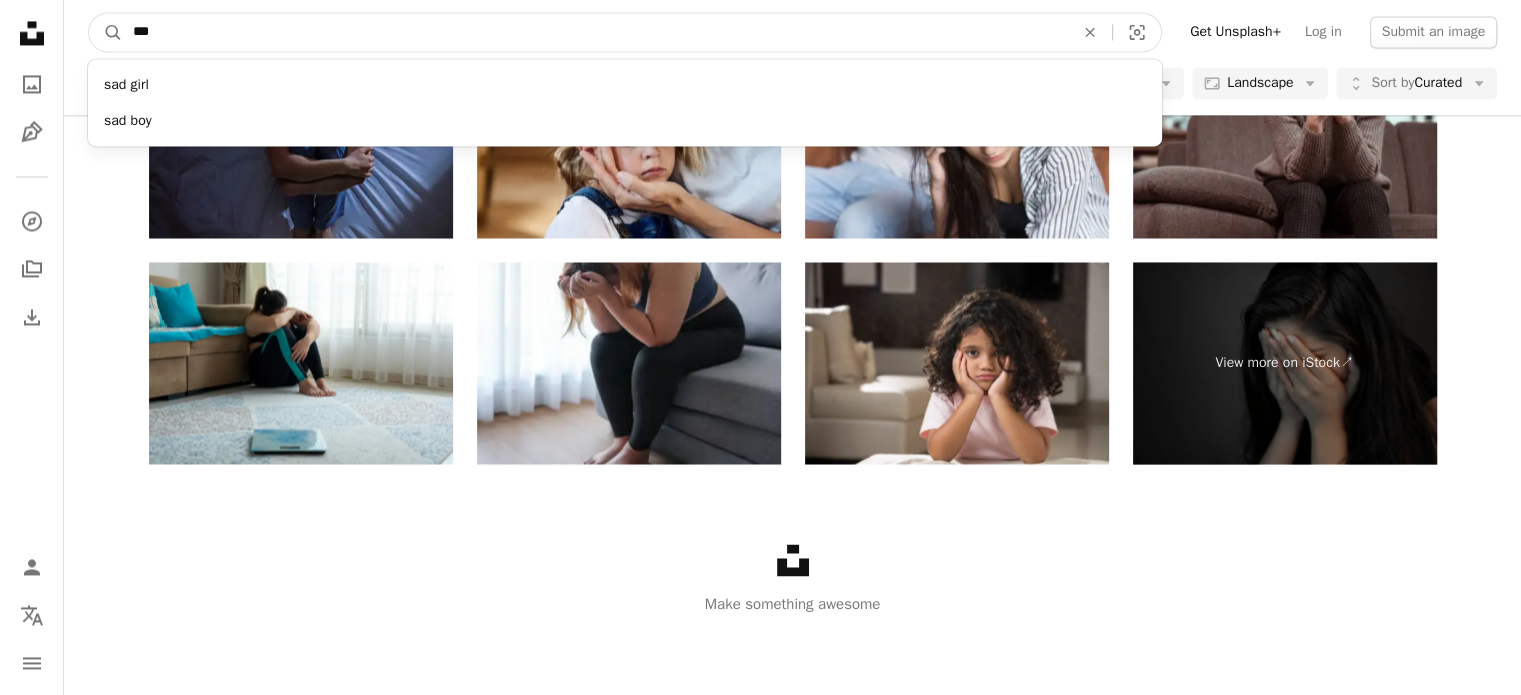 click on "***" at bounding box center (595, 32) 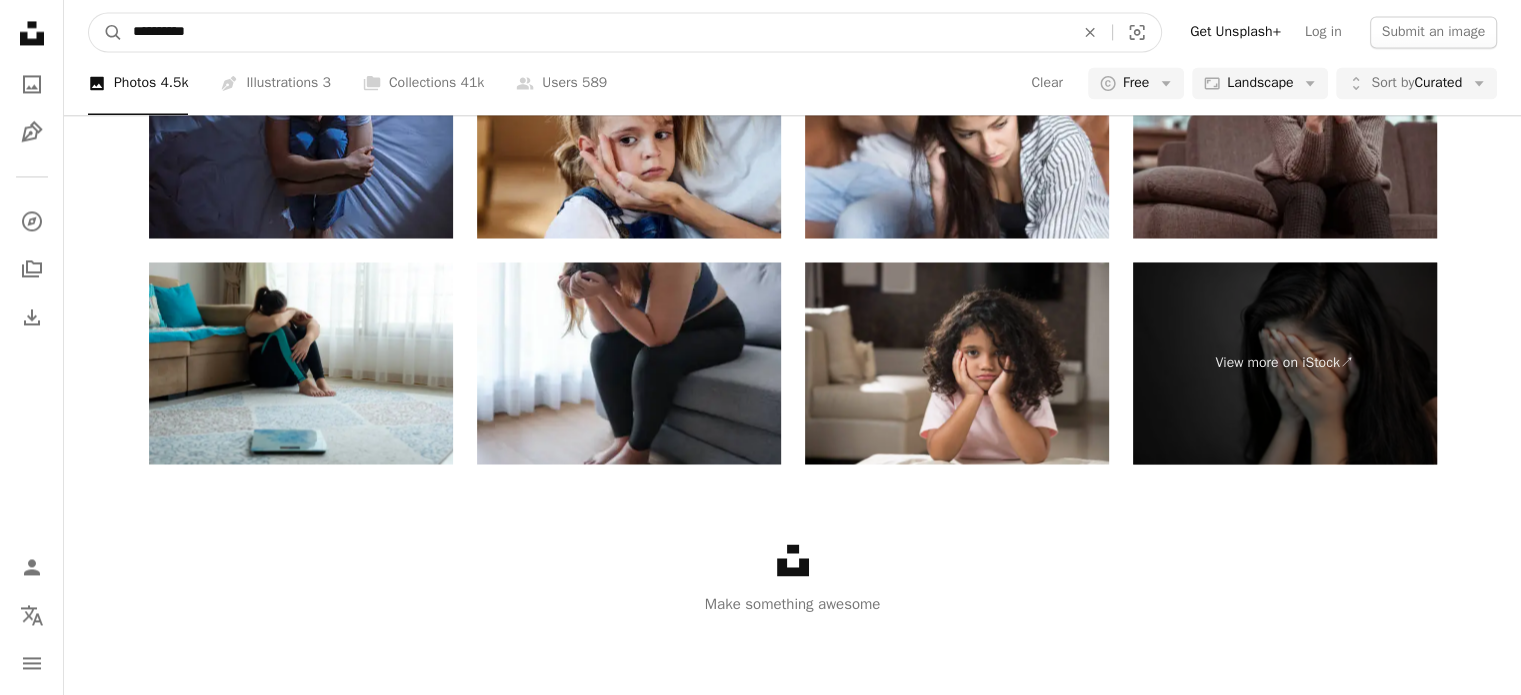 type on "**********" 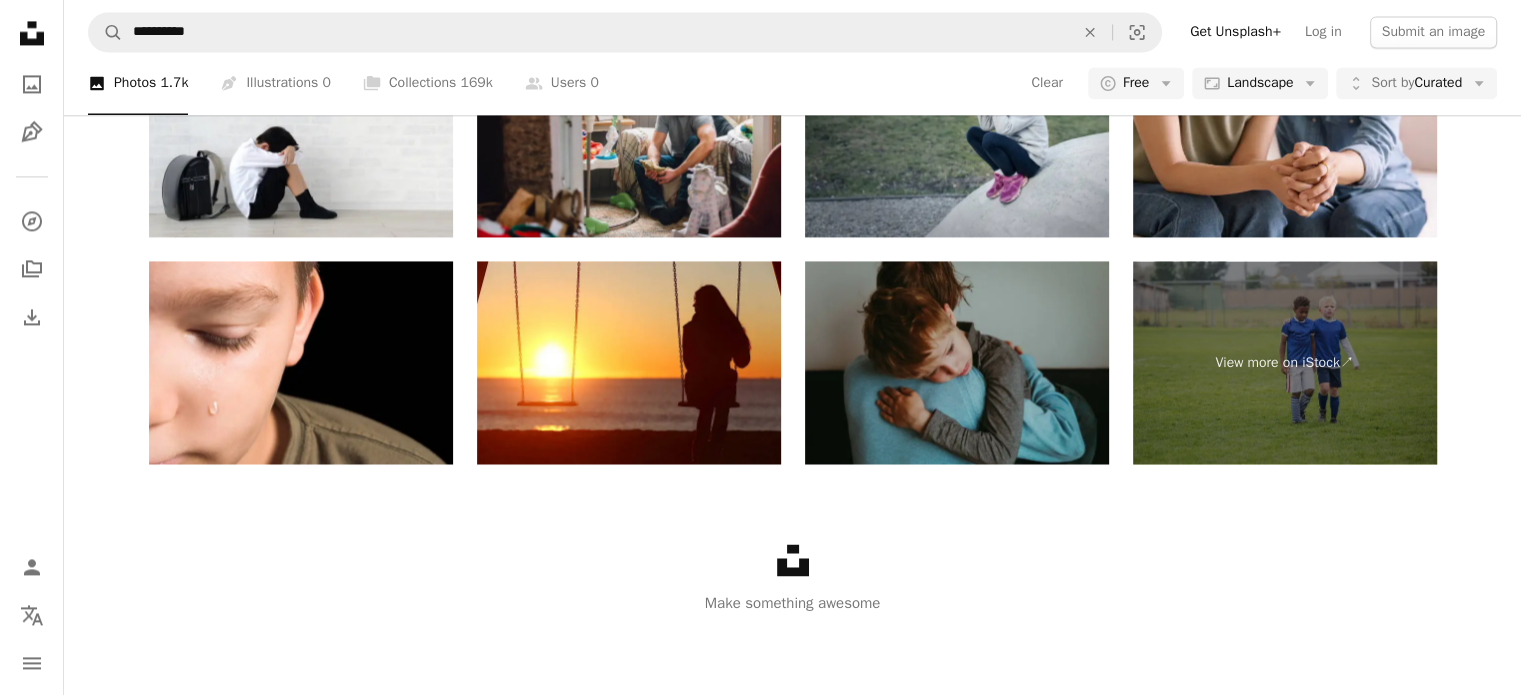 scroll, scrollTop: 0, scrollLeft: 0, axis: both 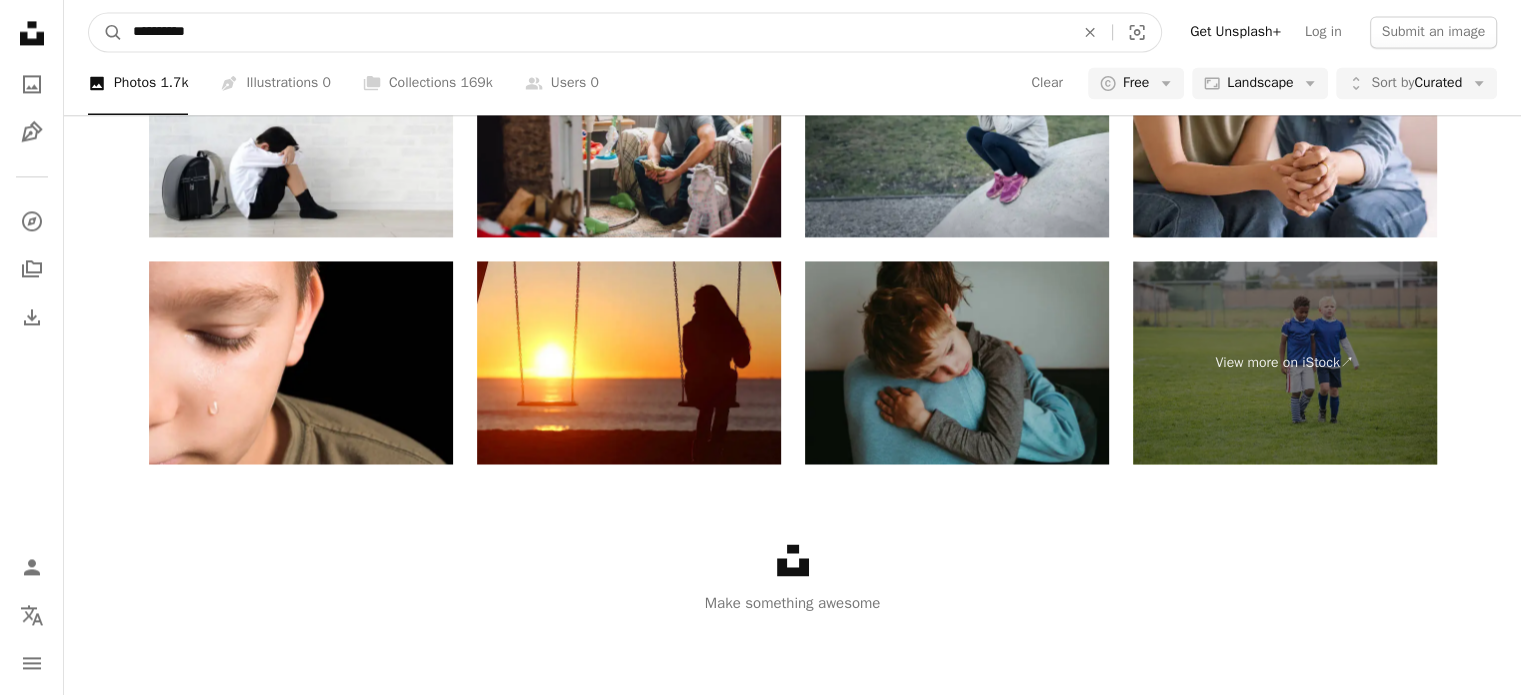 click on "**********" at bounding box center [595, 32] 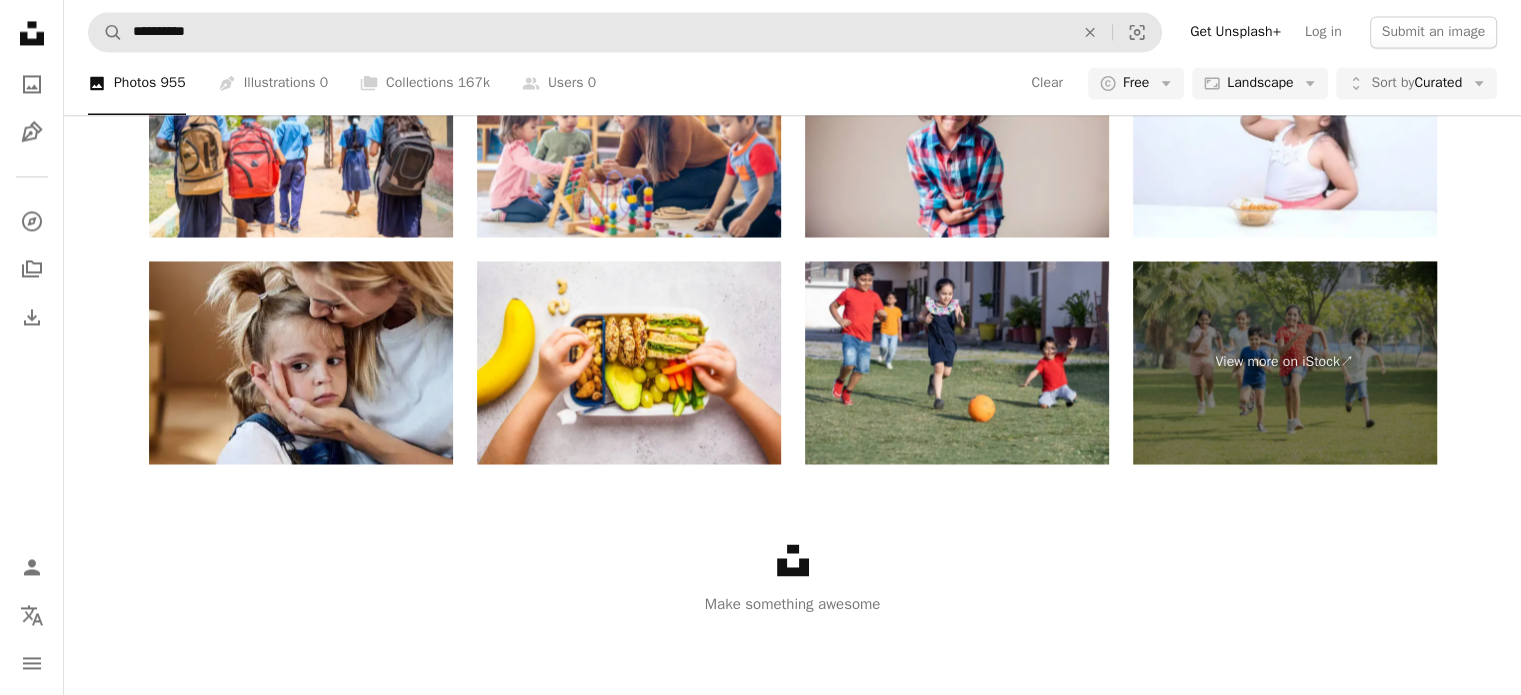 scroll, scrollTop: 164, scrollLeft: 0, axis: vertical 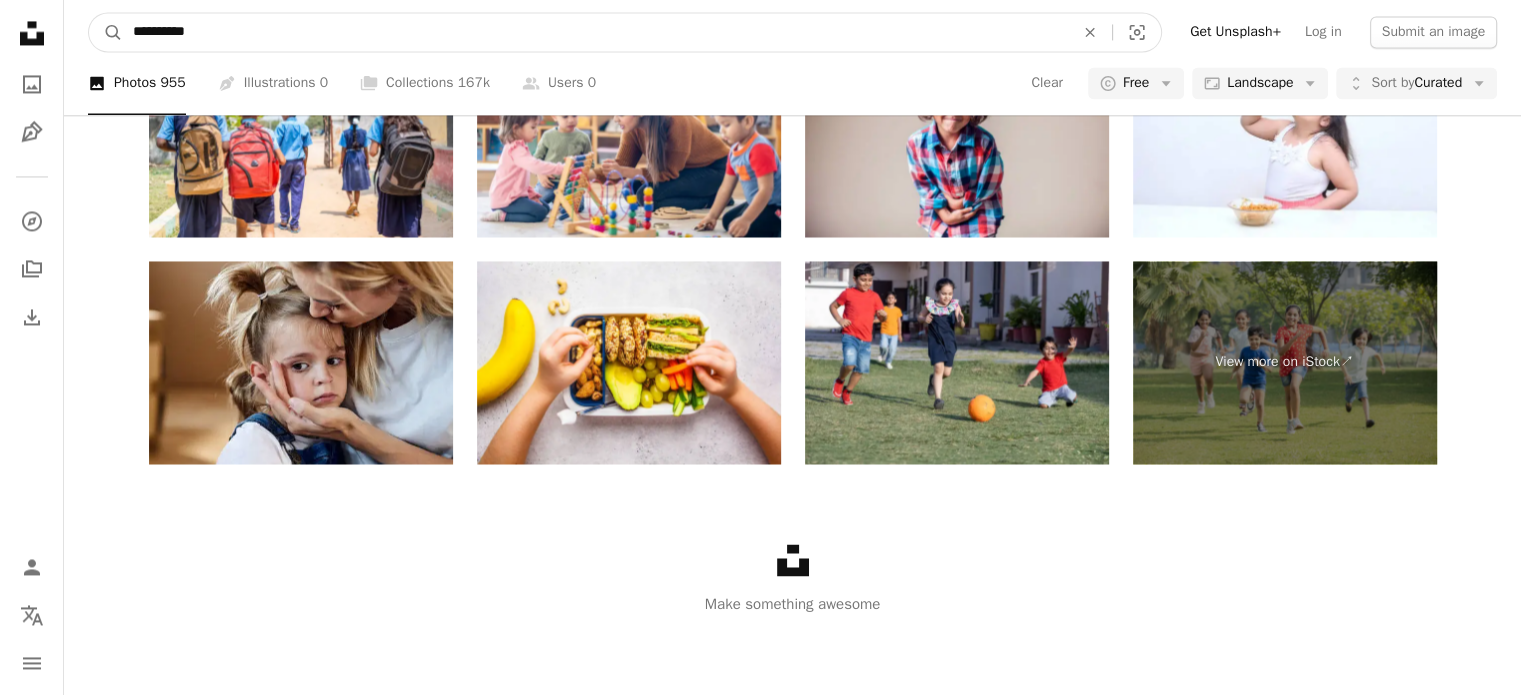 click on "**********" at bounding box center (595, 32) 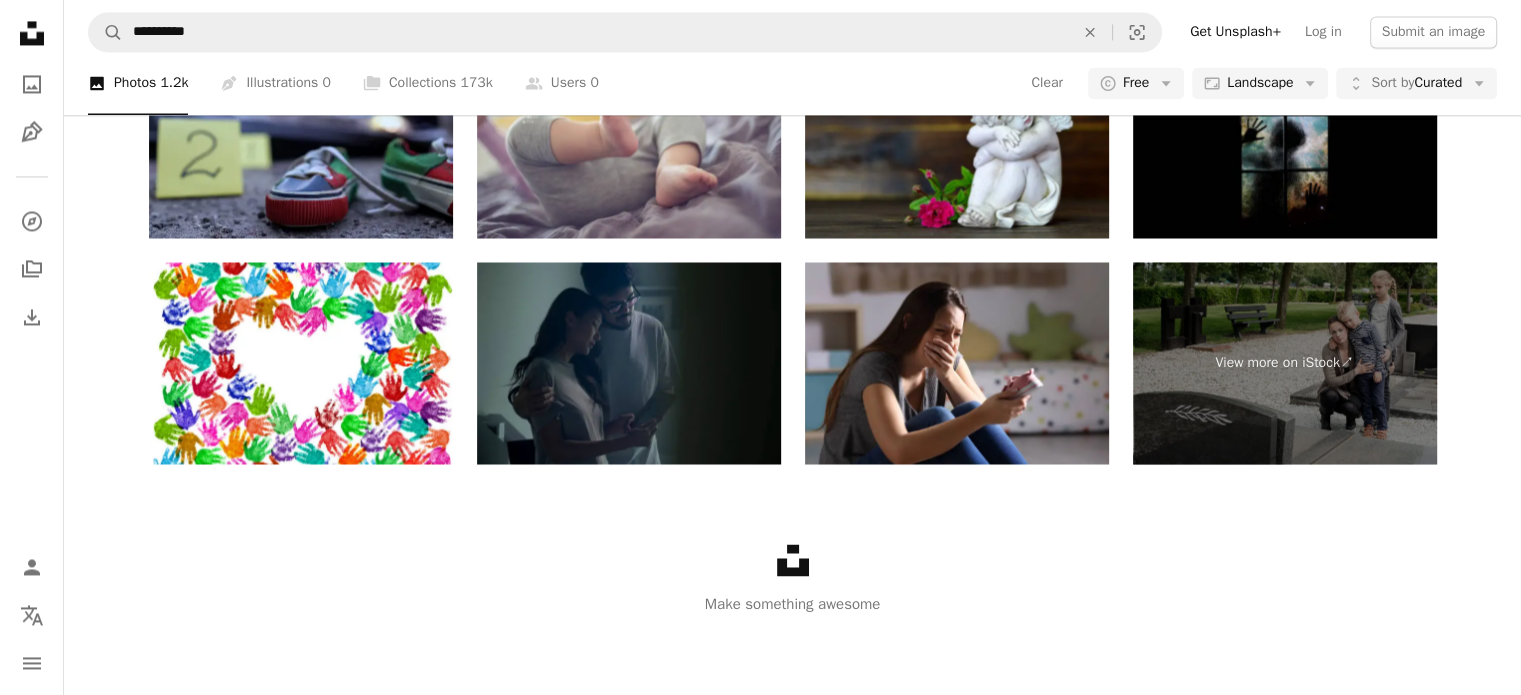 scroll, scrollTop: 0, scrollLeft: 0, axis: both 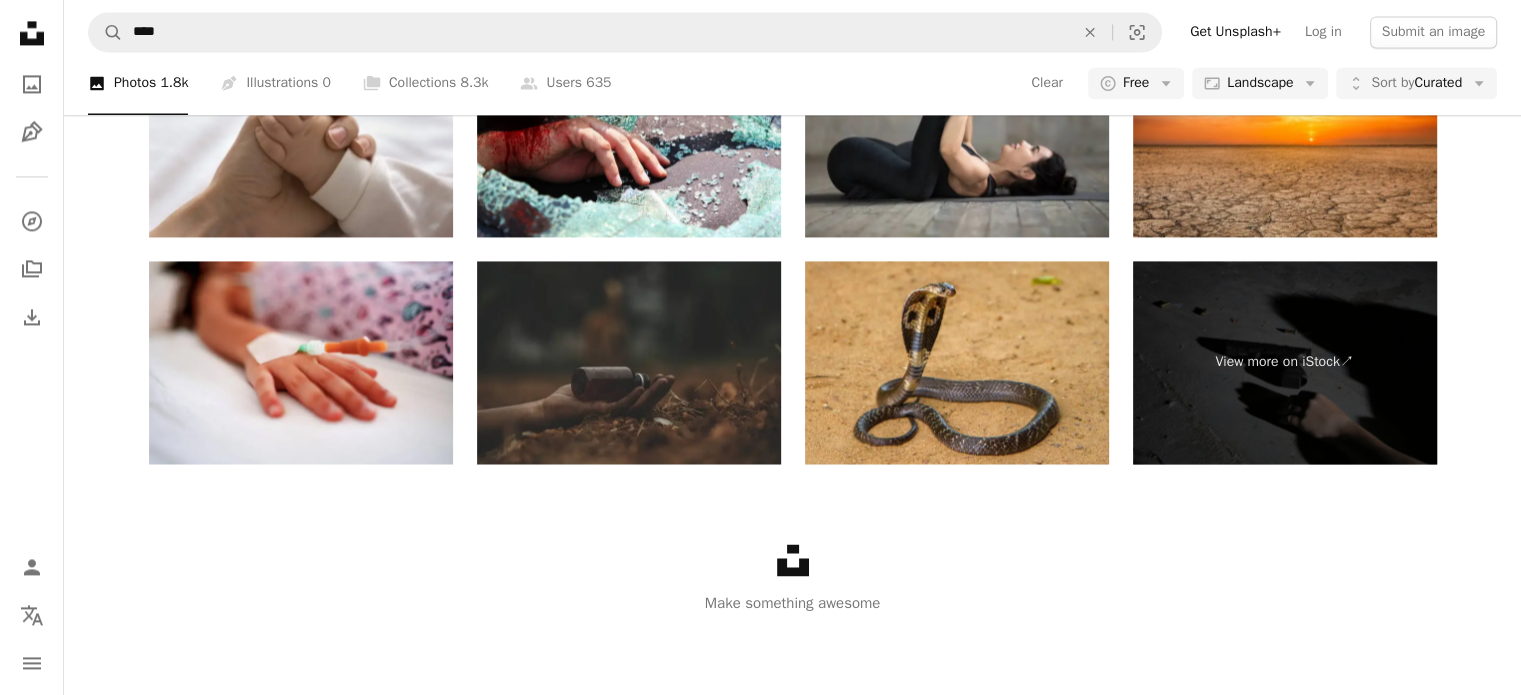 click on "Arrow pointing down" 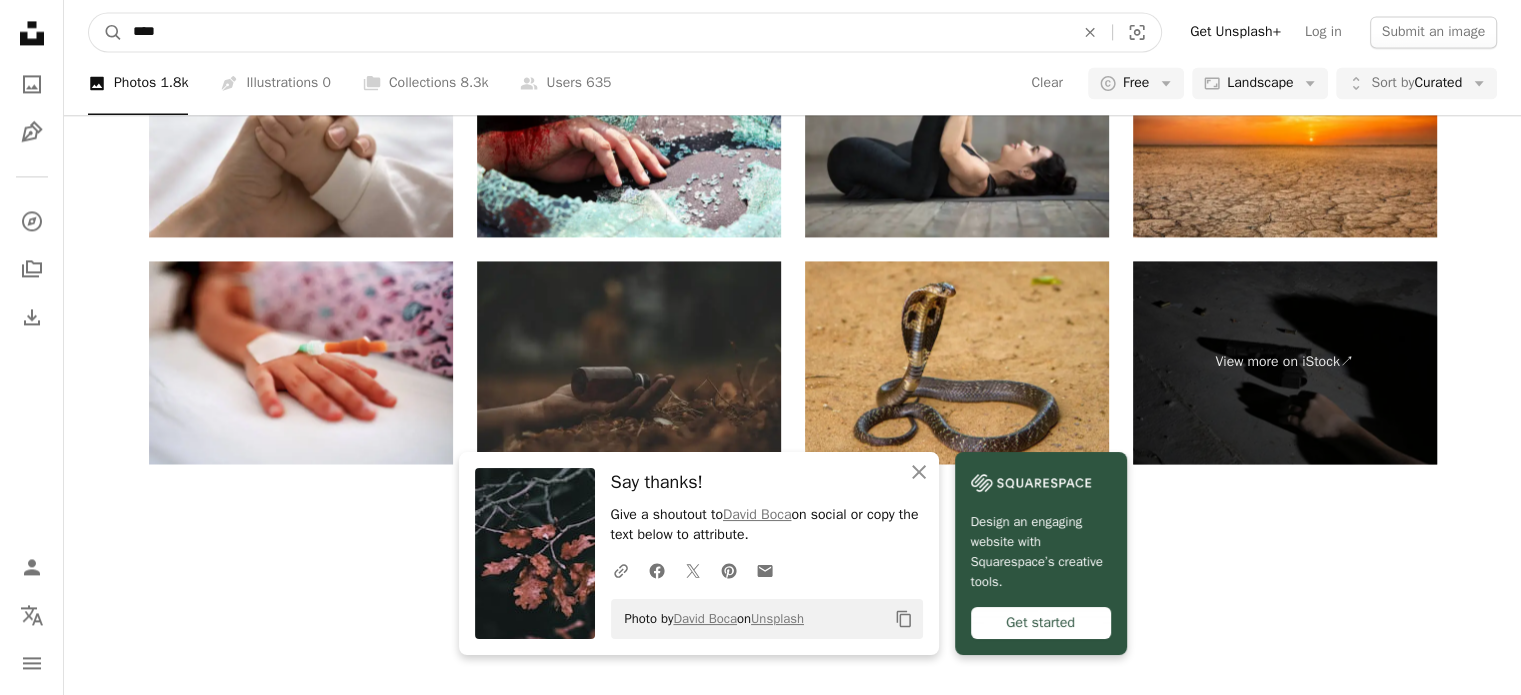 click on "****" at bounding box center (595, 32) 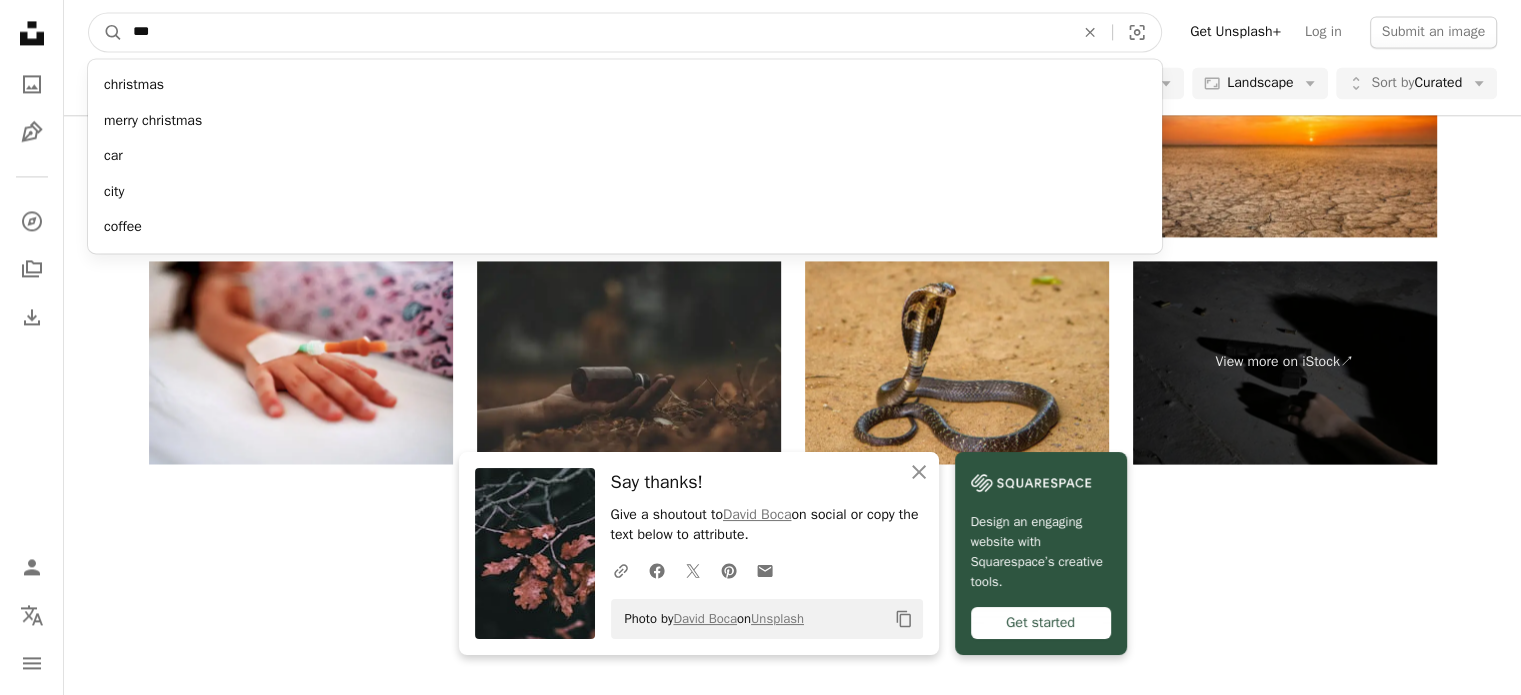 type on "***" 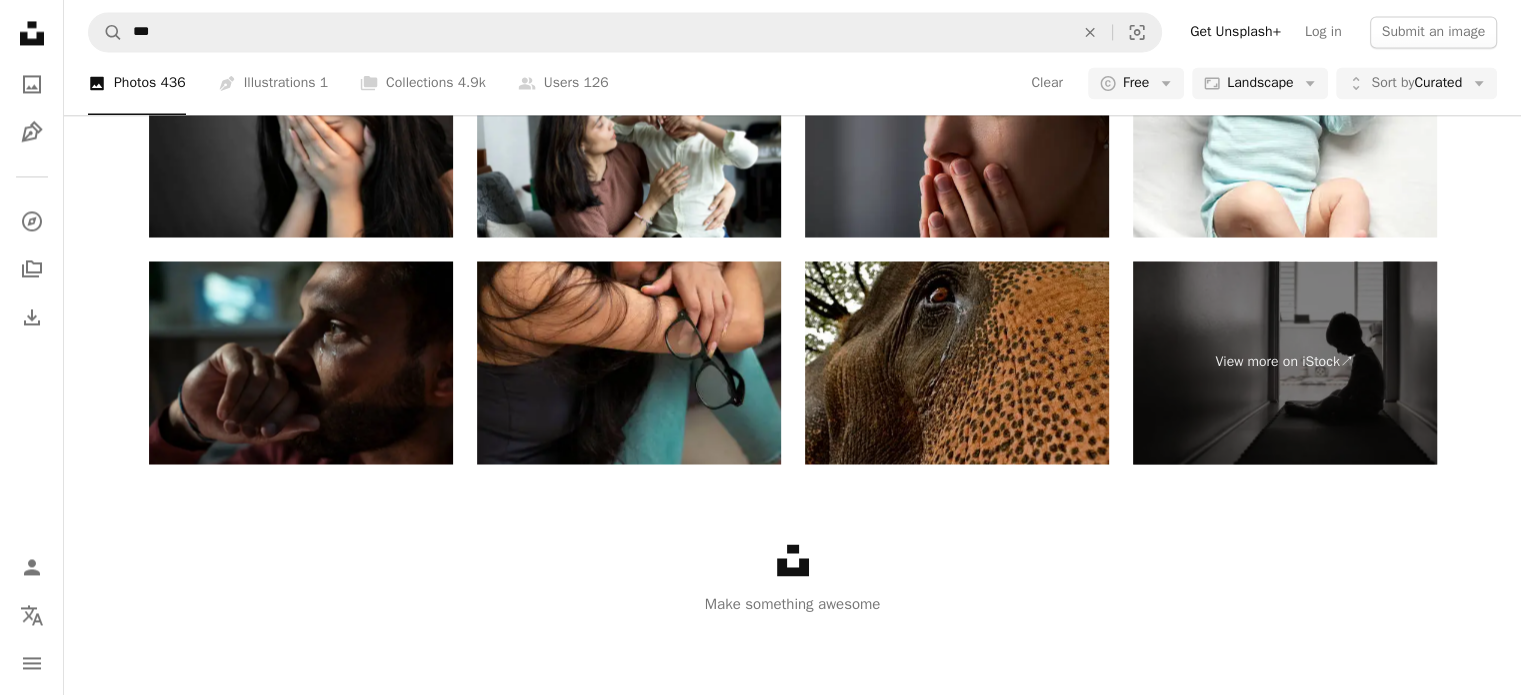 scroll, scrollTop: 0, scrollLeft: 0, axis: both 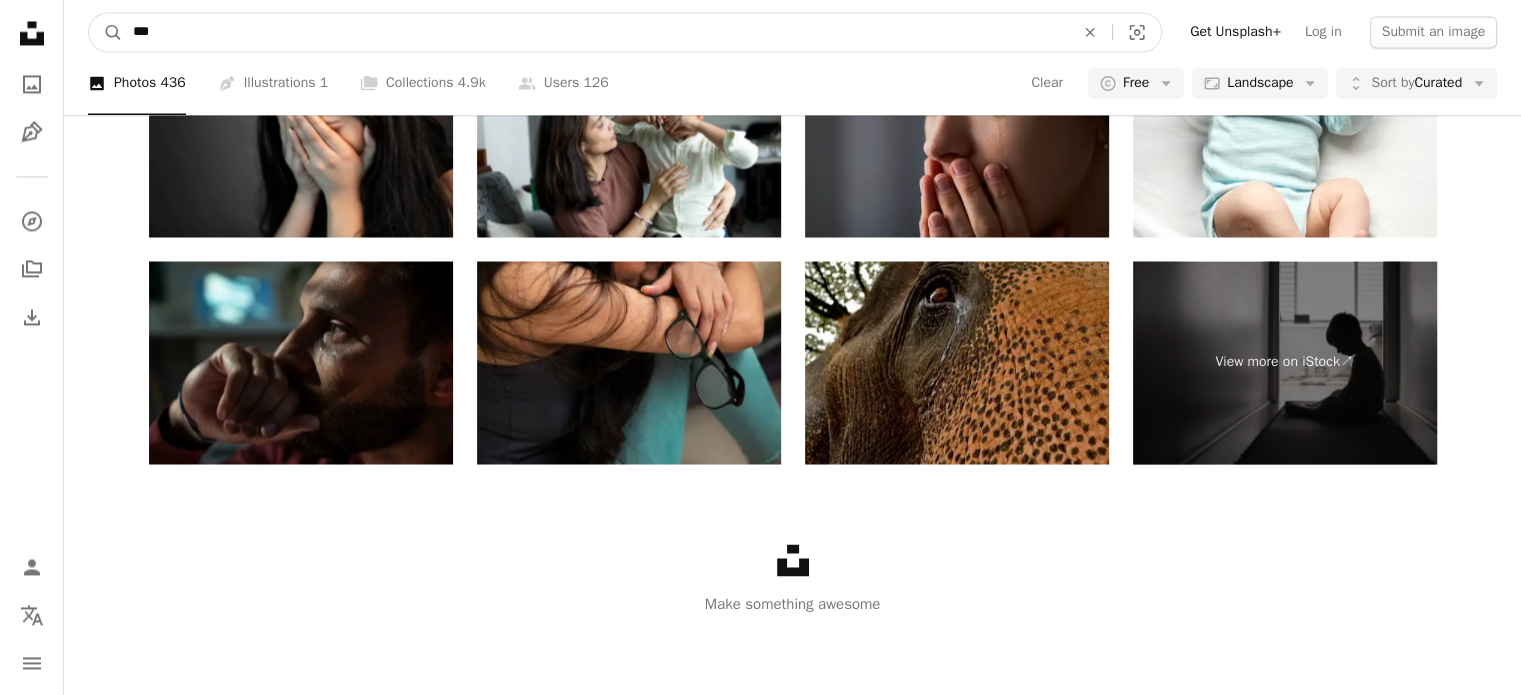 click on "***" at bounding box center (595, 32) 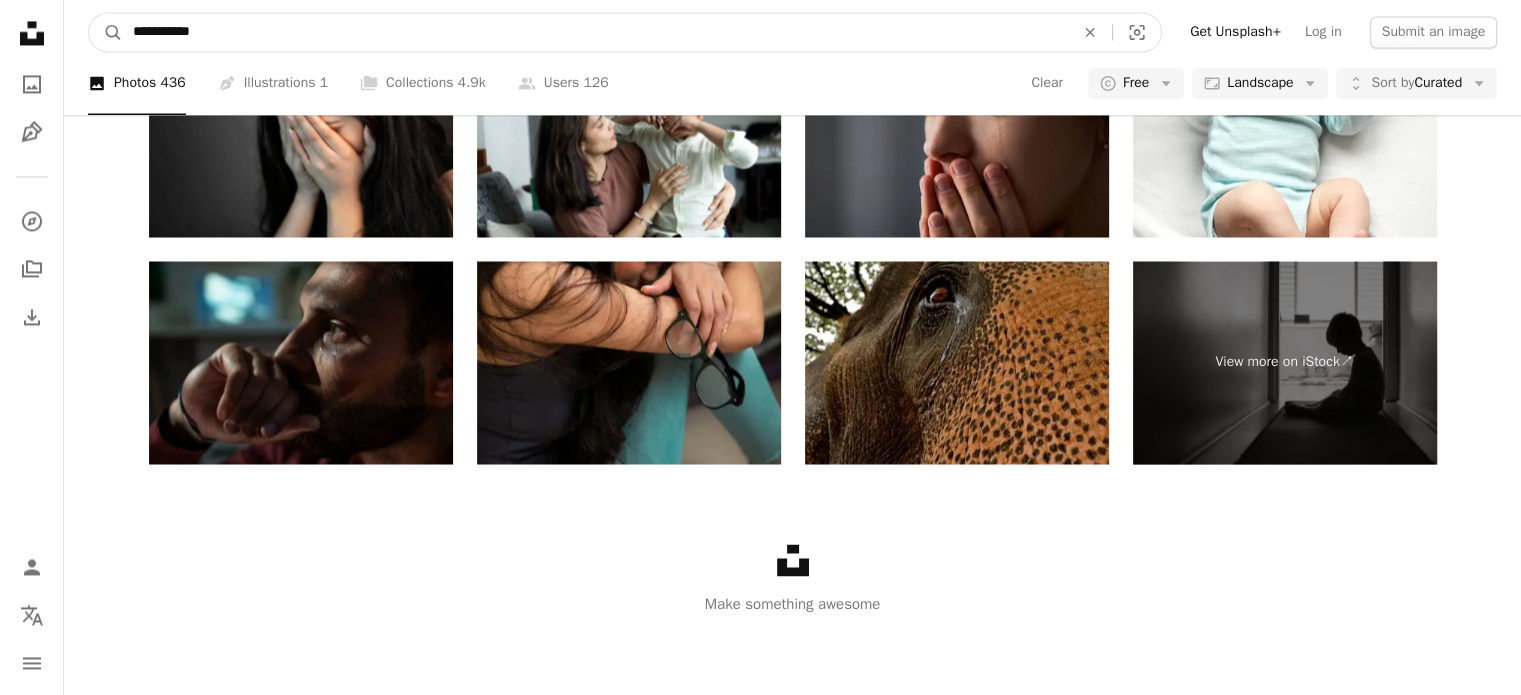 type on "**********" 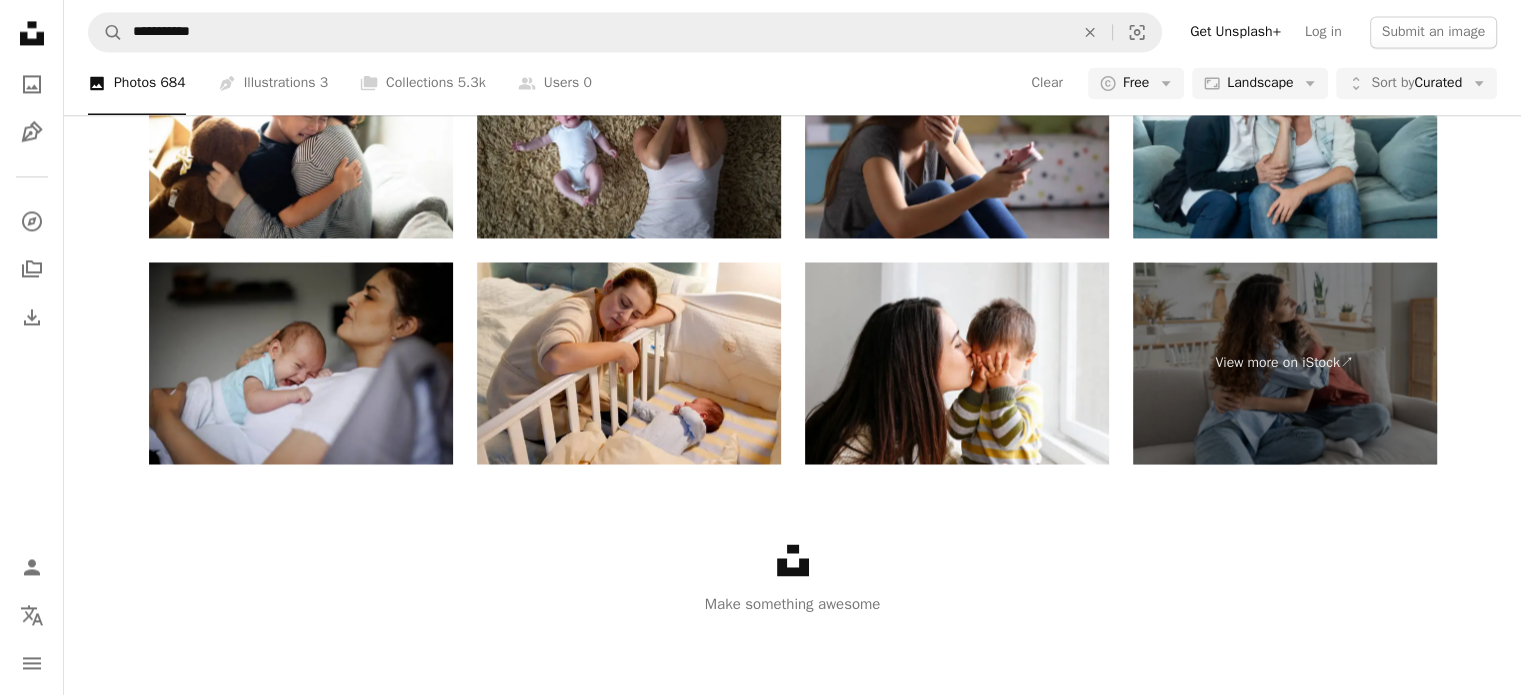 scroll, scrollTop: 168, scrollLeft: 0, axis: vertical 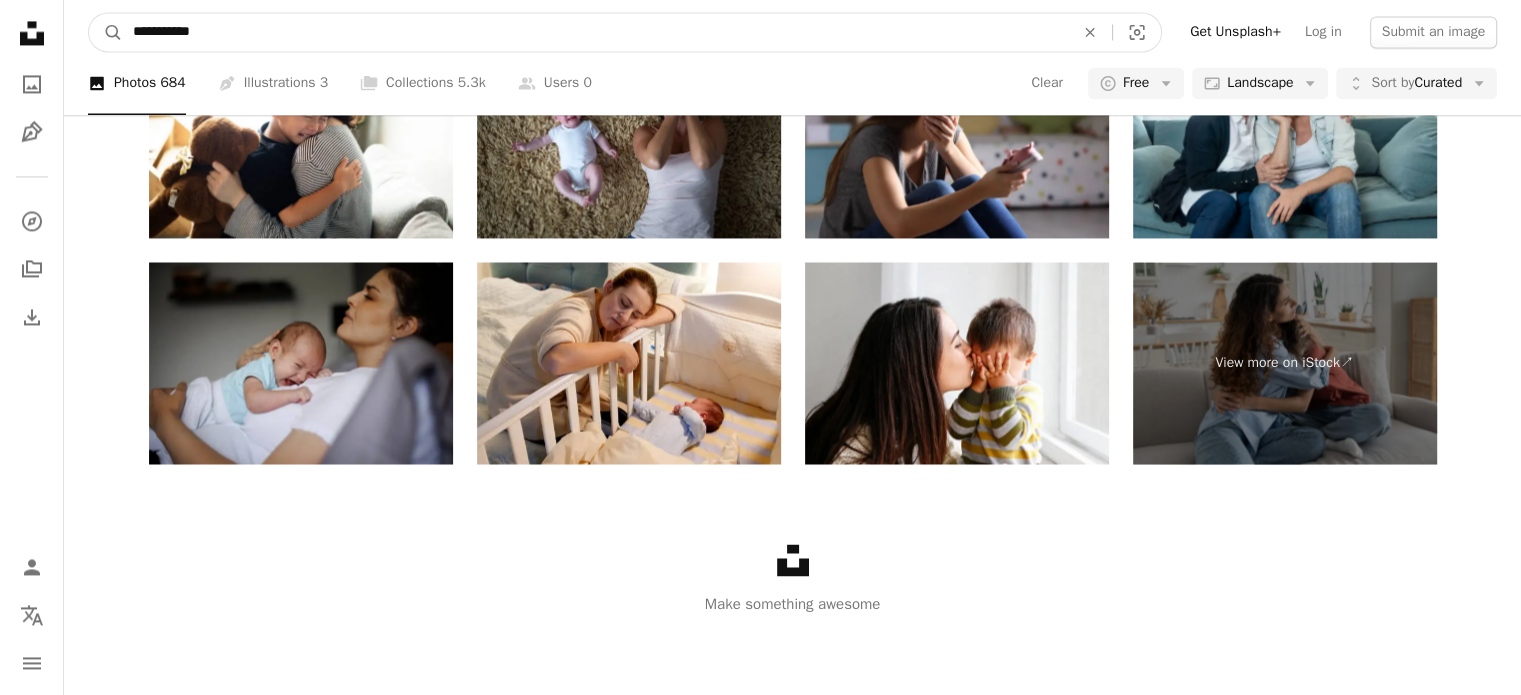 click on "**********" at bounding box center [595, 32] 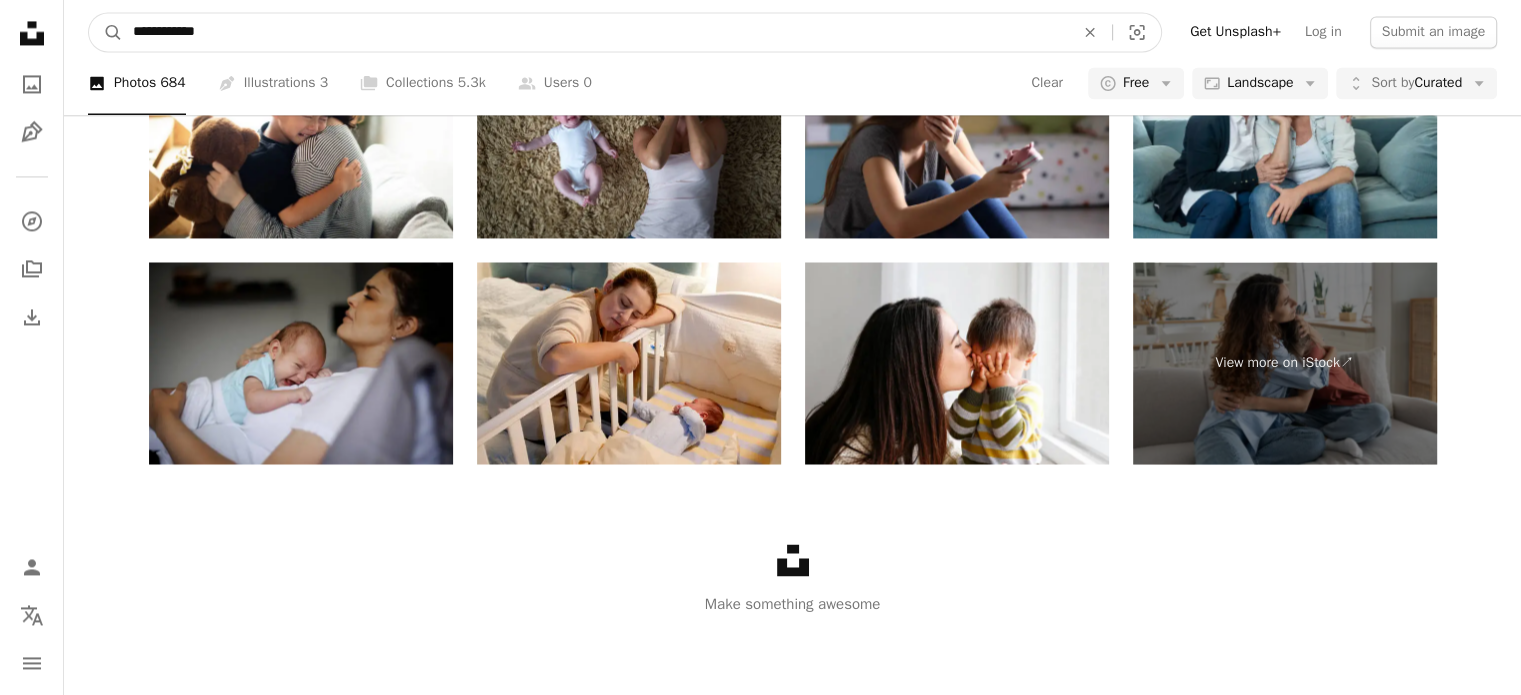 click on "A magnifying glass" at bounding box center (106, 32) 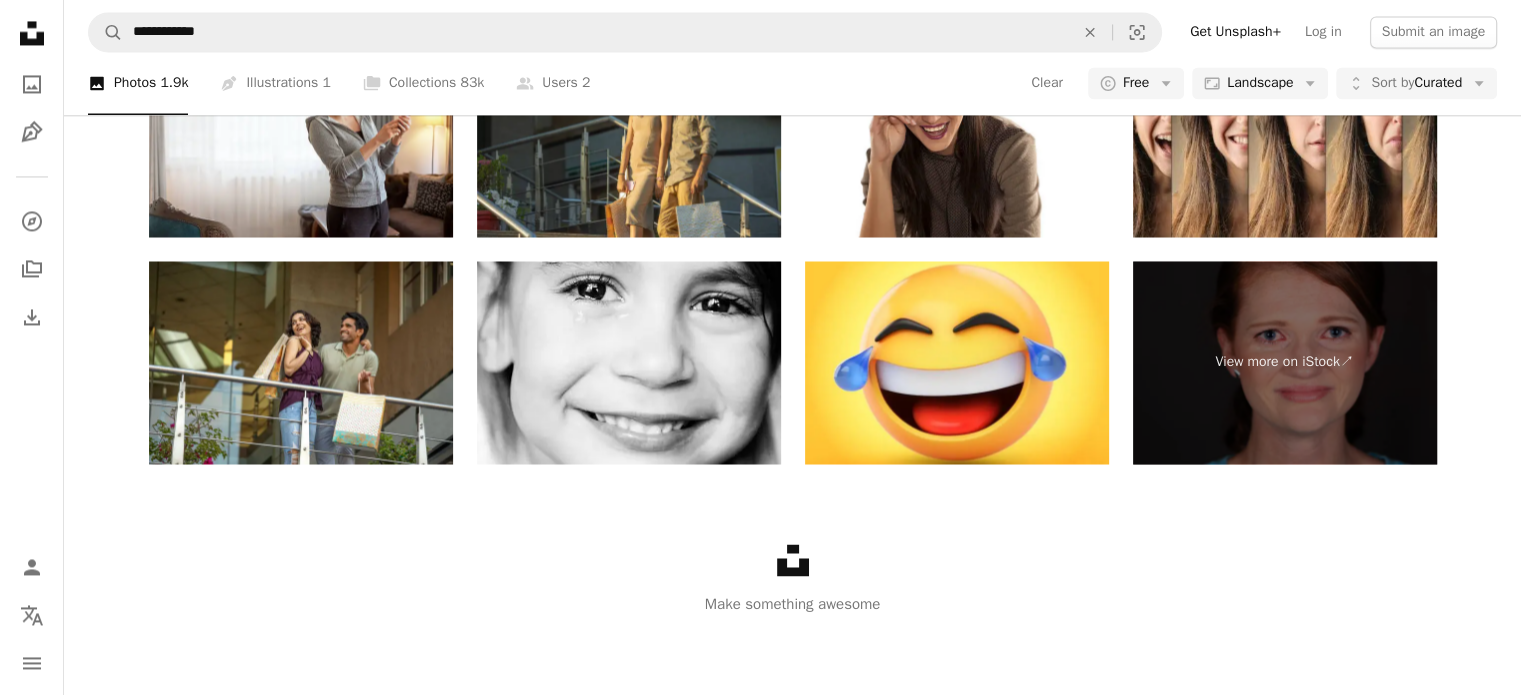 scroll, scrollTop: 700, scrollLeft: 0, axis: vertical 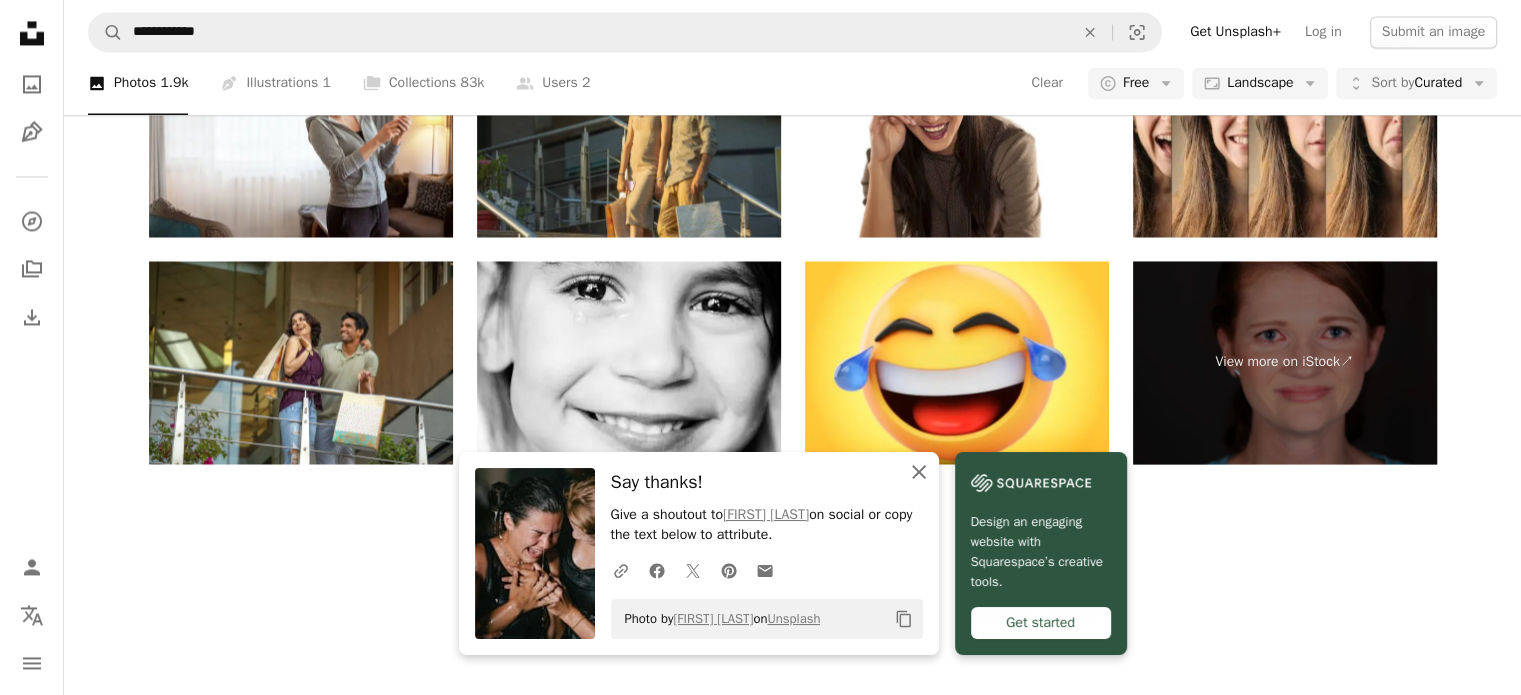 click on "An X shape" 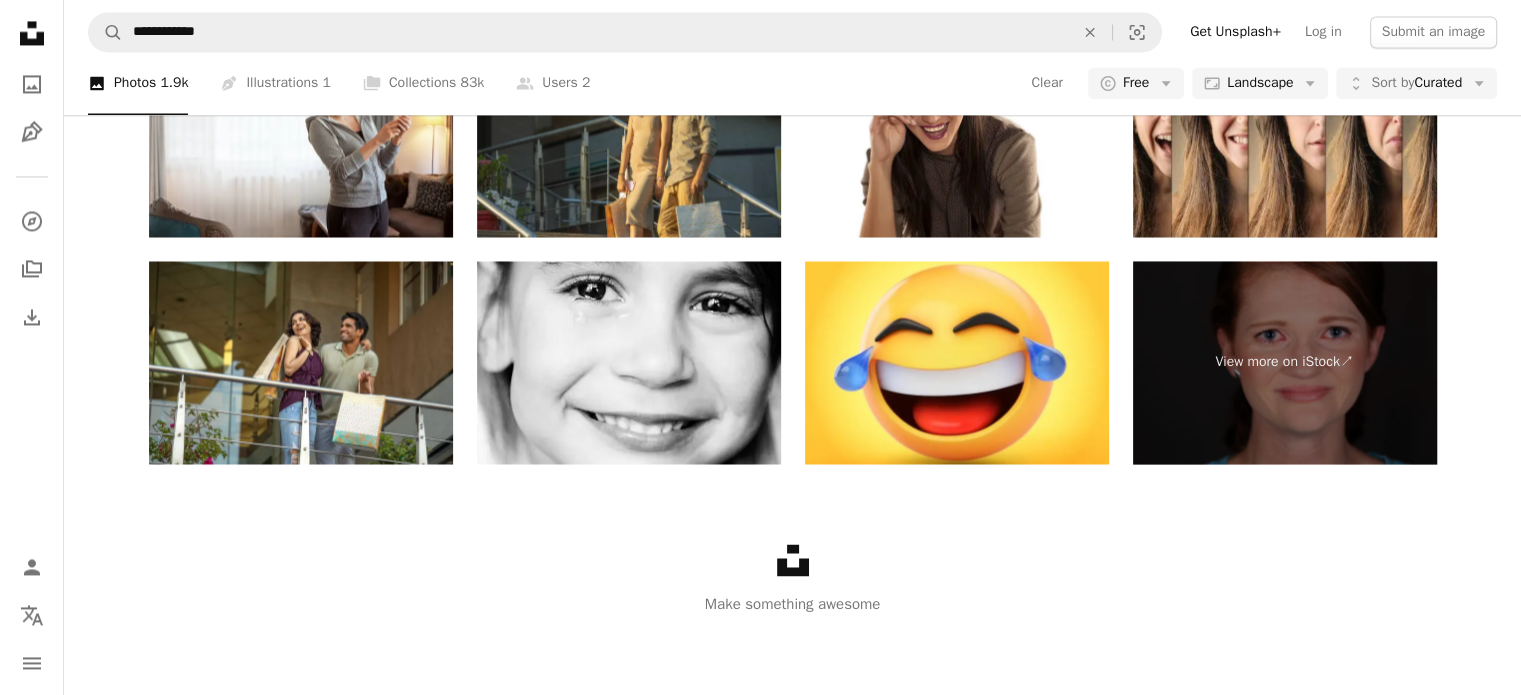 scroll, scrollTop: 172, scrollLeft: 0, axis: vertical 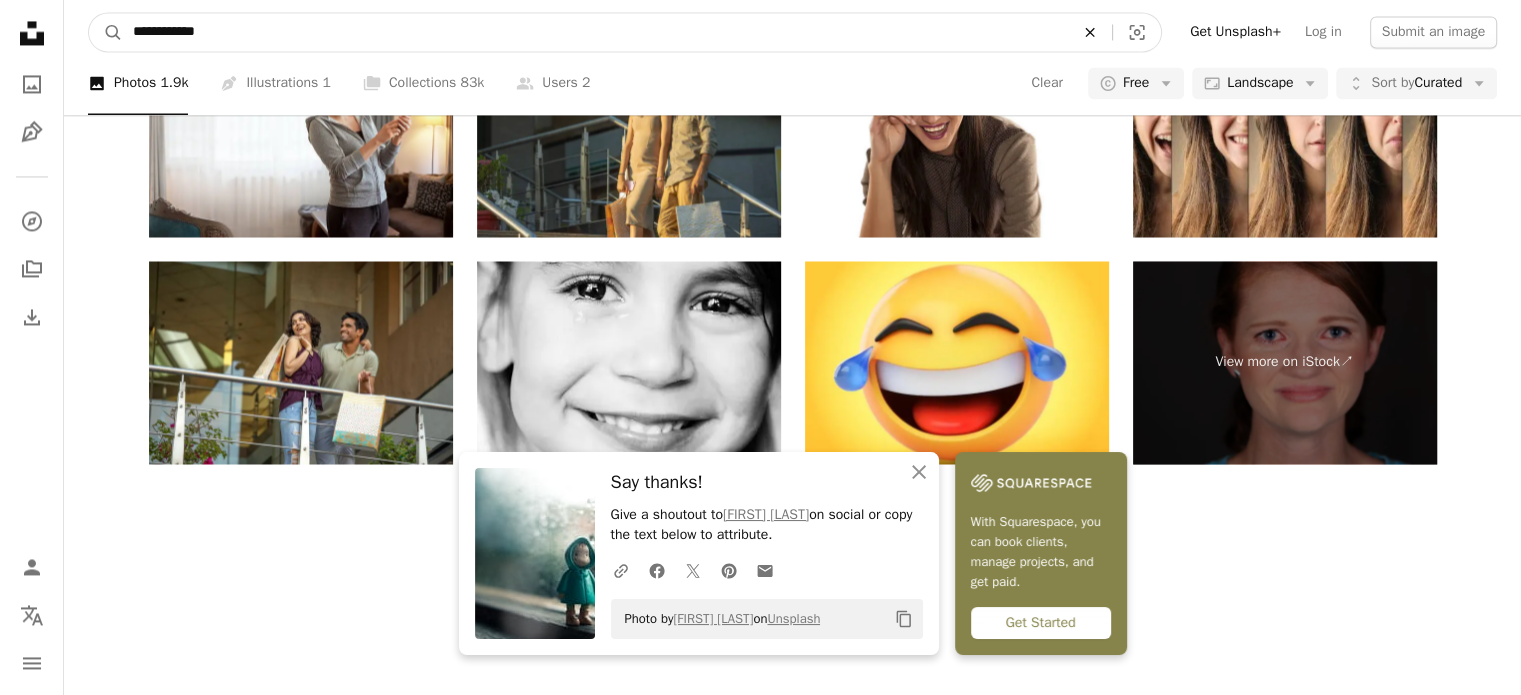 click 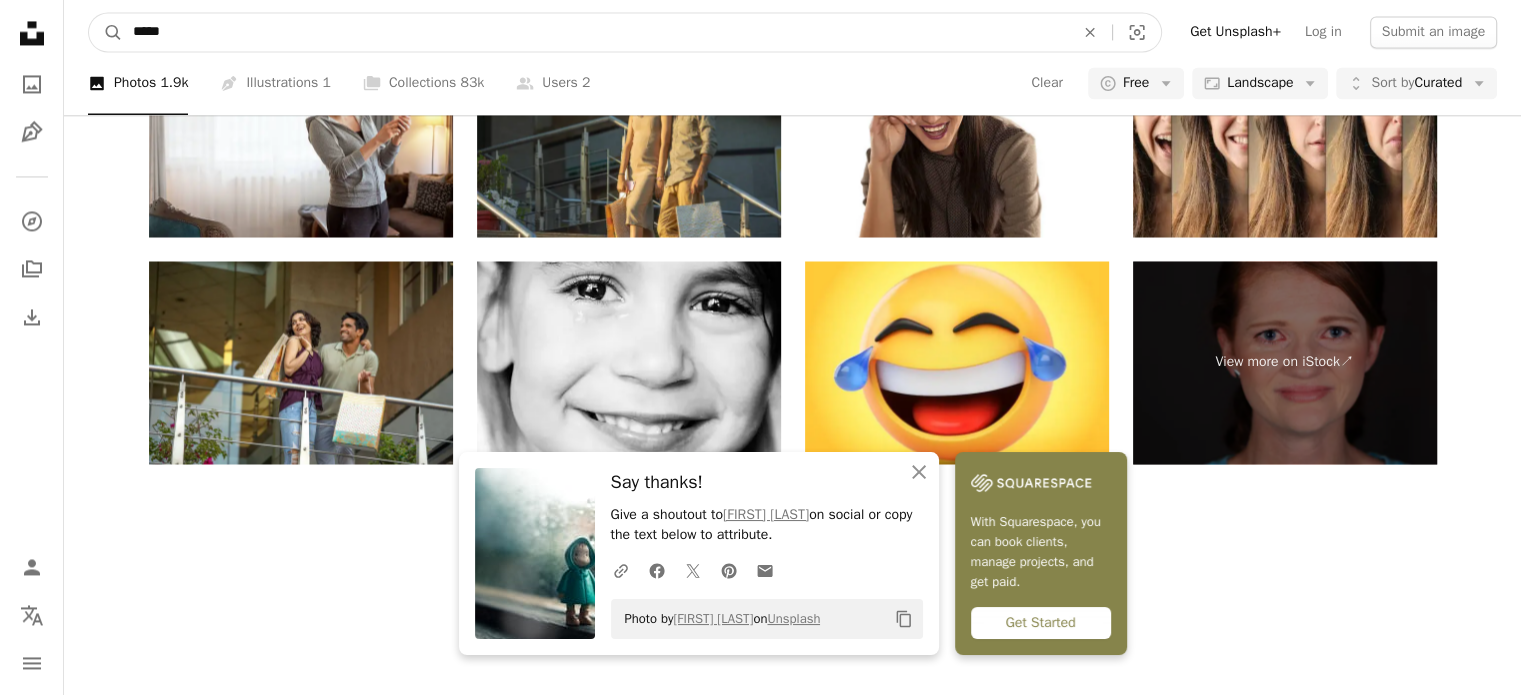 type on "*****" 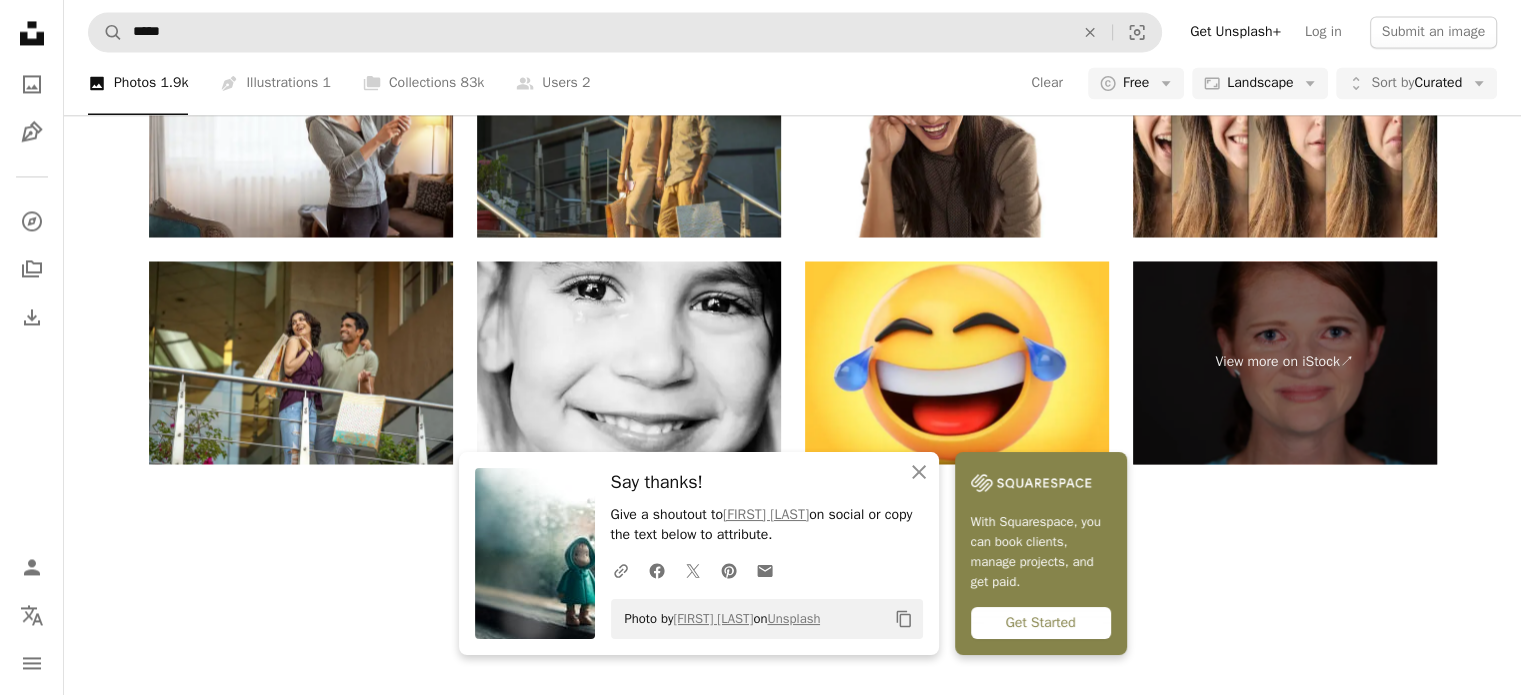 scroll, scrollTop: 0, scrollLeft: 0, axis: both 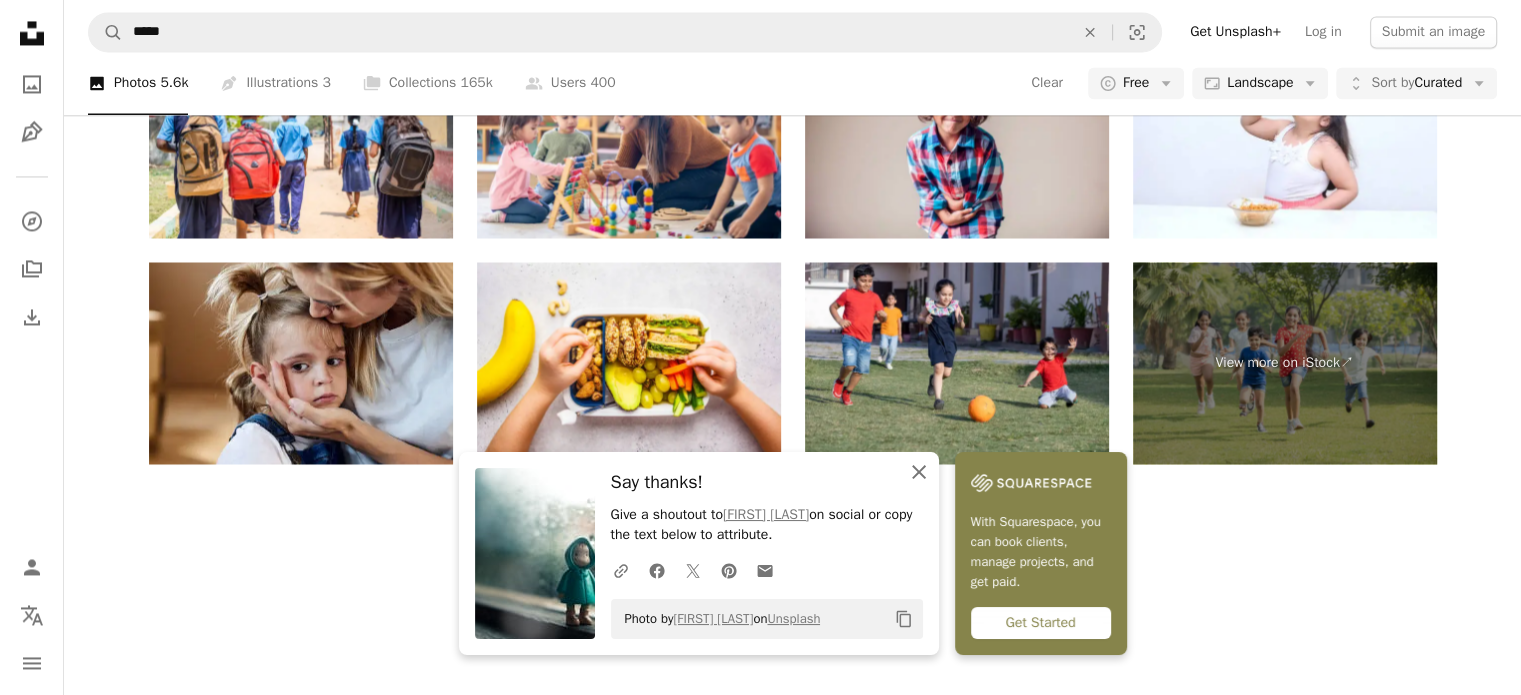 click on "An X shape" 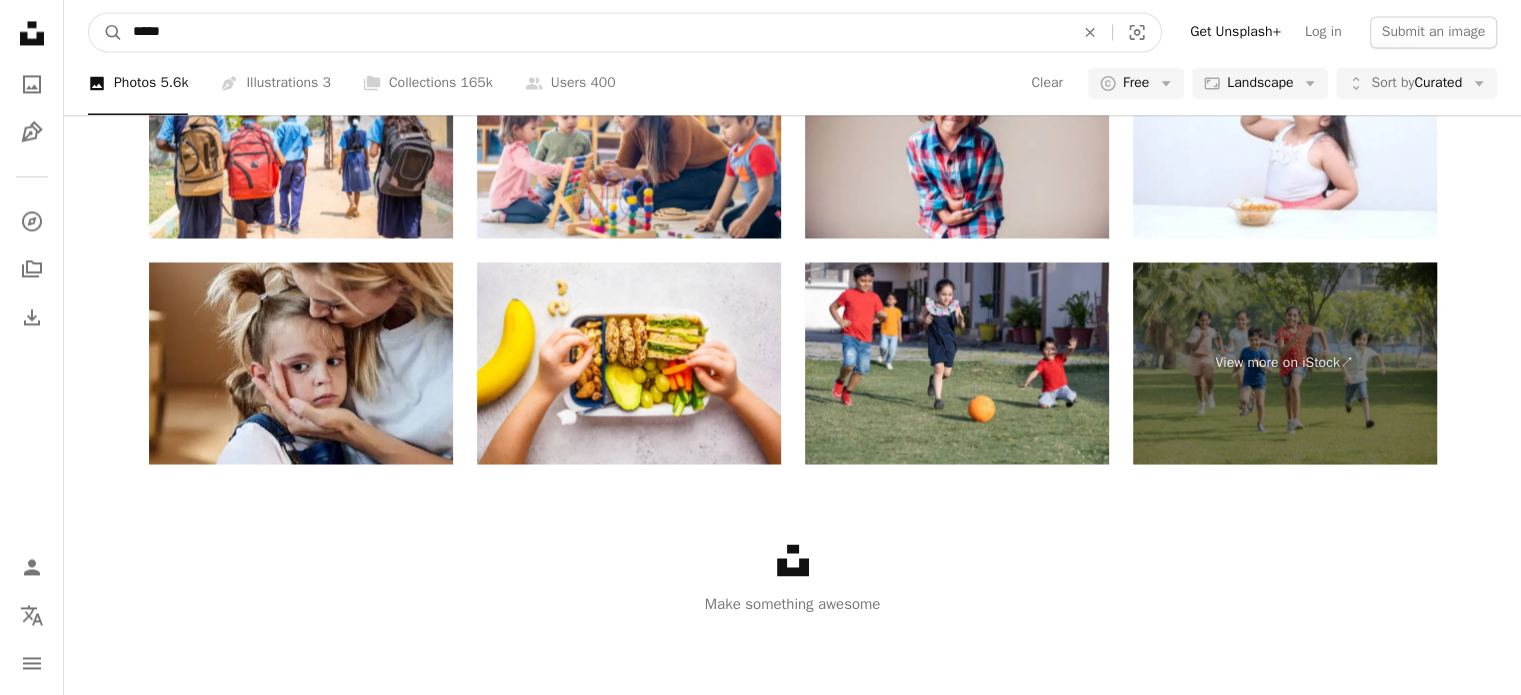 click on "*****" at bounding box center [595, 32] 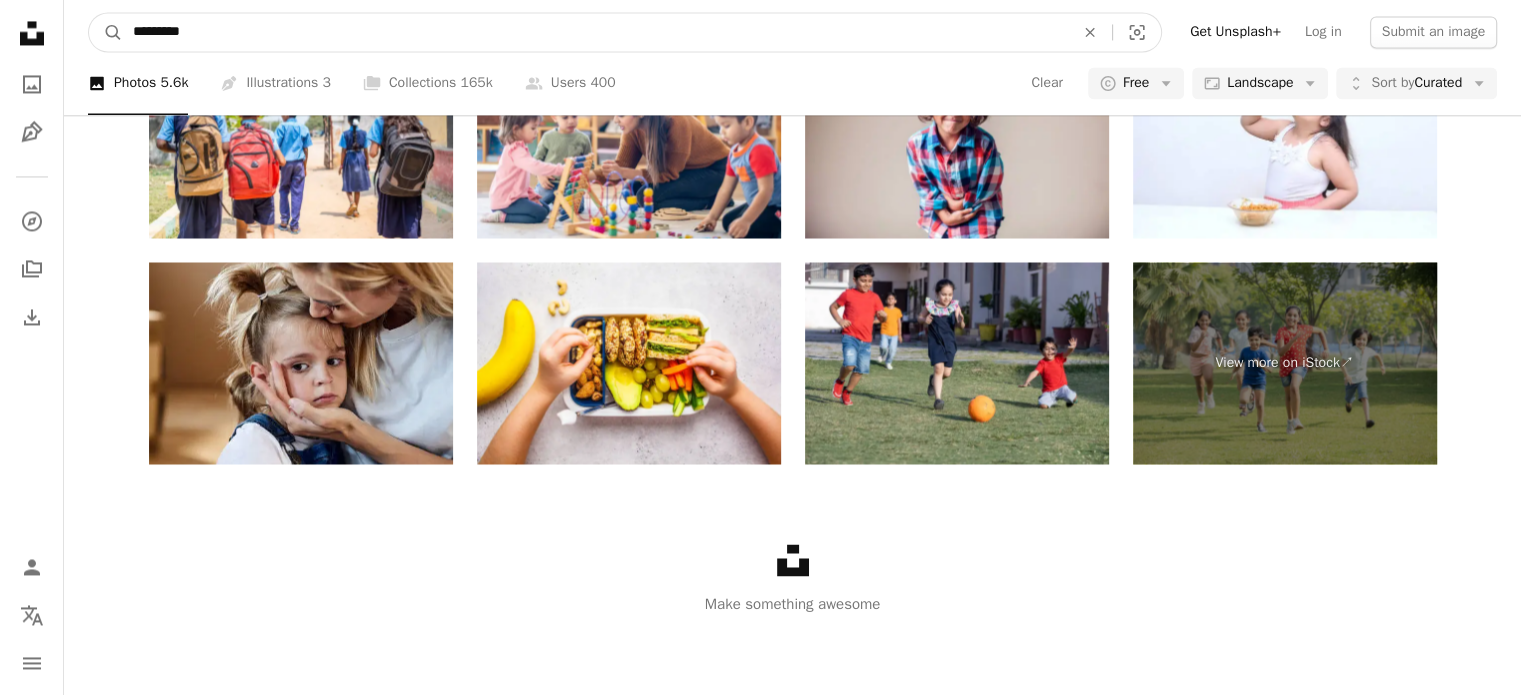 type on "*********" 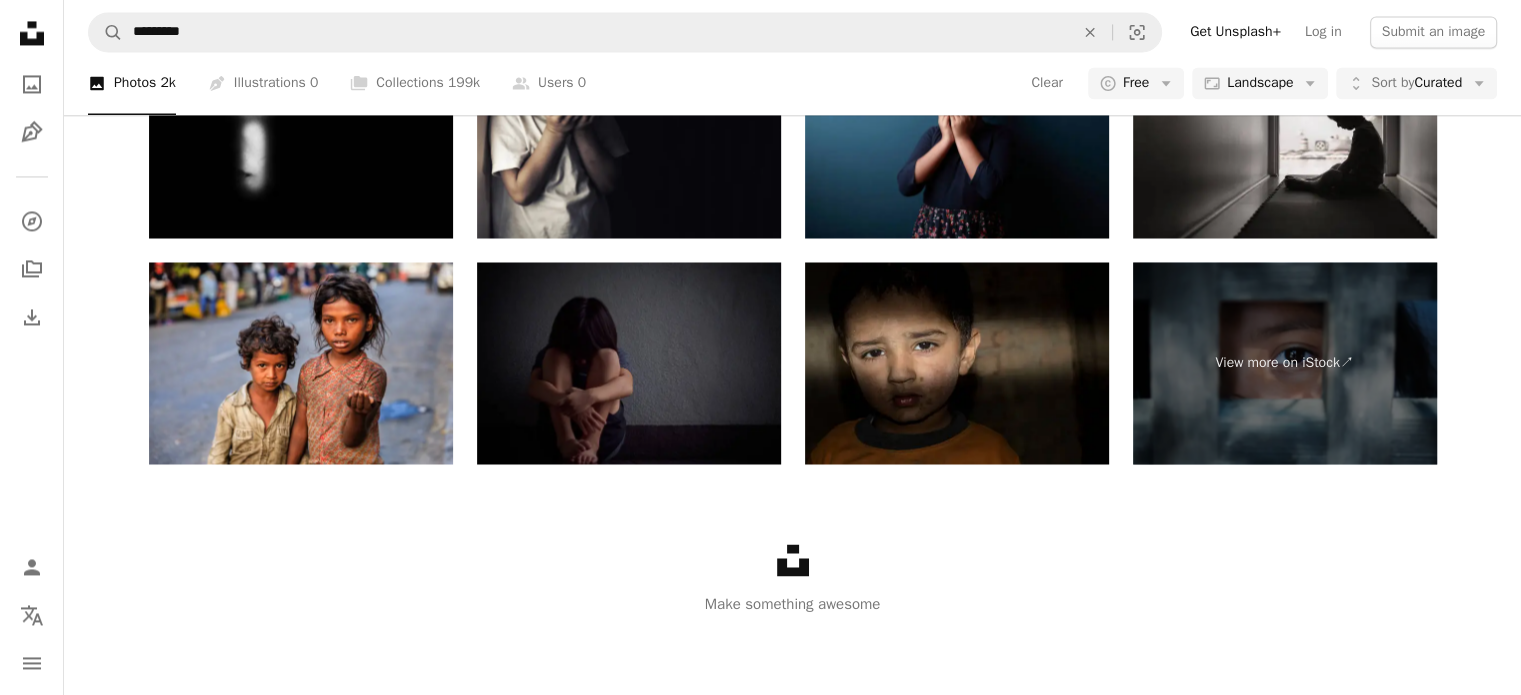 scroll, scrollTop: 1635, scrollLeft: 0, axis: vertical 